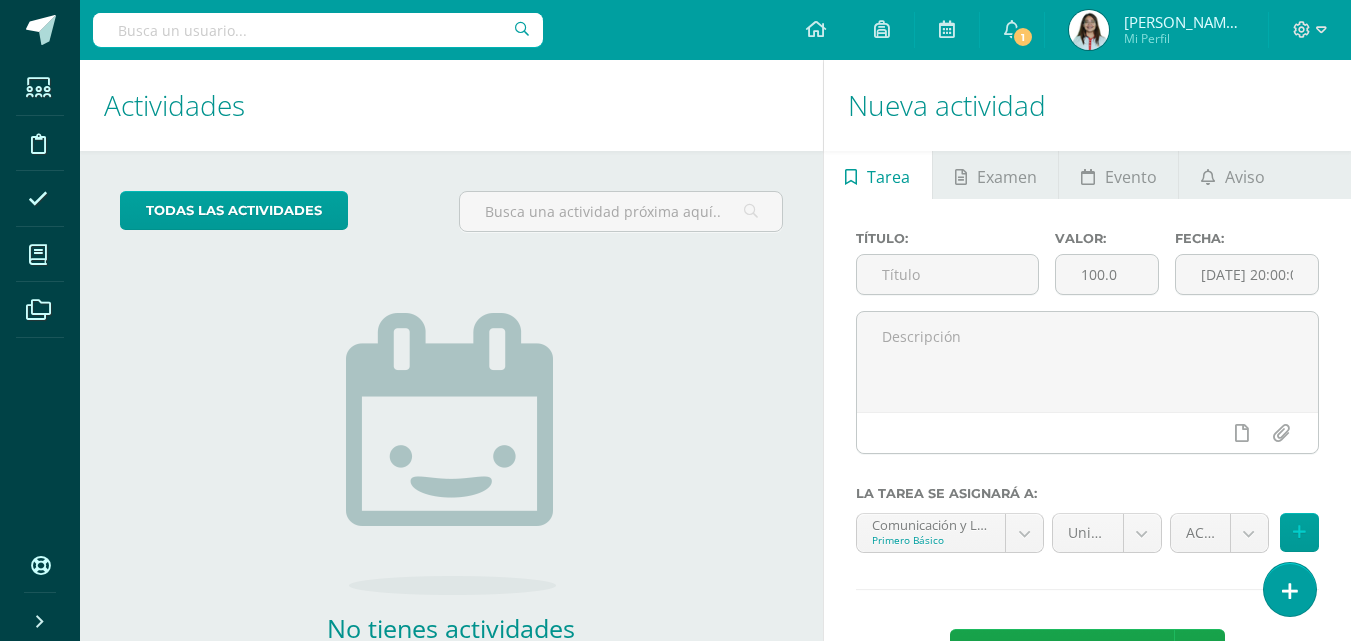 scroll, scrollTop: 0, scrollLeft: 0, axis: both 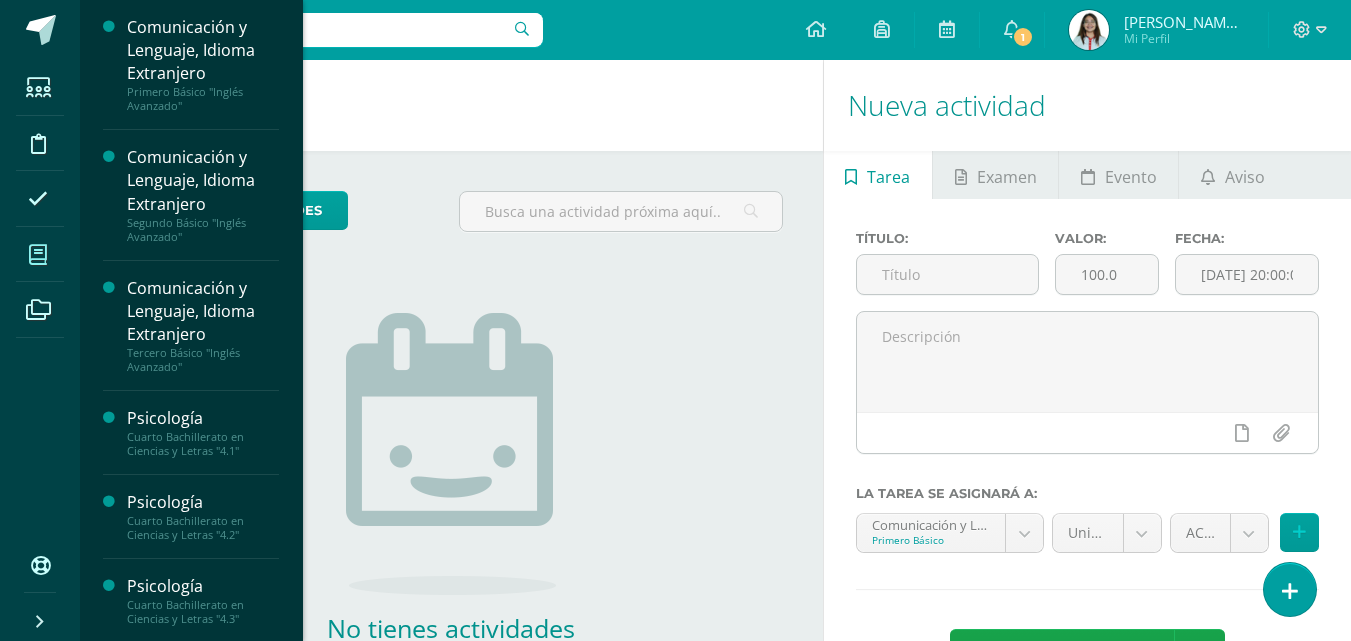 click at bounding box center (38, 255) 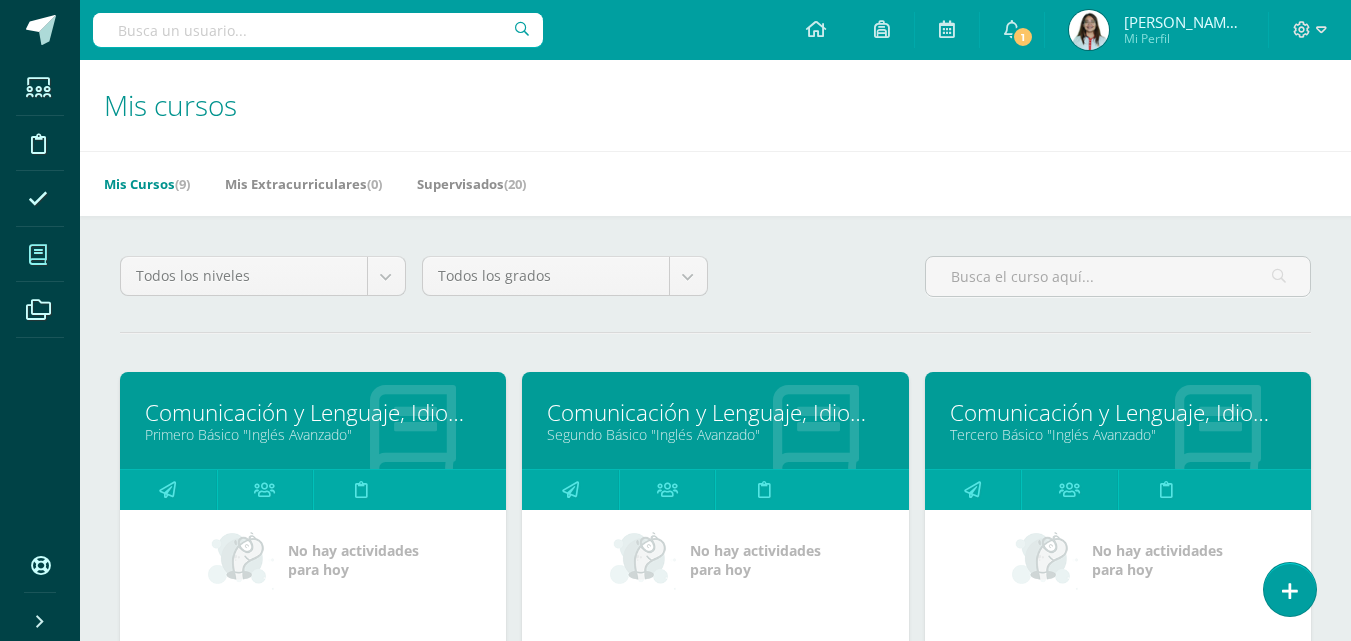 scroll, scrollTop: 300, scrollLeft: 0, axis: vertical 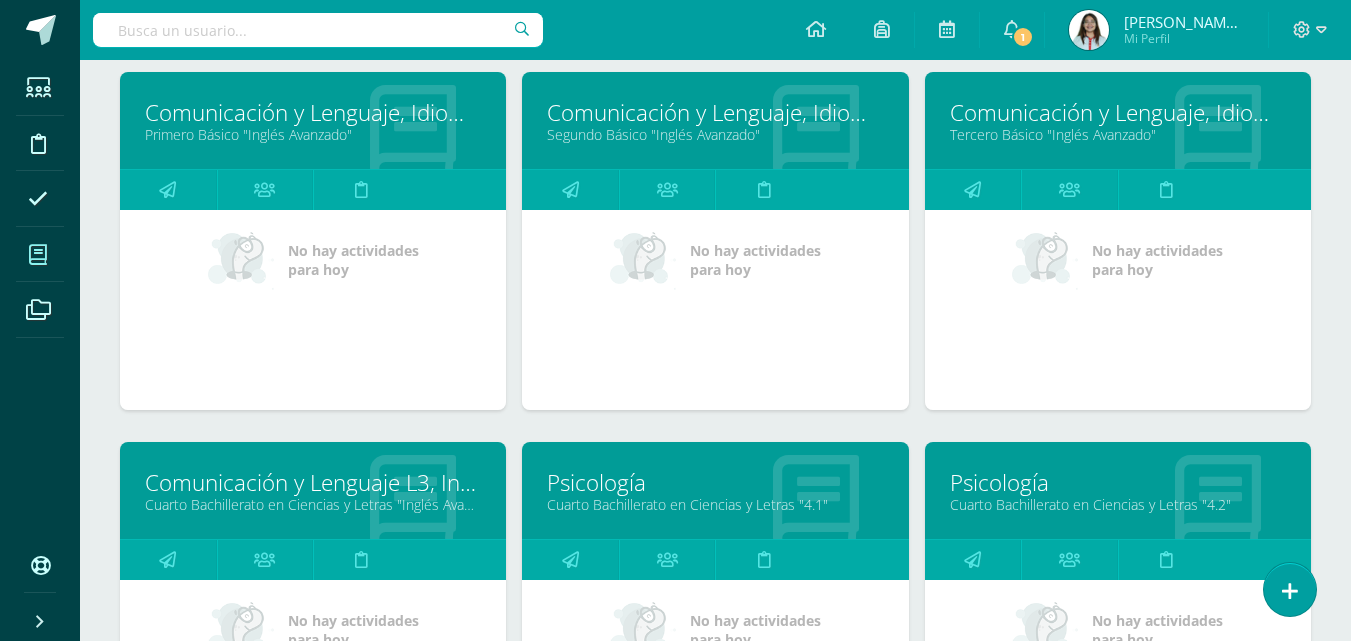 click on "Psicología" at bounding box center [715, 482] 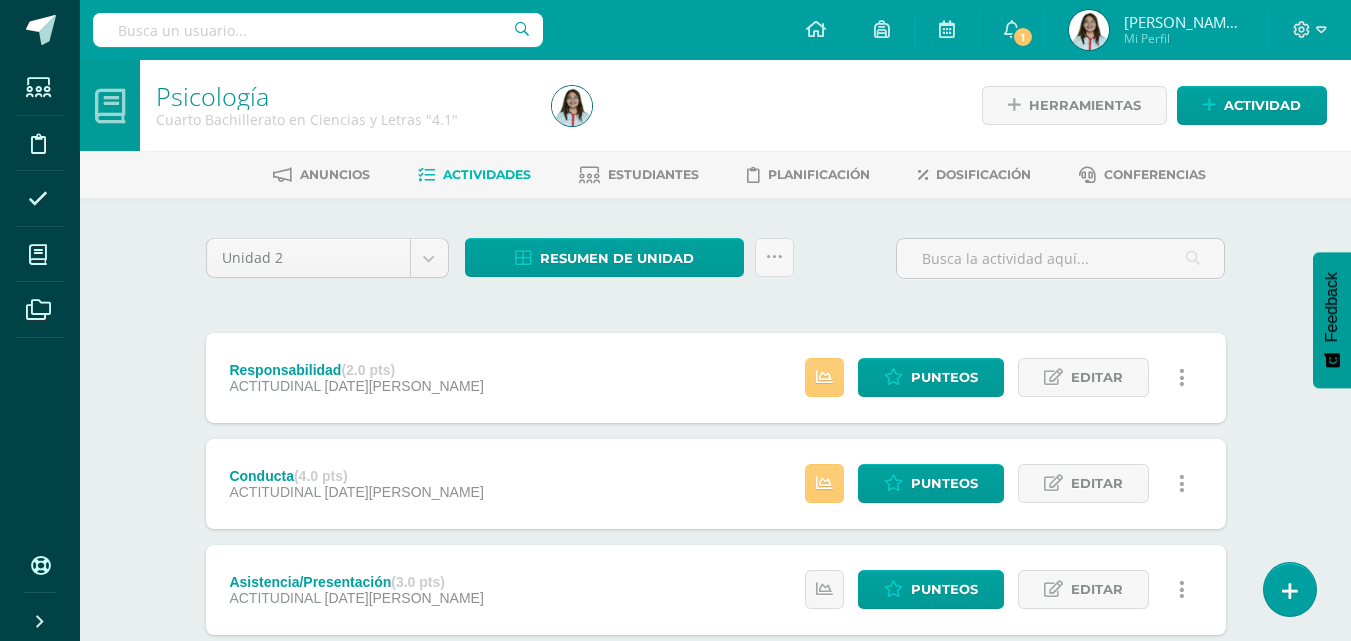 scroll, scrollTop: 100, scrollLeft: 0, axis: vertical 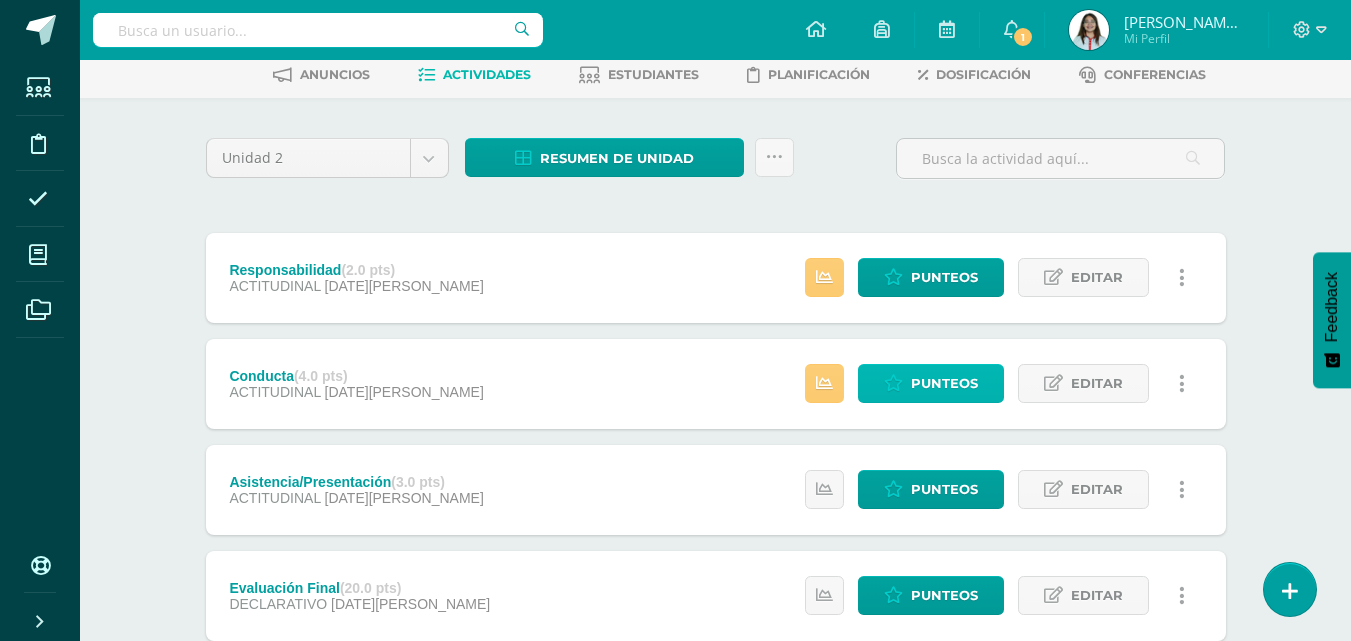click on "Punteos" at bounding box center [931, 383] 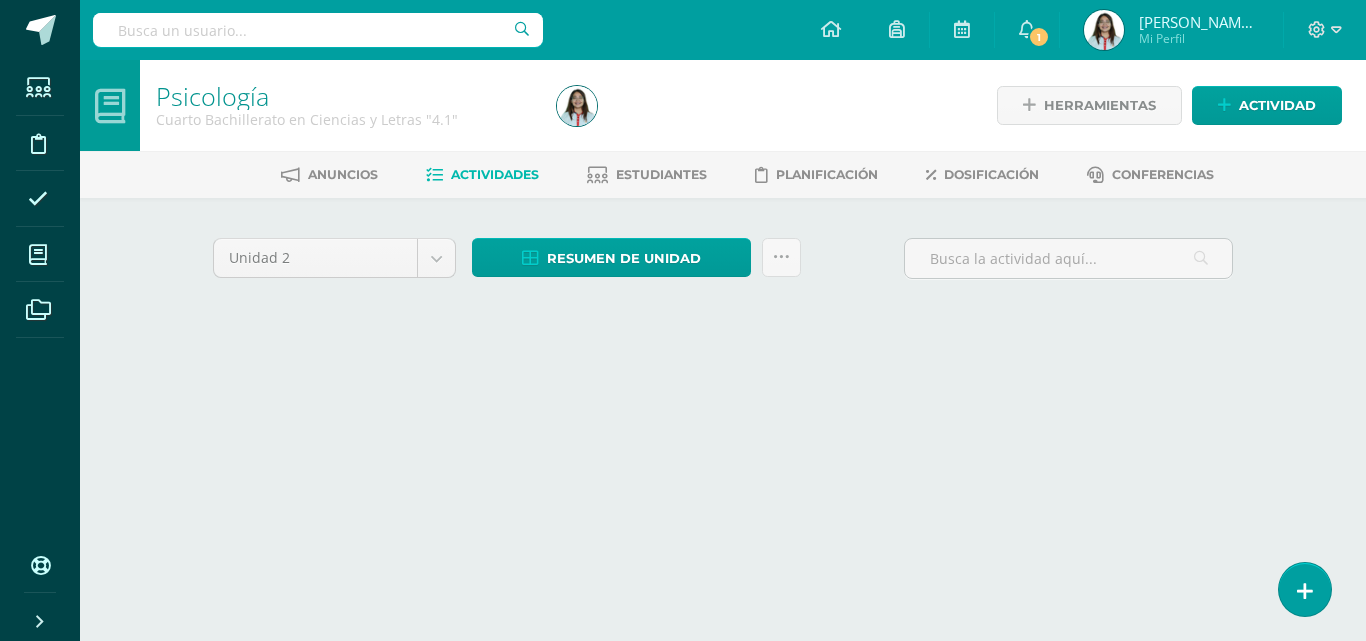 scroll, scrollTop: 0, scrollLeft: 0, axis: both 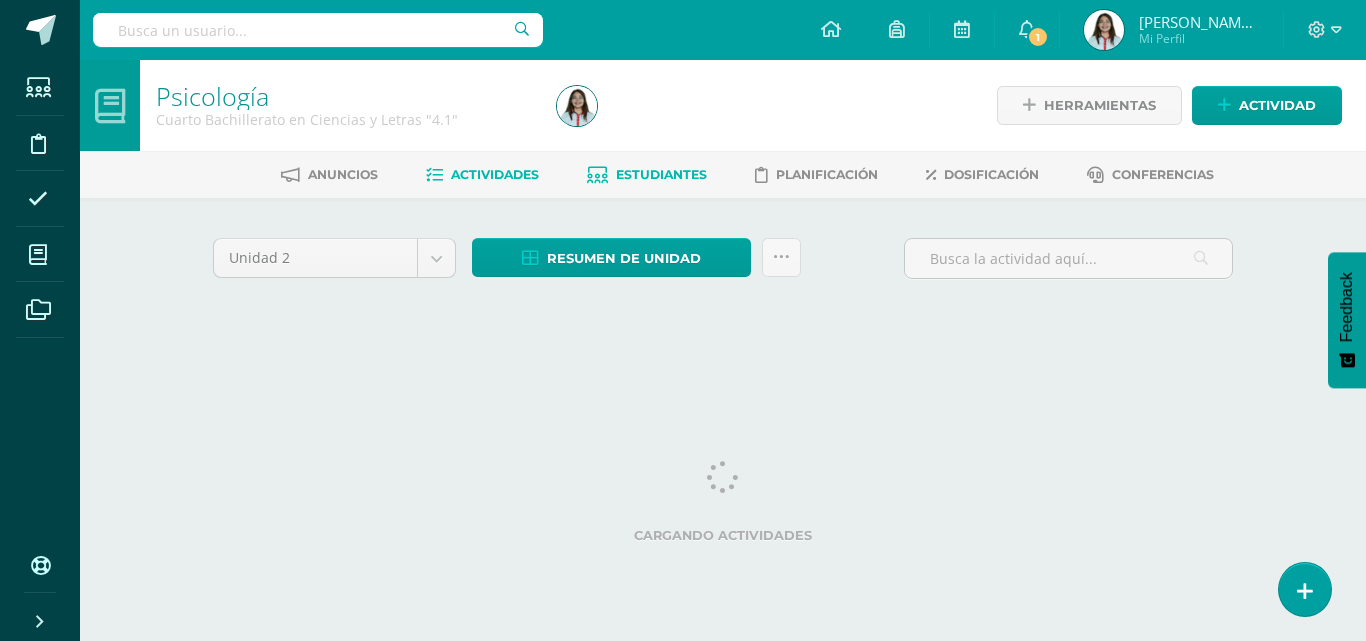 click on "Estudiantes" at bounding box center [647, 175] 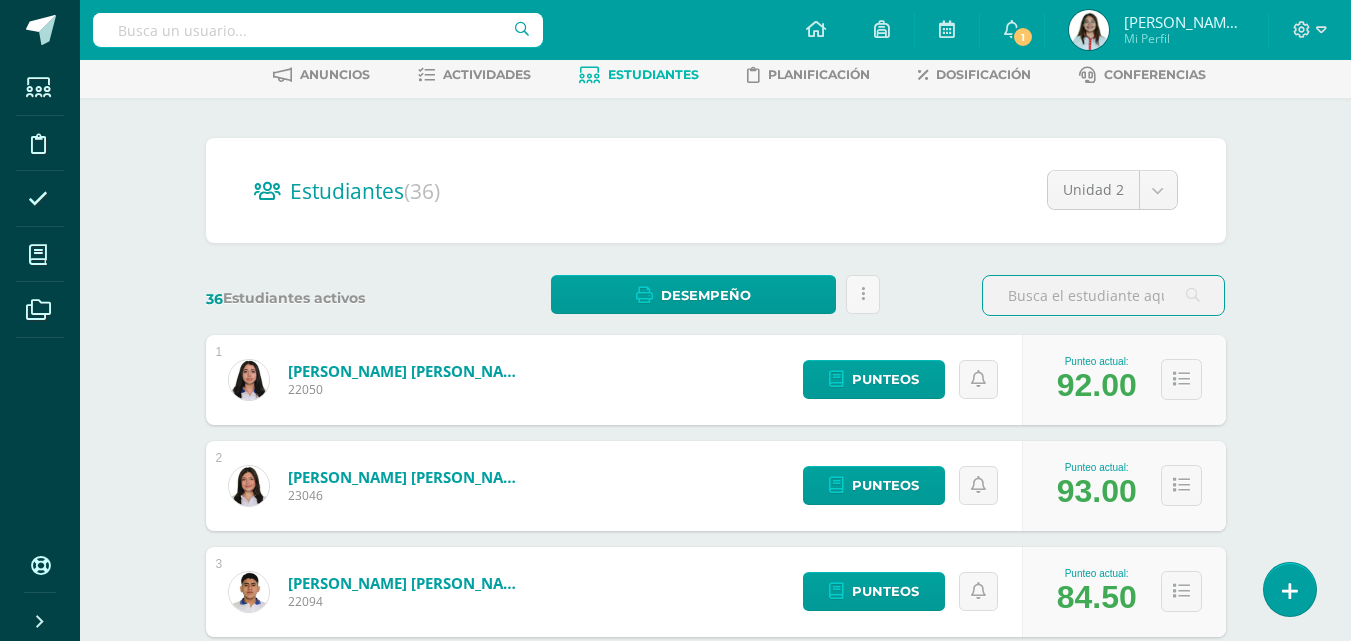 scroll, scrollTop: 0, scrollLeft: 0, axis: both 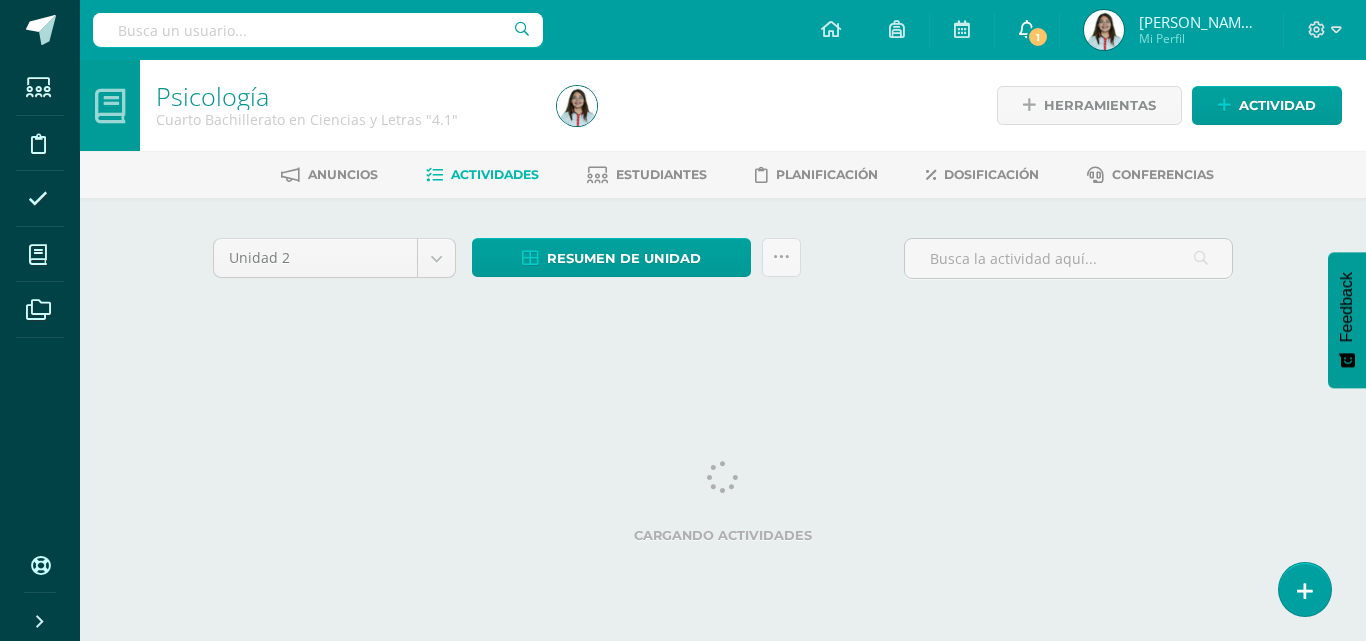 click on "1" at bounding box center [1038, 37] 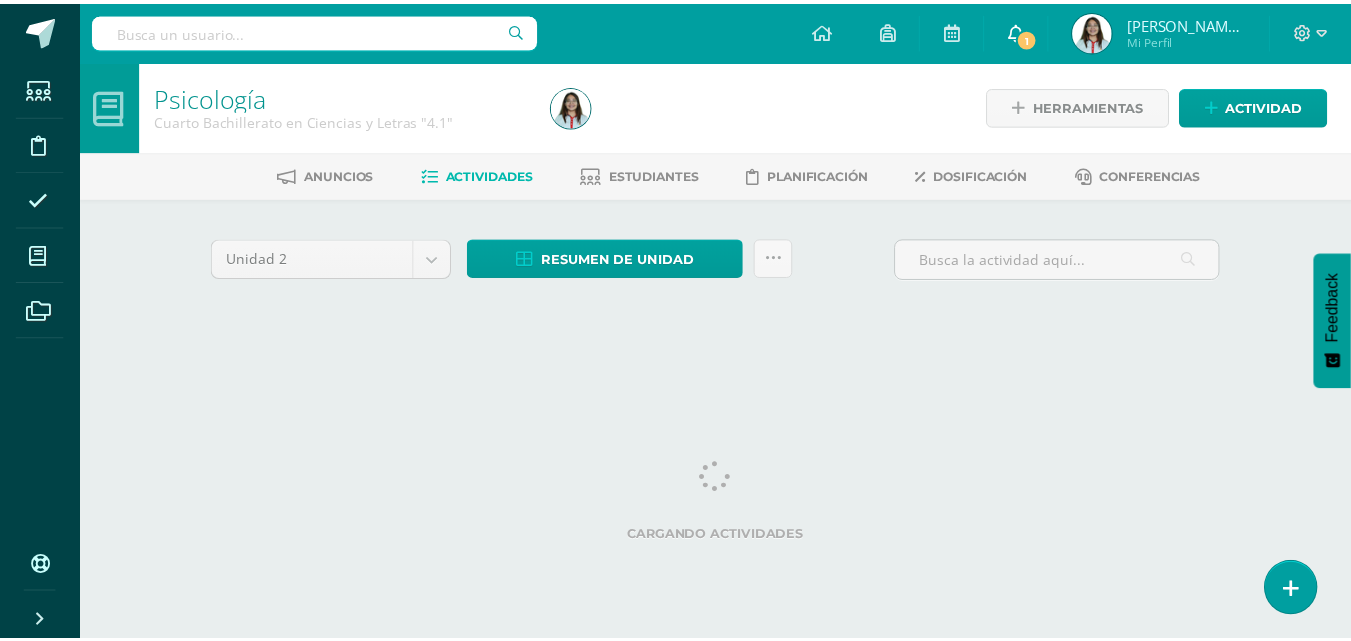 scroll, scrollTop: 0, scrollLeft: 0, axis: both 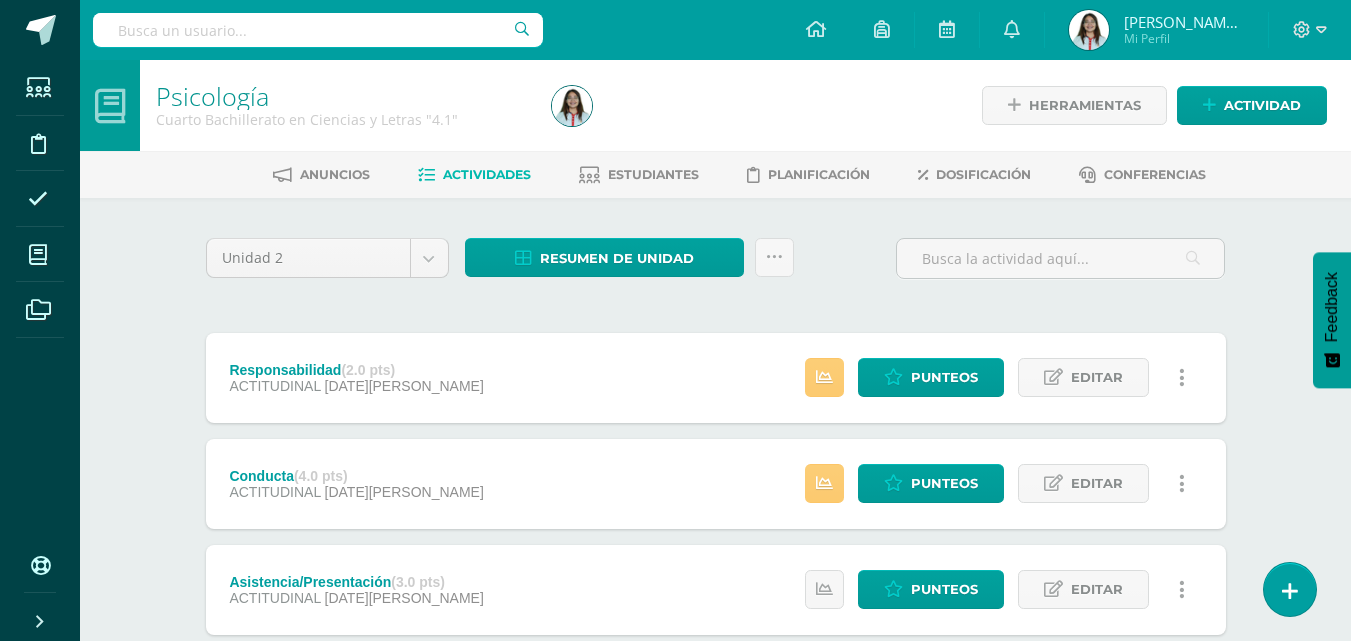 click at bounding box center [746, 105] 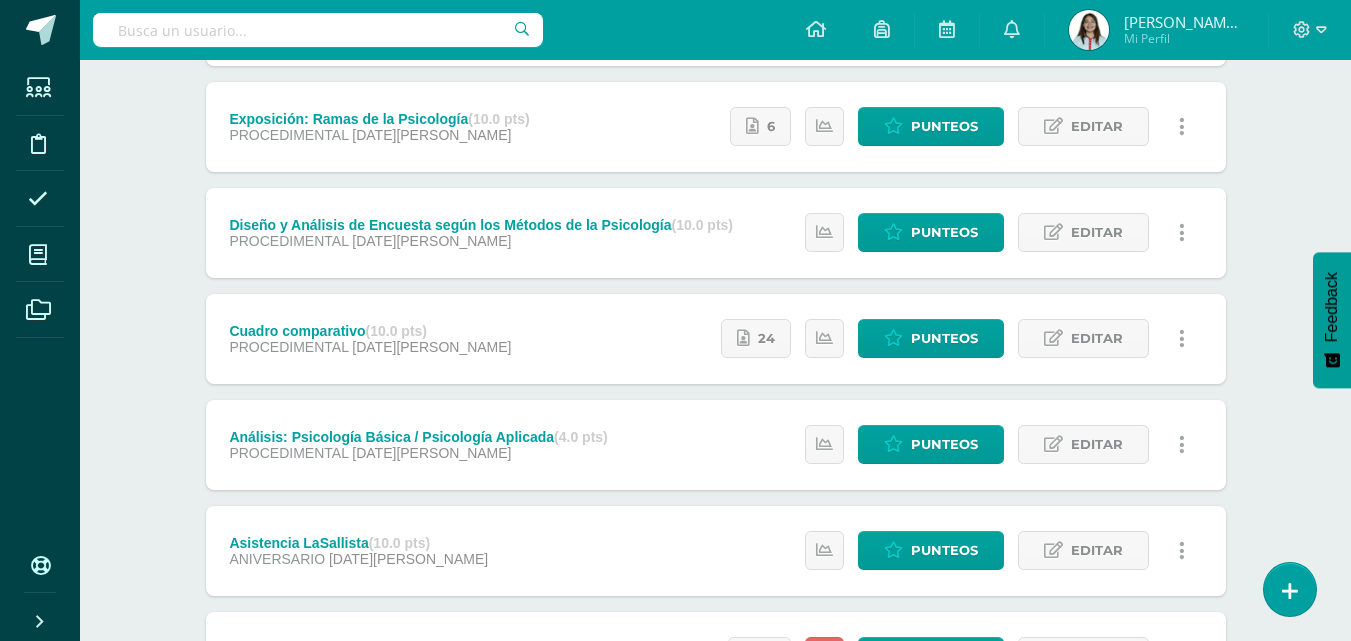 scroll, scrollTop: 893, scrollLeft: 0, axis: vertical 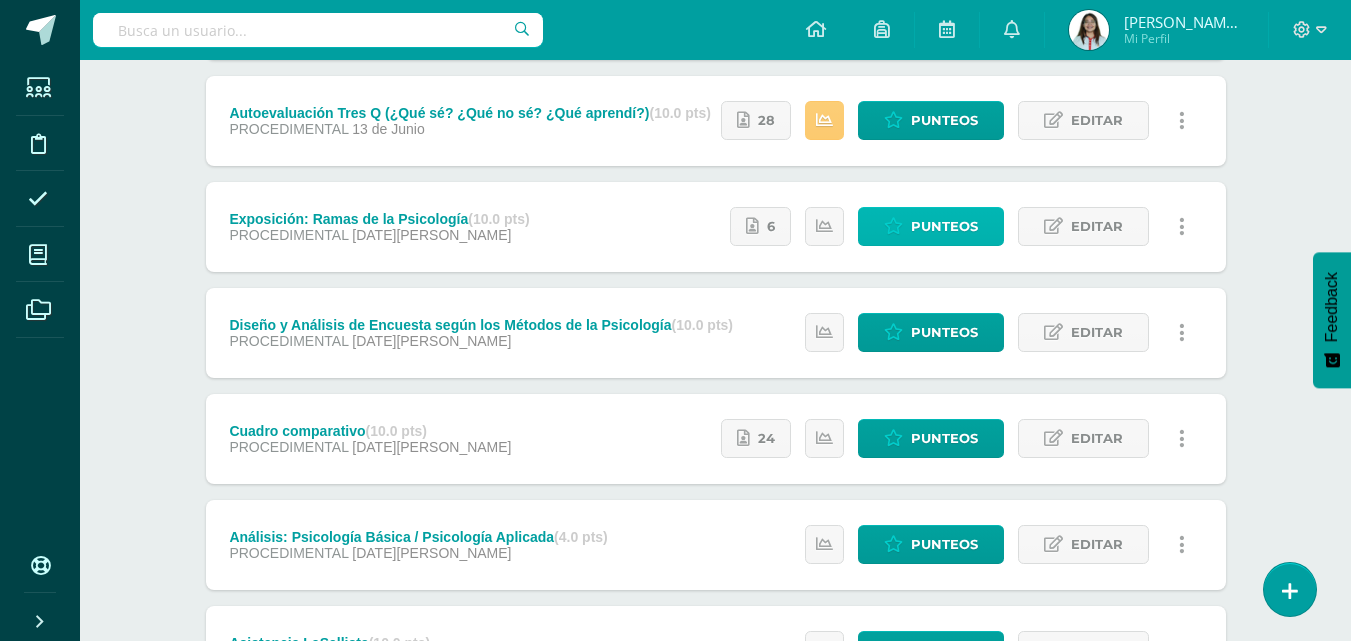 click on "Punteos" at bounding box center (944, 226) 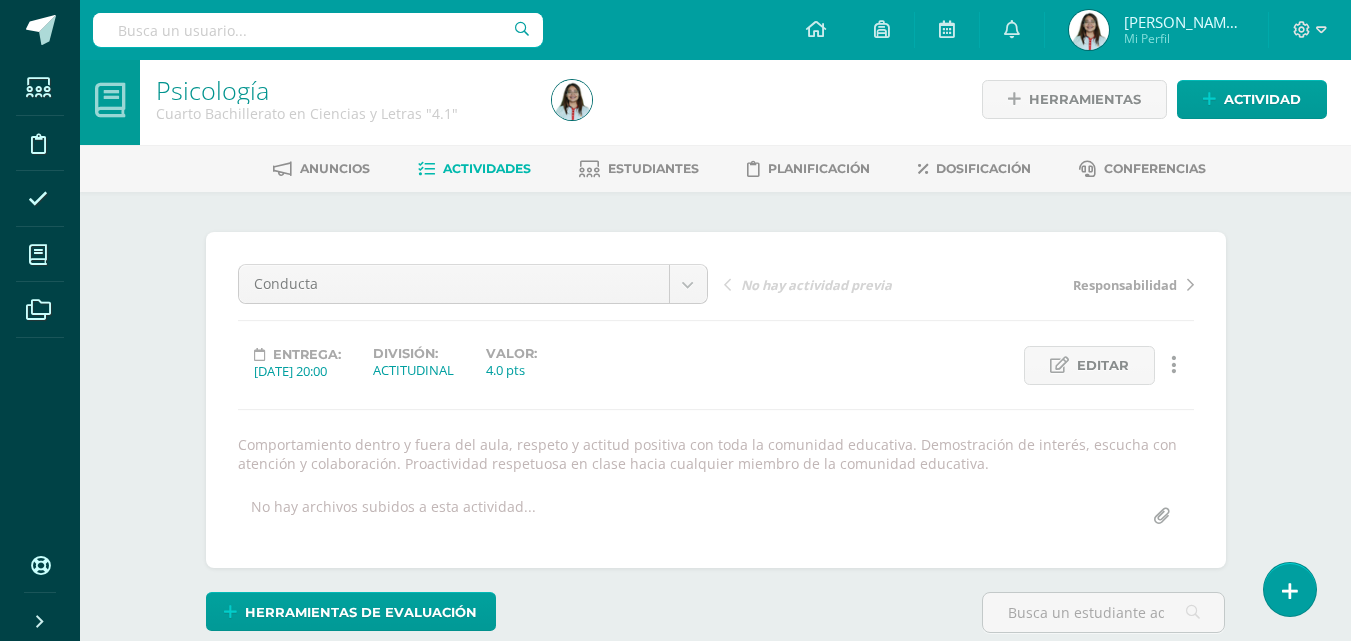 scroll, scrollTop: 0, scrollLeft: 0, axis: both 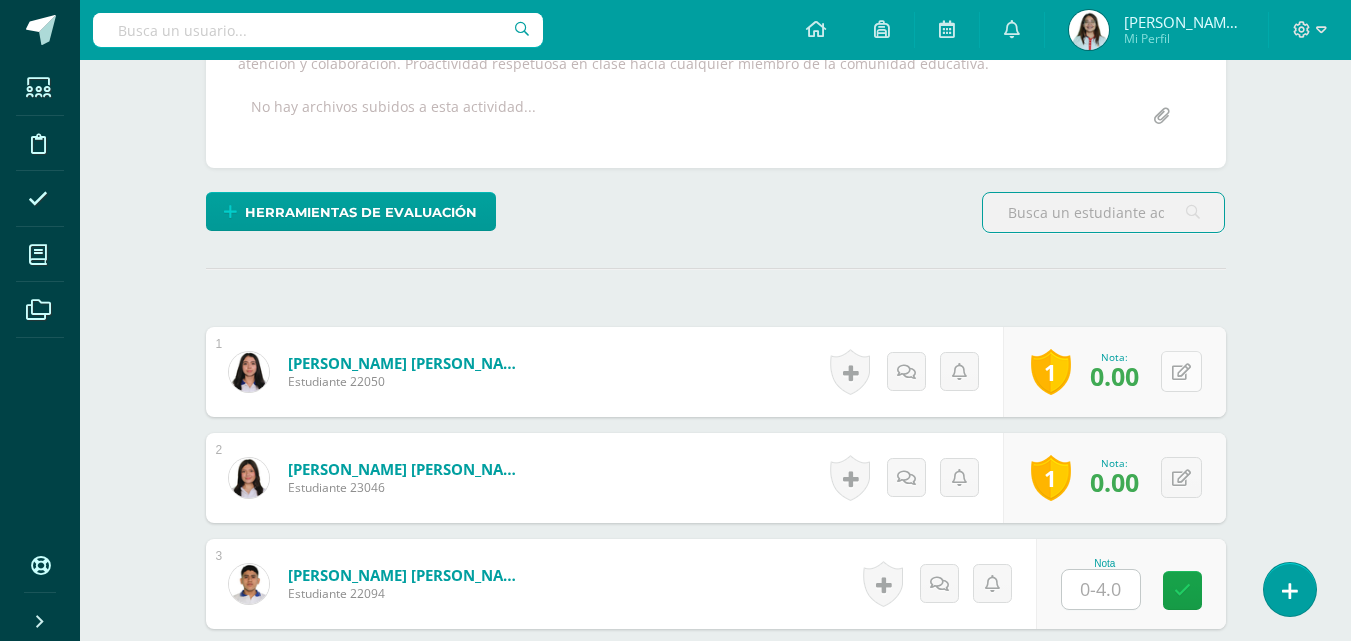 click at bounding box center [1181, 372] 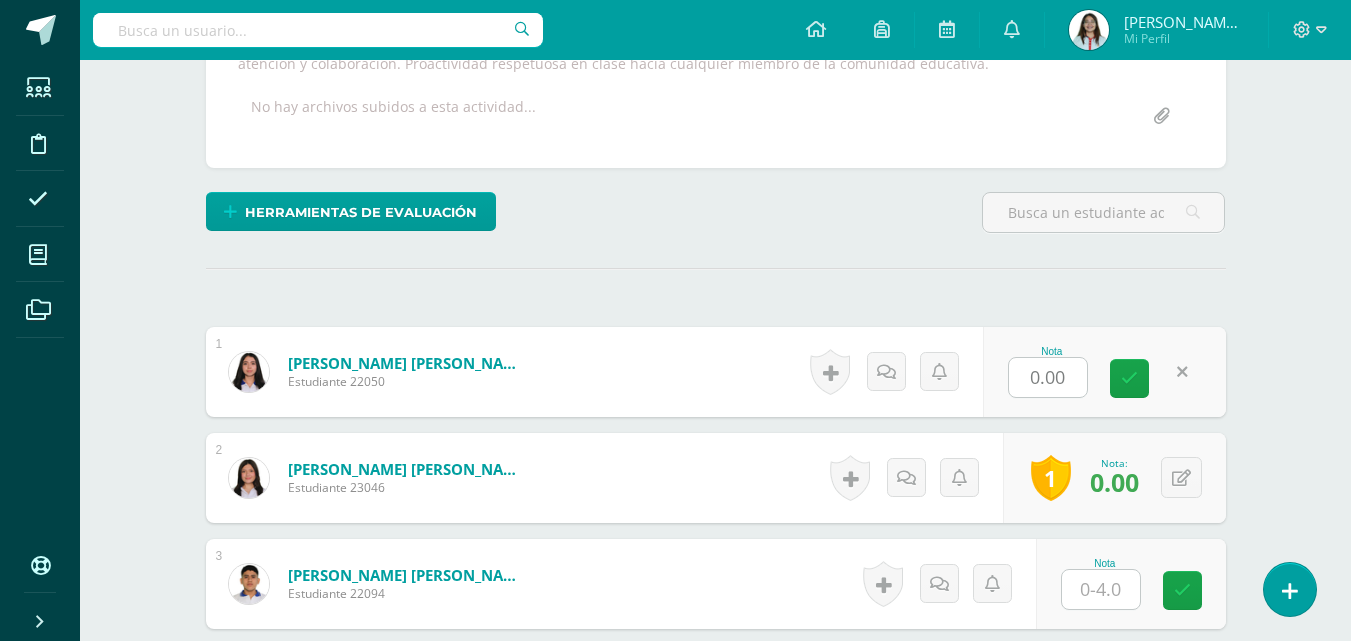 click on "¿Estás seguro que quieres  eliminar  esta actividad?
Esto borrará la actividad y cualquier nota que hayas registrado
permanentemente. Esta acción no se puede revertir. Cancelar Eliminar
Administración de escalas de valoración
escala de valoración
Aún no has creado una escala de valoración.
Cancelar Agregar nueva escala de valoración: Agrega una división a la escala de valoración  (ej. Ortografía, redacción, trabajo en equipo, etc.)
Agregar
Cancelar Crear escala de valoración
Agrega listas de cotejo
Mostrar todos                             Mostrar todos Mis listas Generales Comunicación y Lenguaje Matemática Ciencia Estudios Sociales Arte Taller 1" at bounding box center (716, 1222) 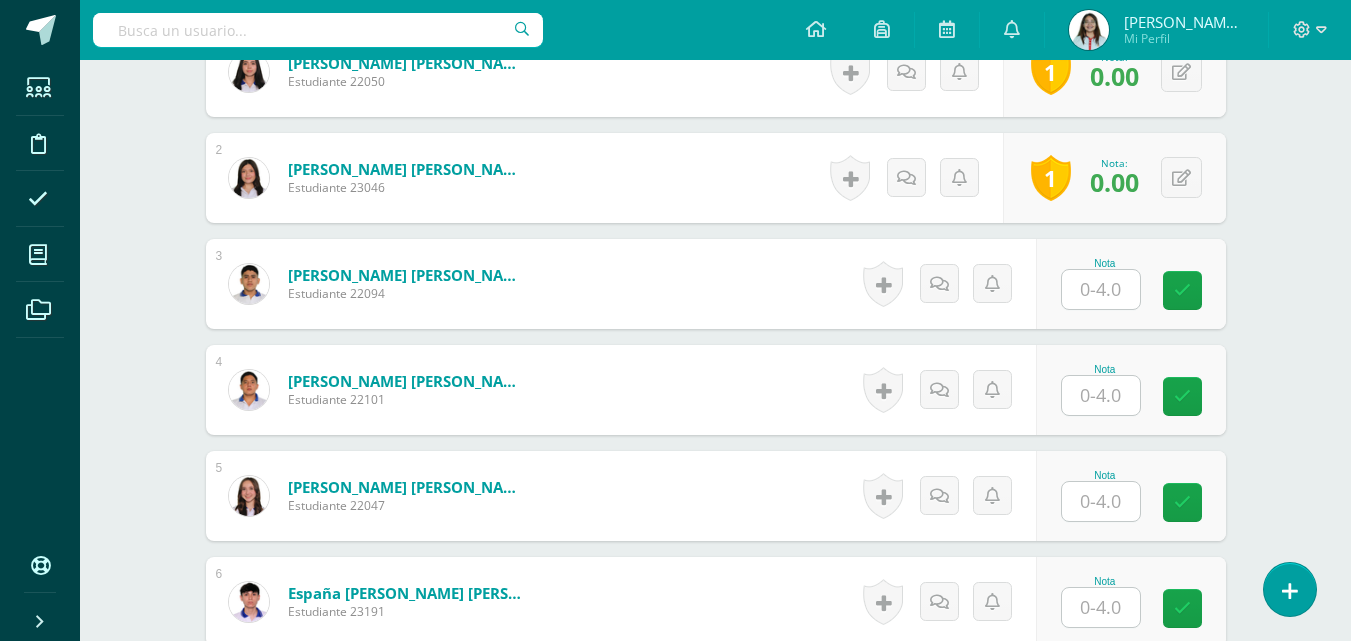 scroll, scrollTop: 406, scrollLeft: 0, axis: vertical 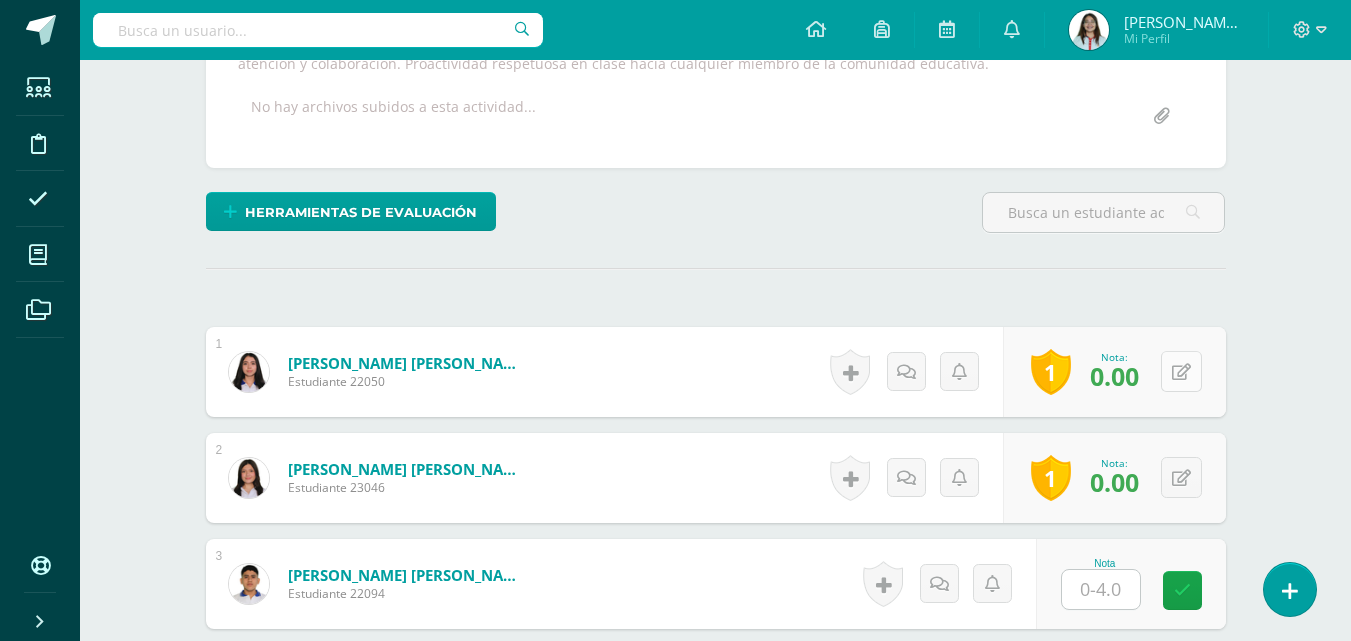 click at bounding box center [1181, 371] 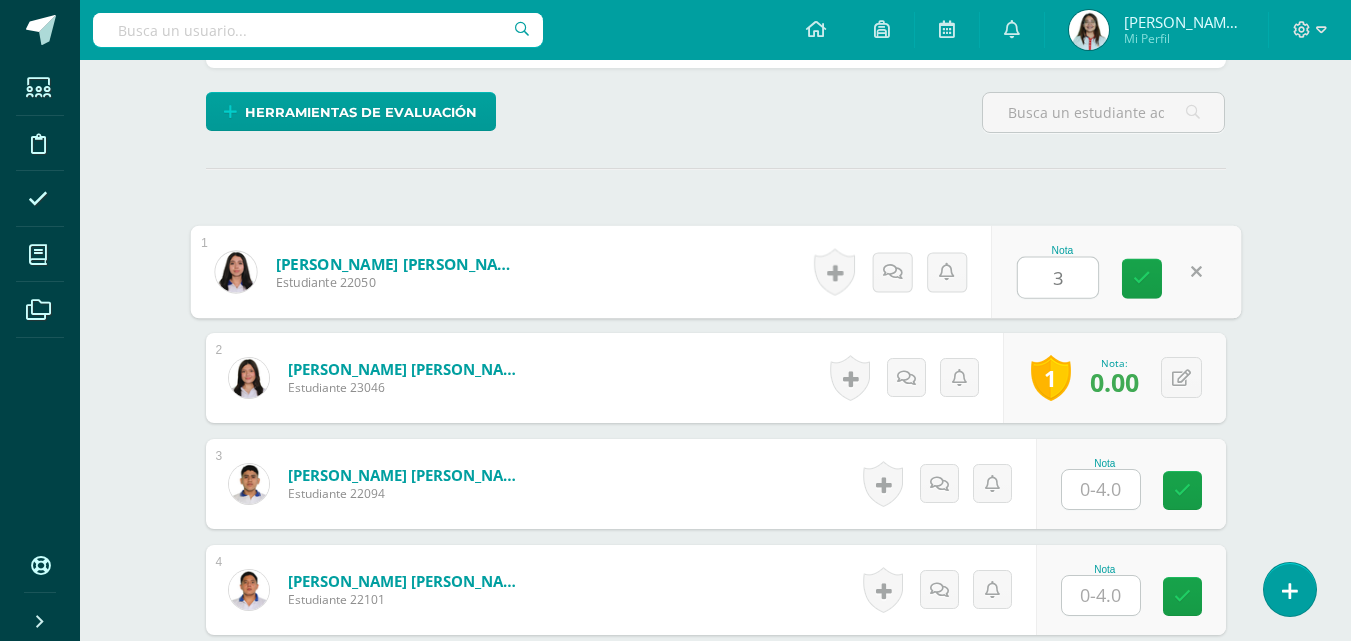 scroll, scrollTop: 606, scrollLeft: 0, axis: vertical 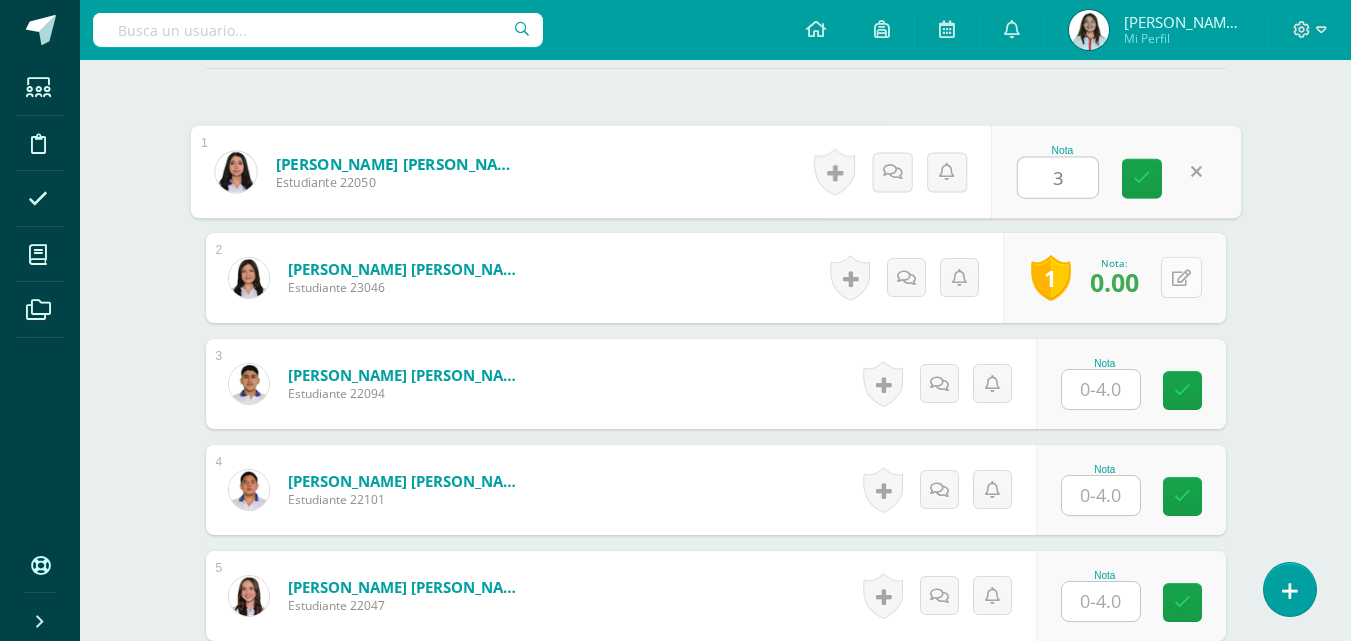 type on "3" 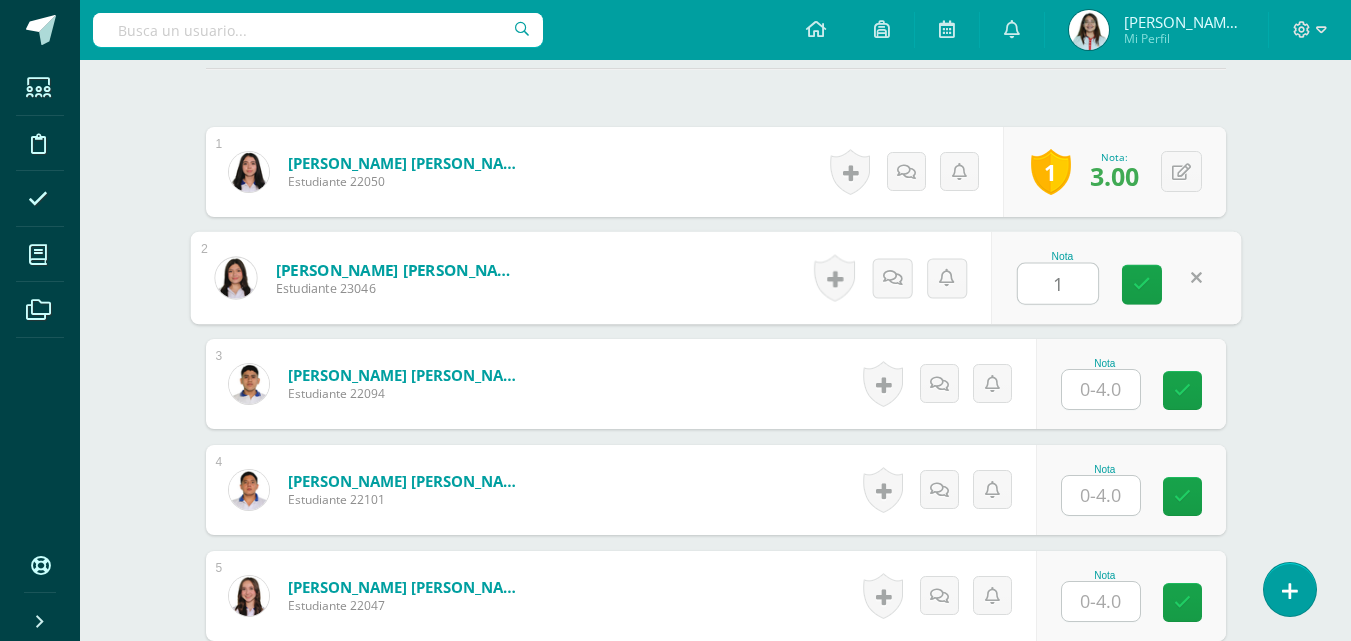 scroll, scrollTop: 706, scrollLeft: 0, axis: vertical 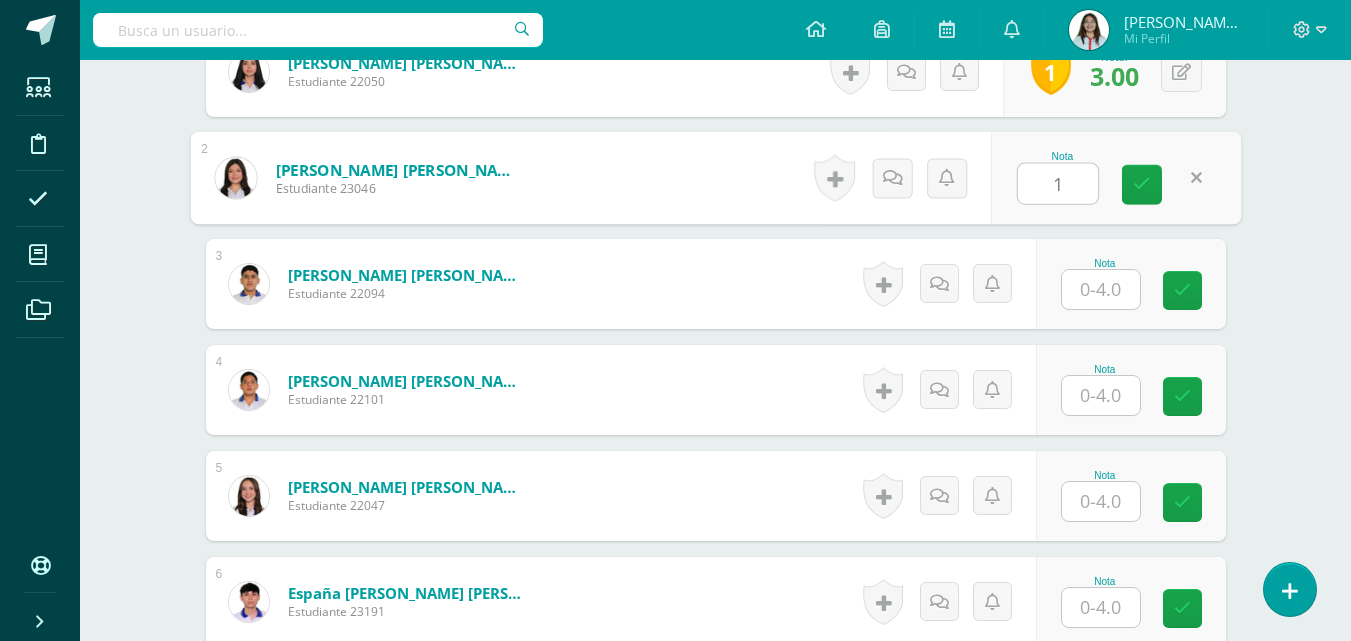 type on "1" 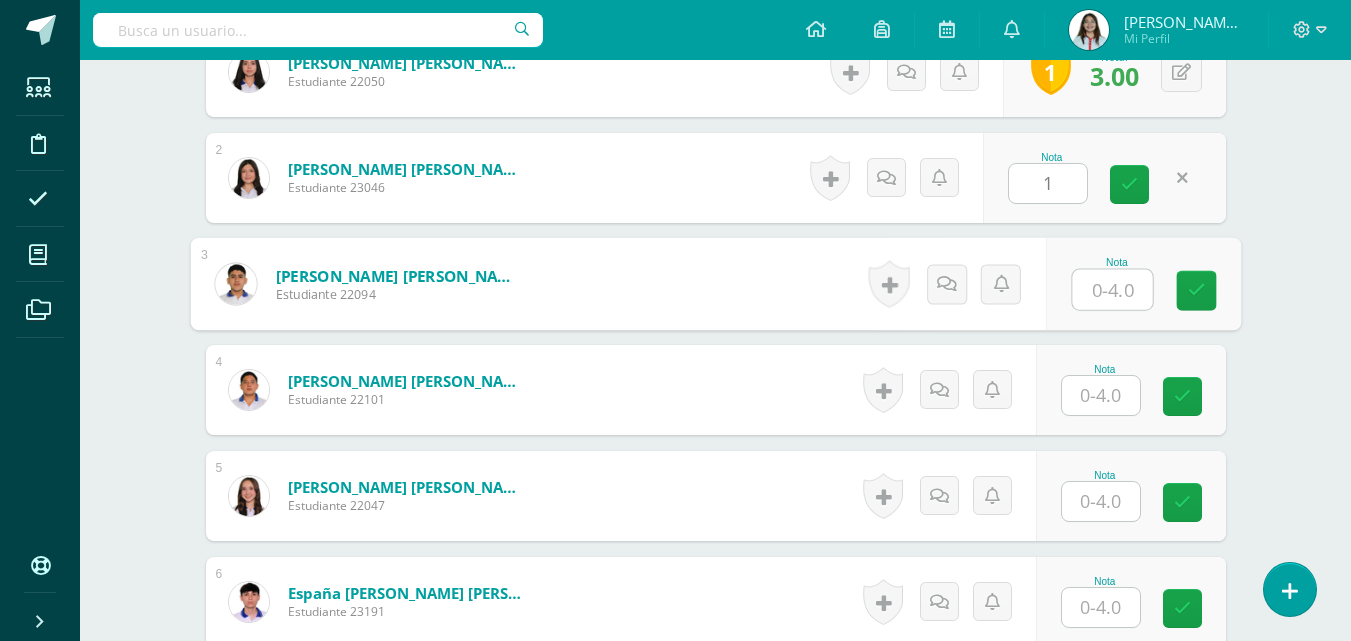 click at bounding box center (1112, 290) 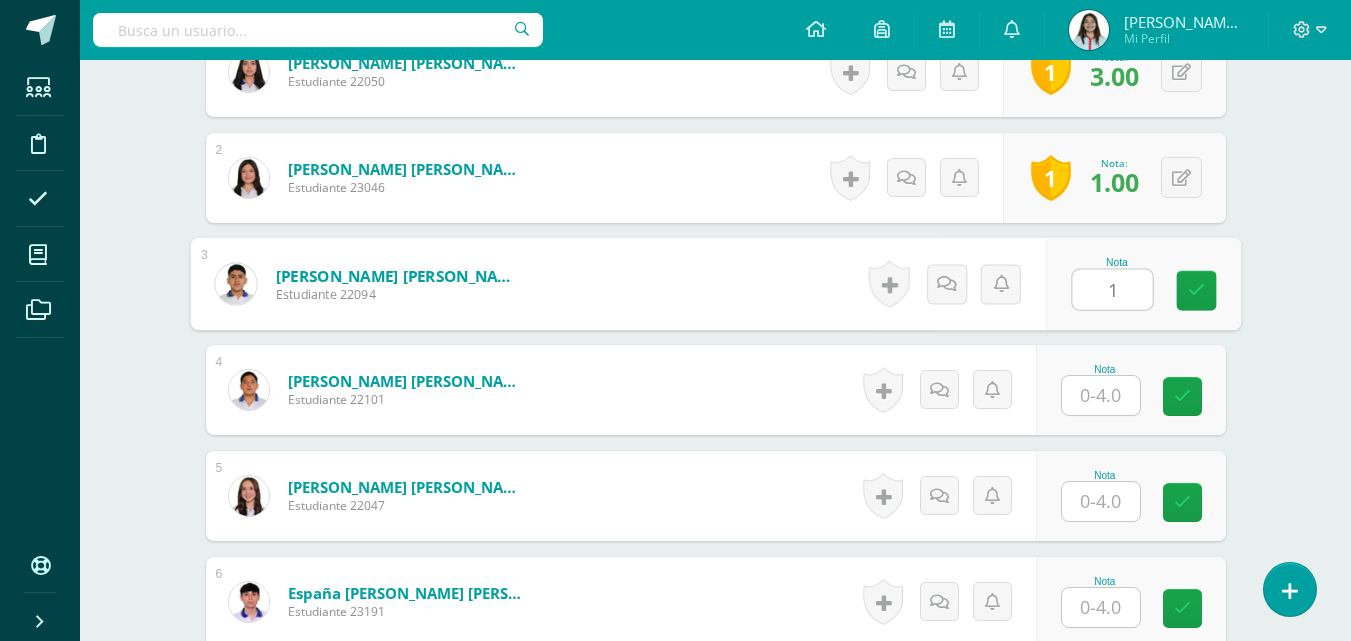 type on "1" 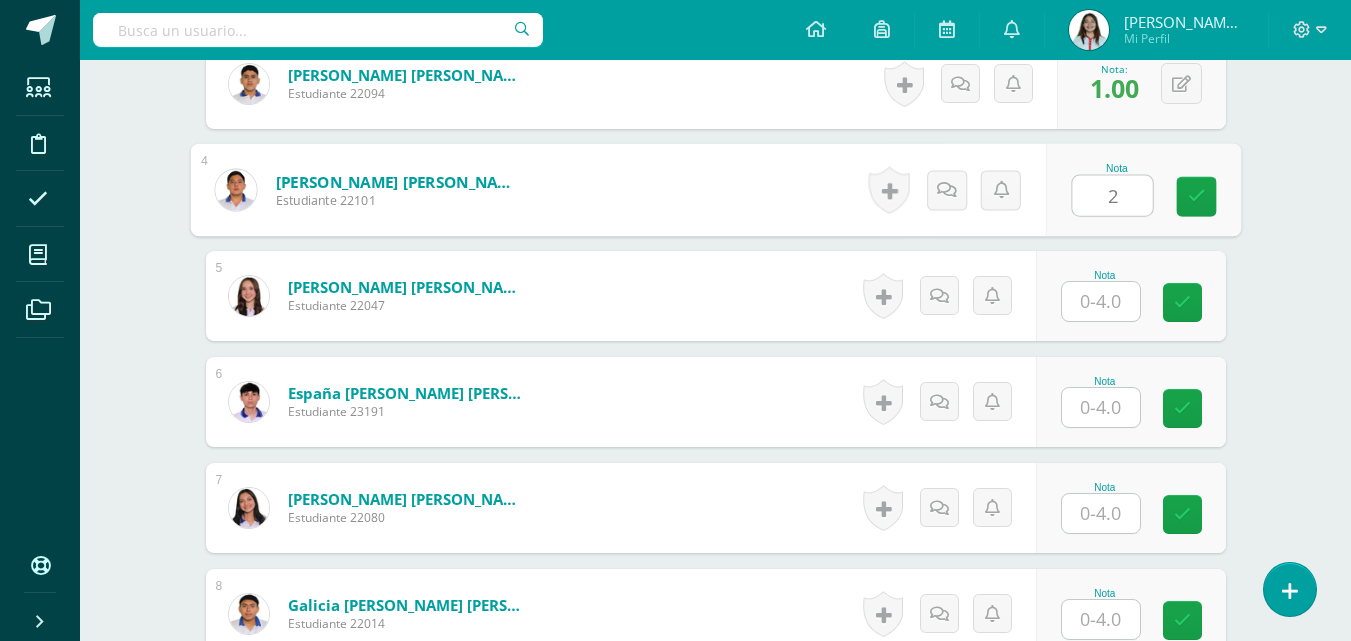scroll, scrollTop: 1006, scrollLeft: 0, axis: vertical 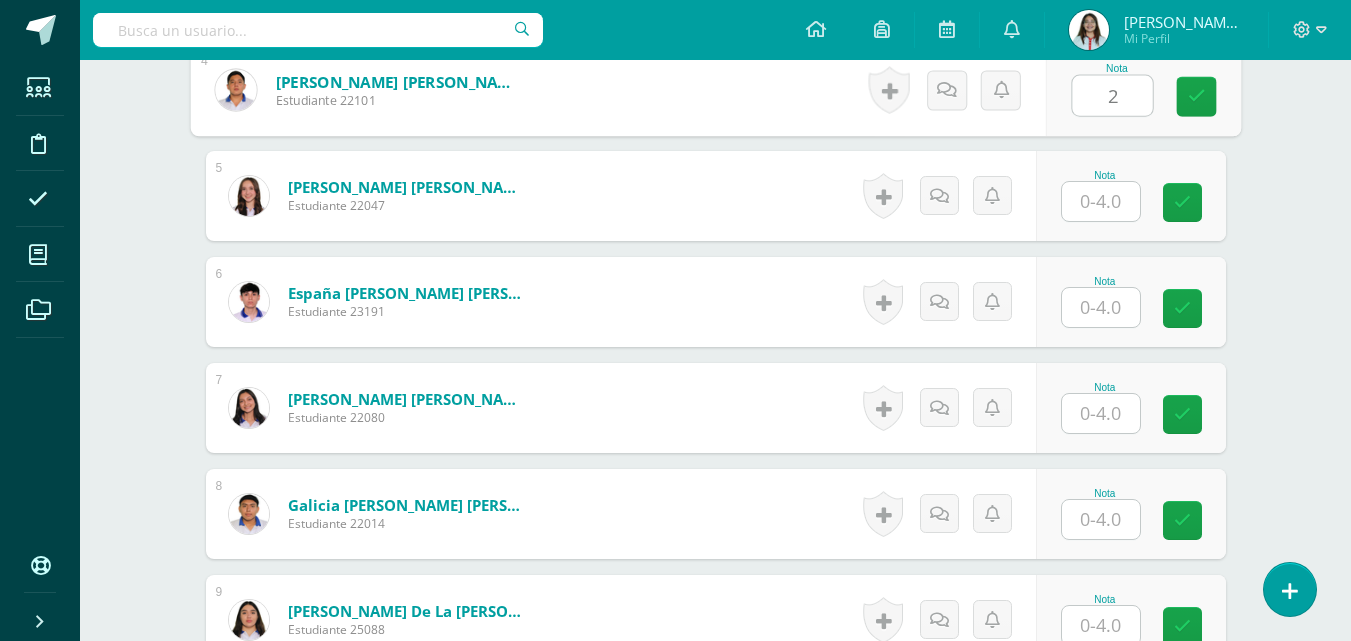 type on "2" 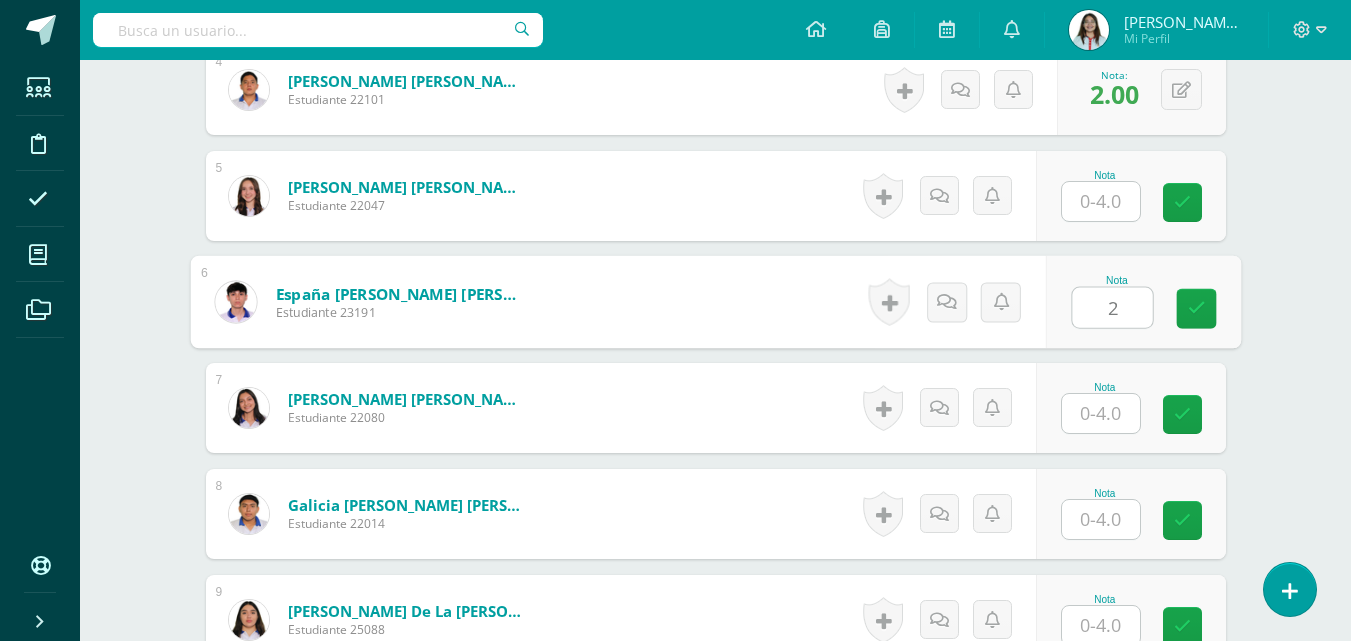 type on "2" 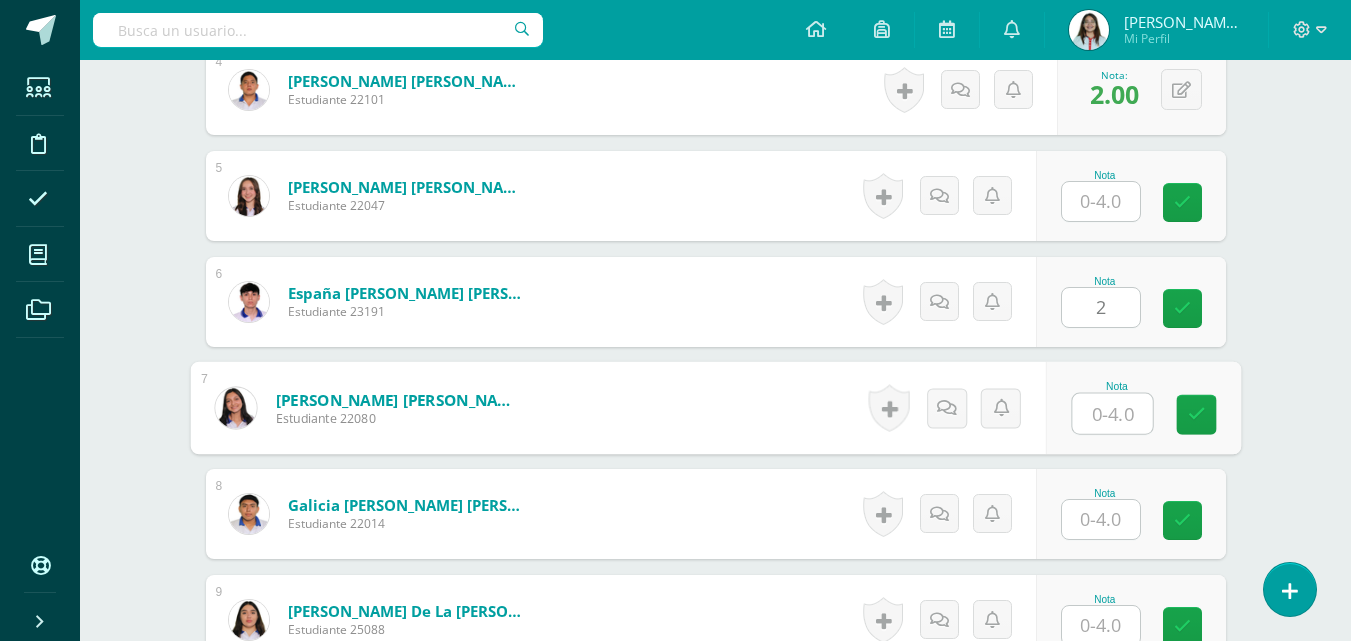 click at bounding box center [1112, 414] 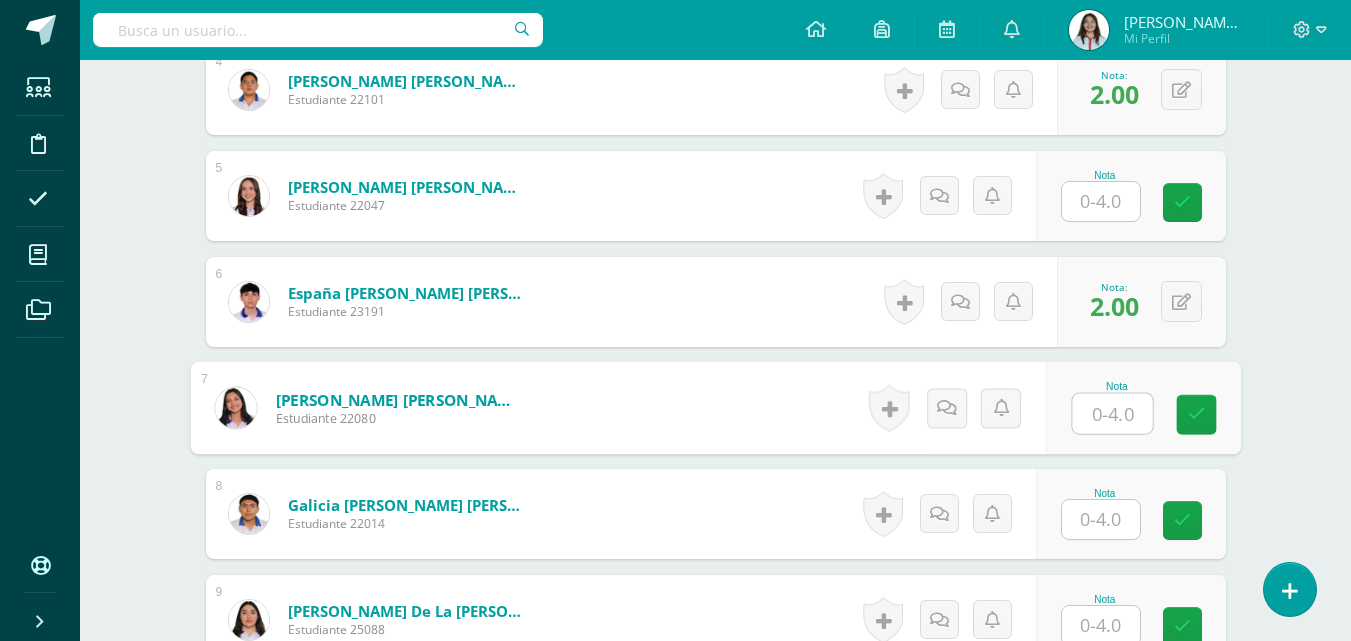 scroll, scrollTop: 1306, scrollLeft: 0, axis: vertical 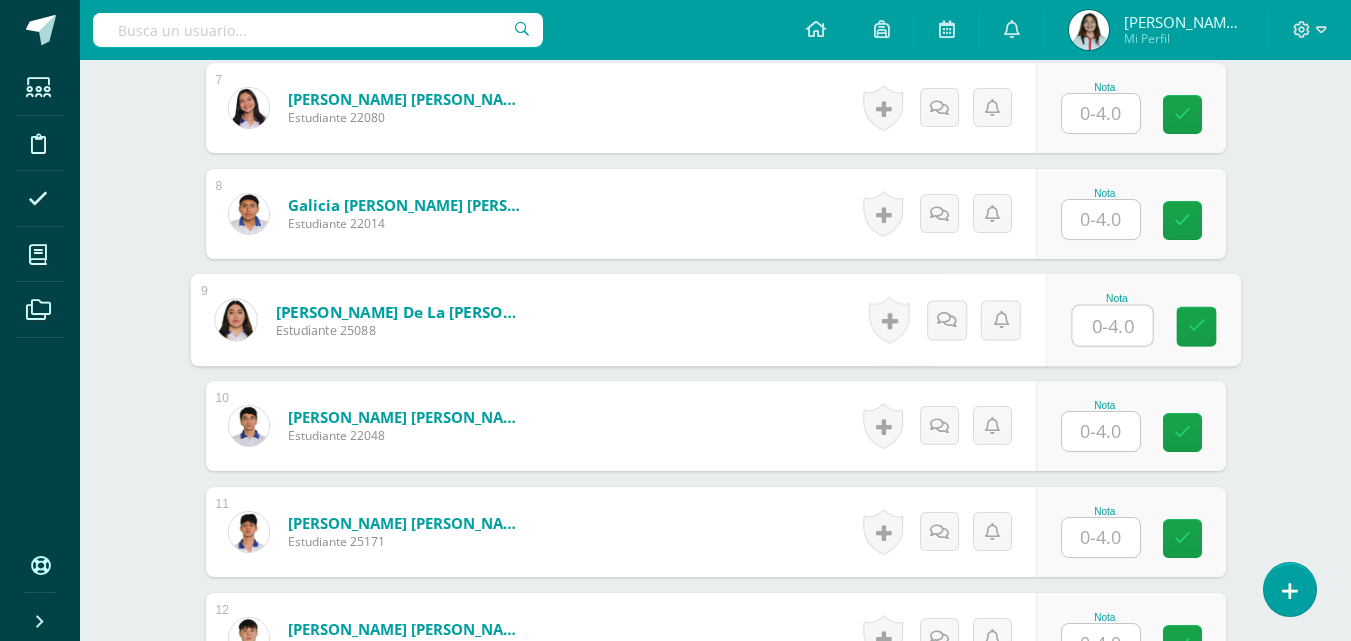 click at bounding box center [1112, 326] 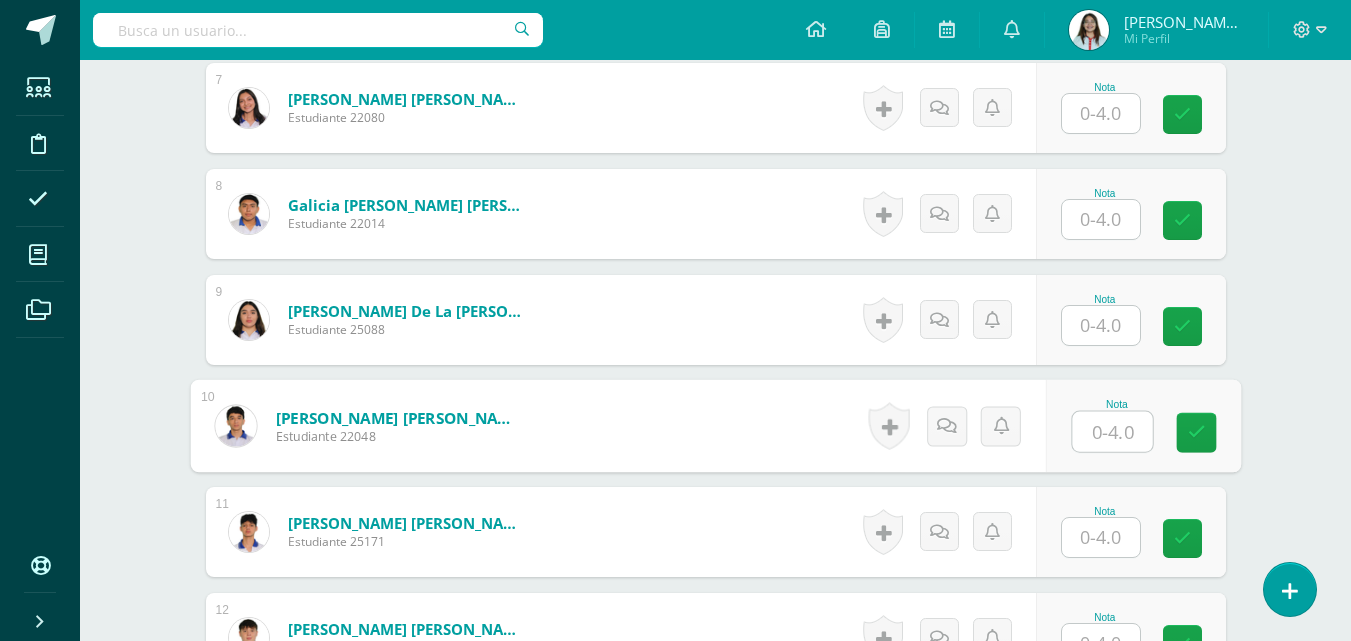 click at bounding box center [1112, 432] 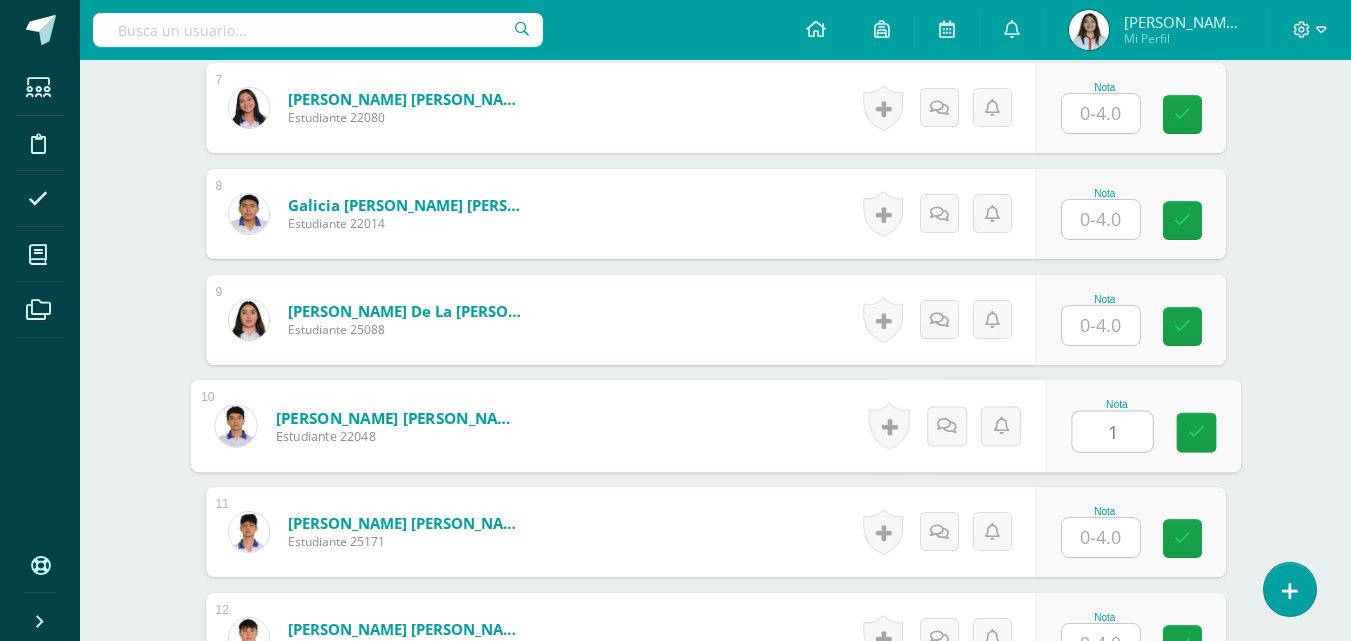type on "1" 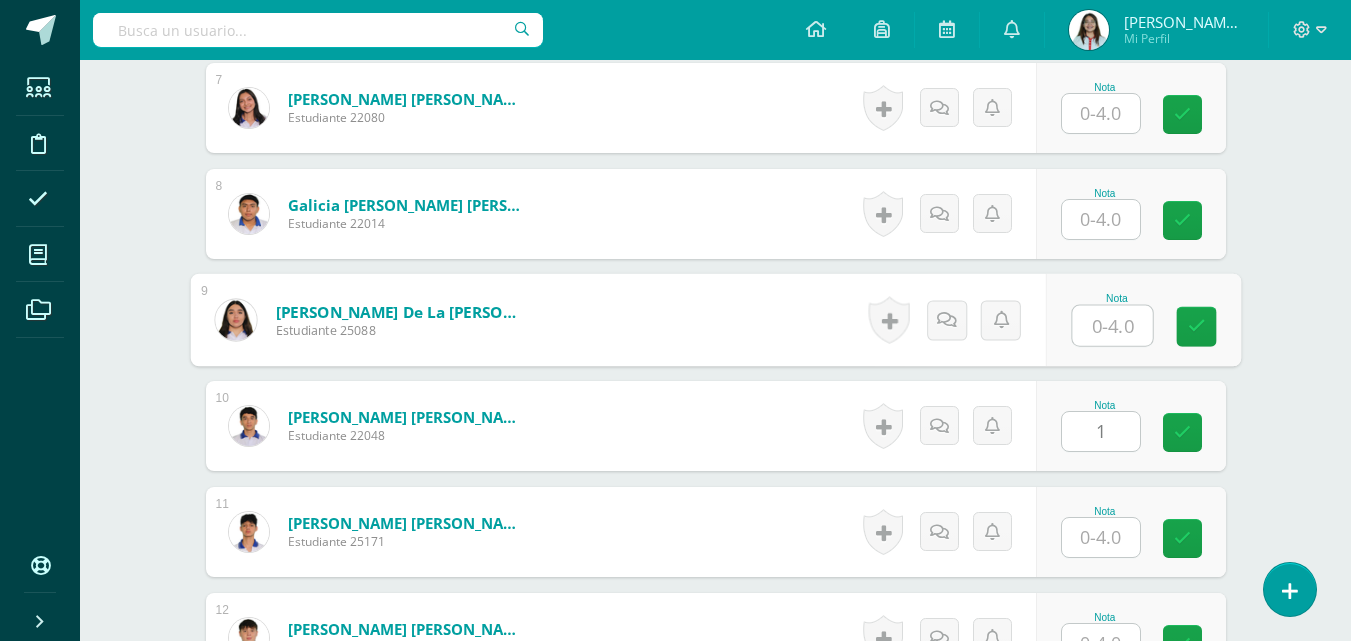 type on "2" 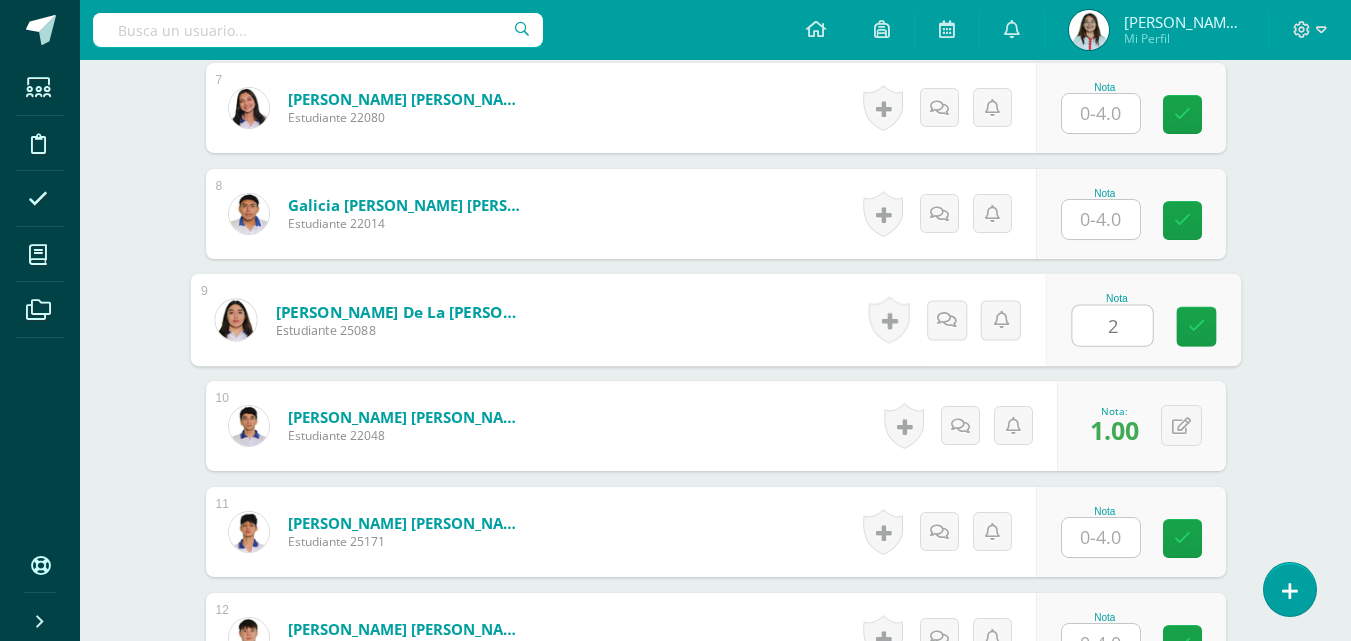 type 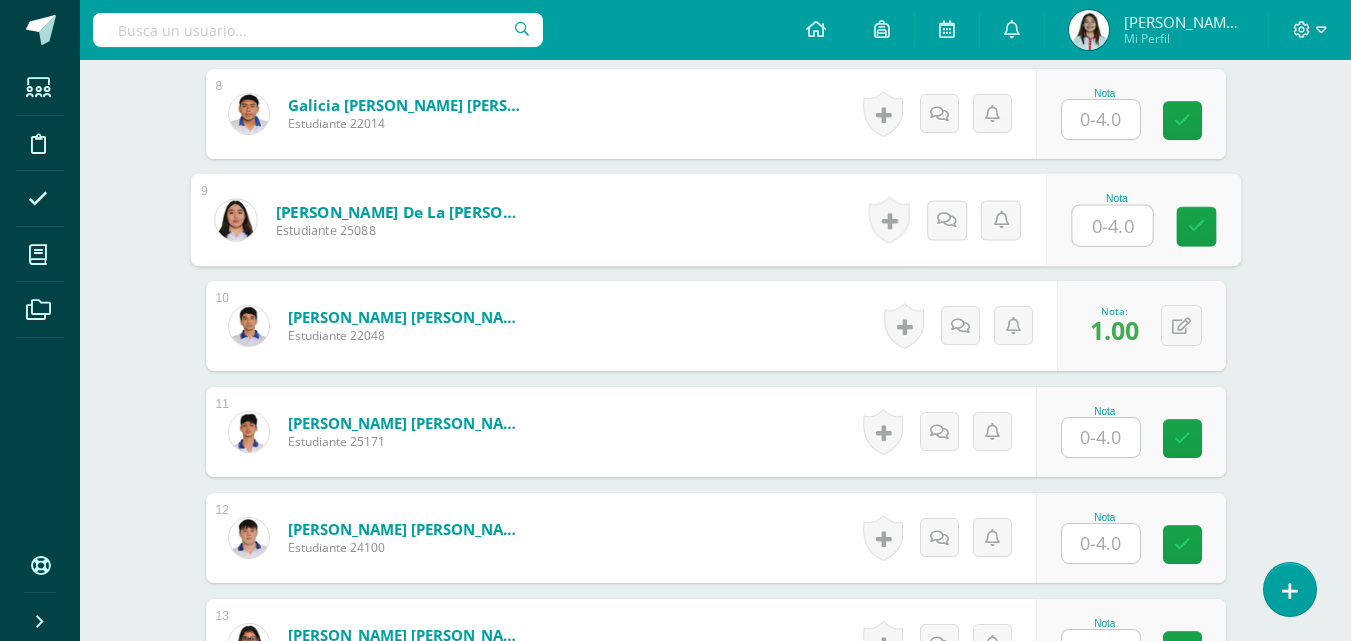 scroll, scrollTop: 1506, scrollLeft: 0, axis: vertical 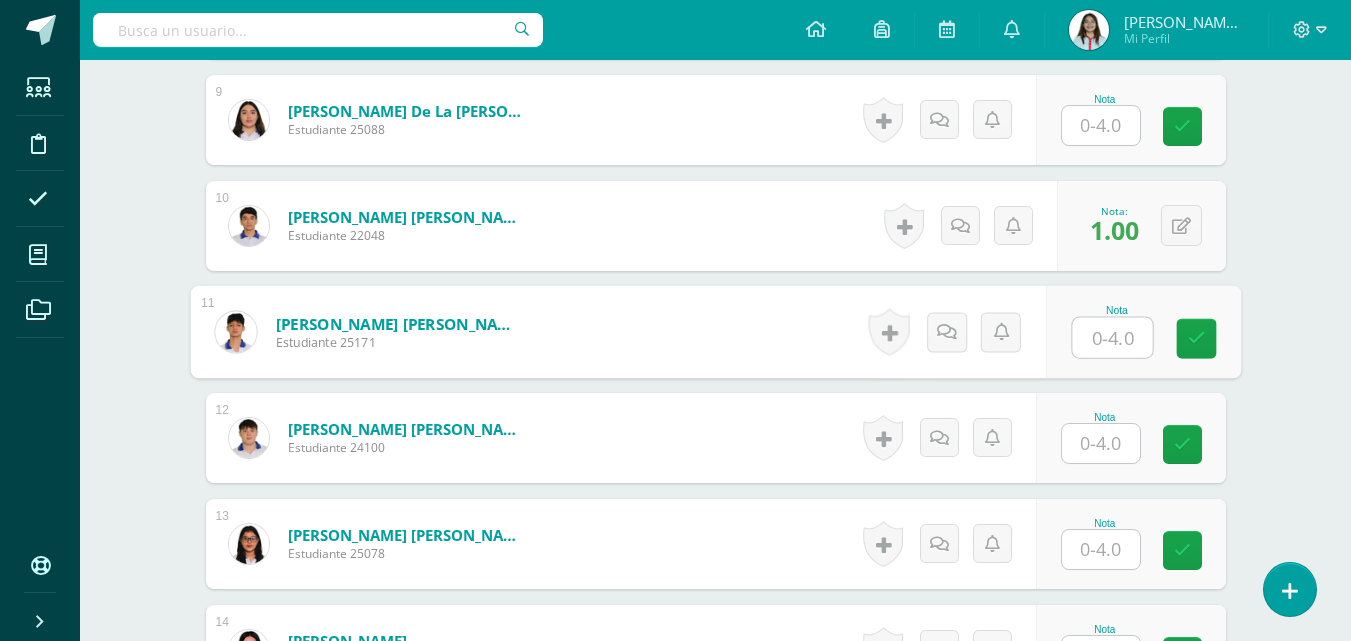 click at bounding box center [1112, 338] 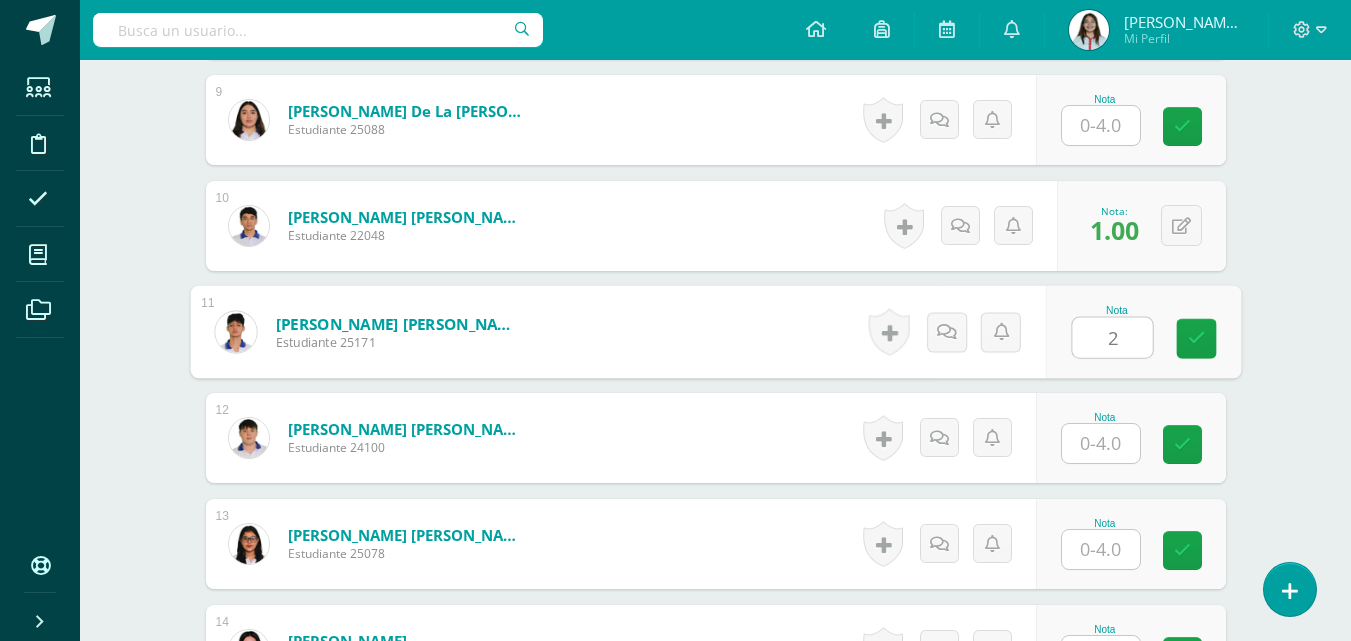 type on "2" 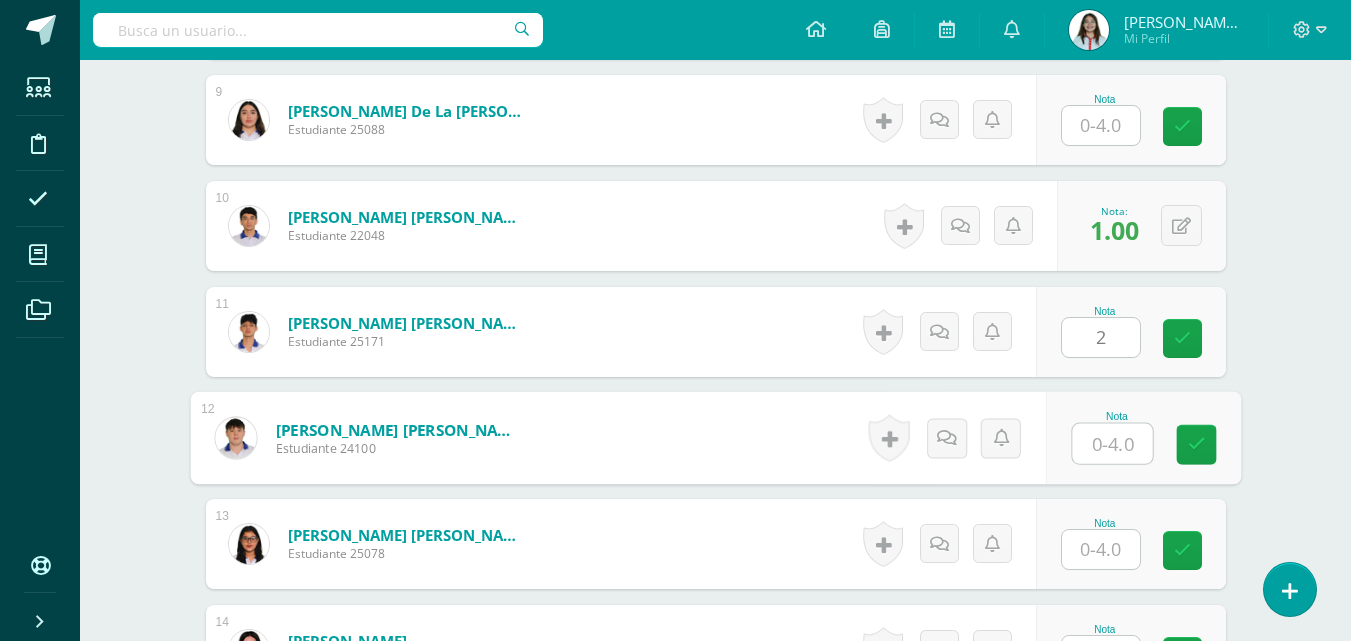 click at bounding box center (1112, 444) 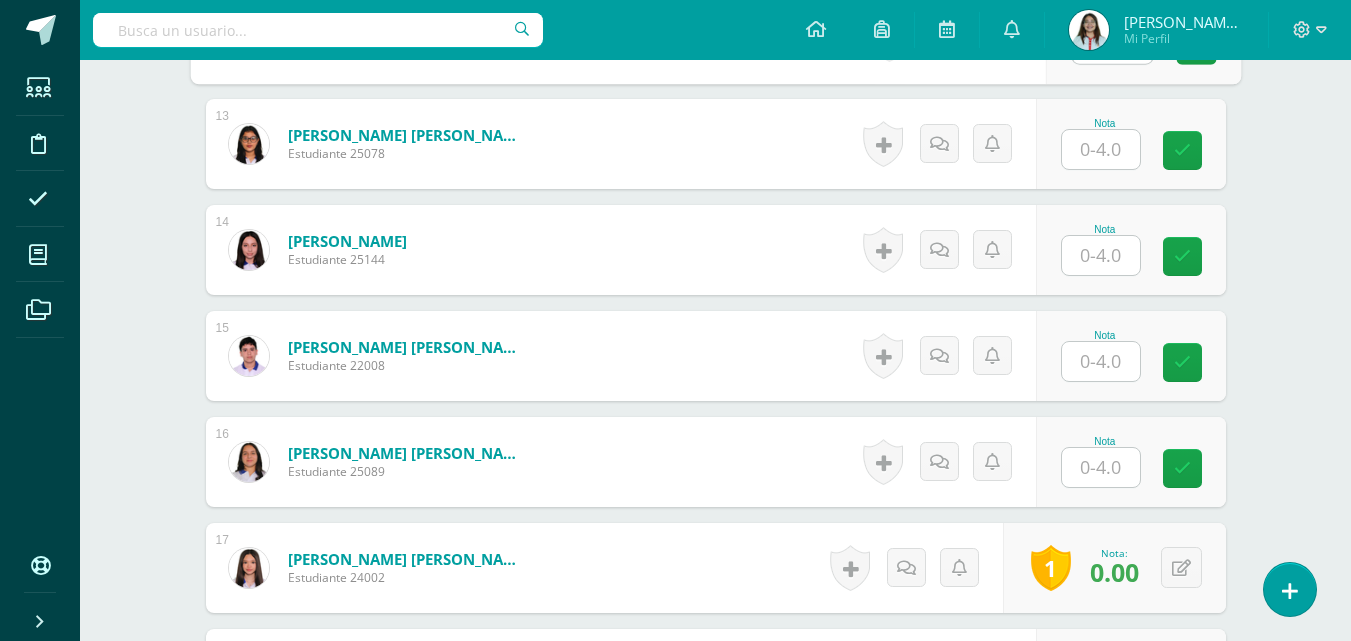 scroll, scrollTop: 2006, scrollLeft: 0, axis: vertical 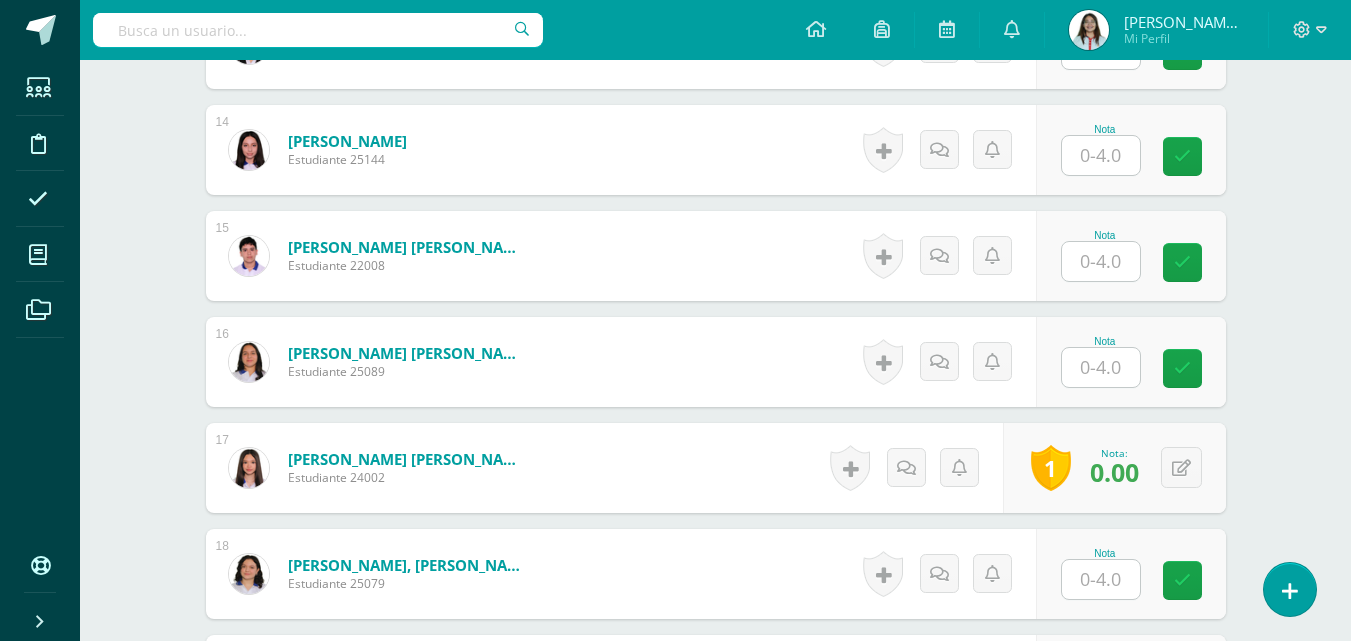 type on "1" 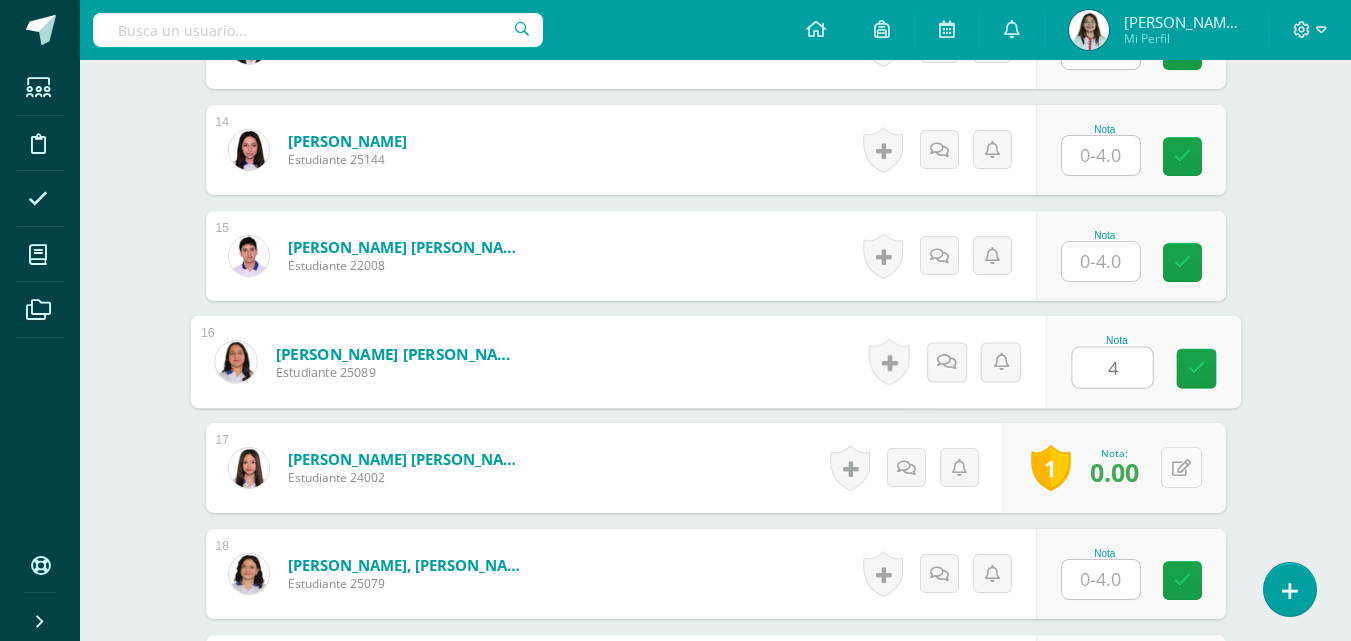 type on "4" 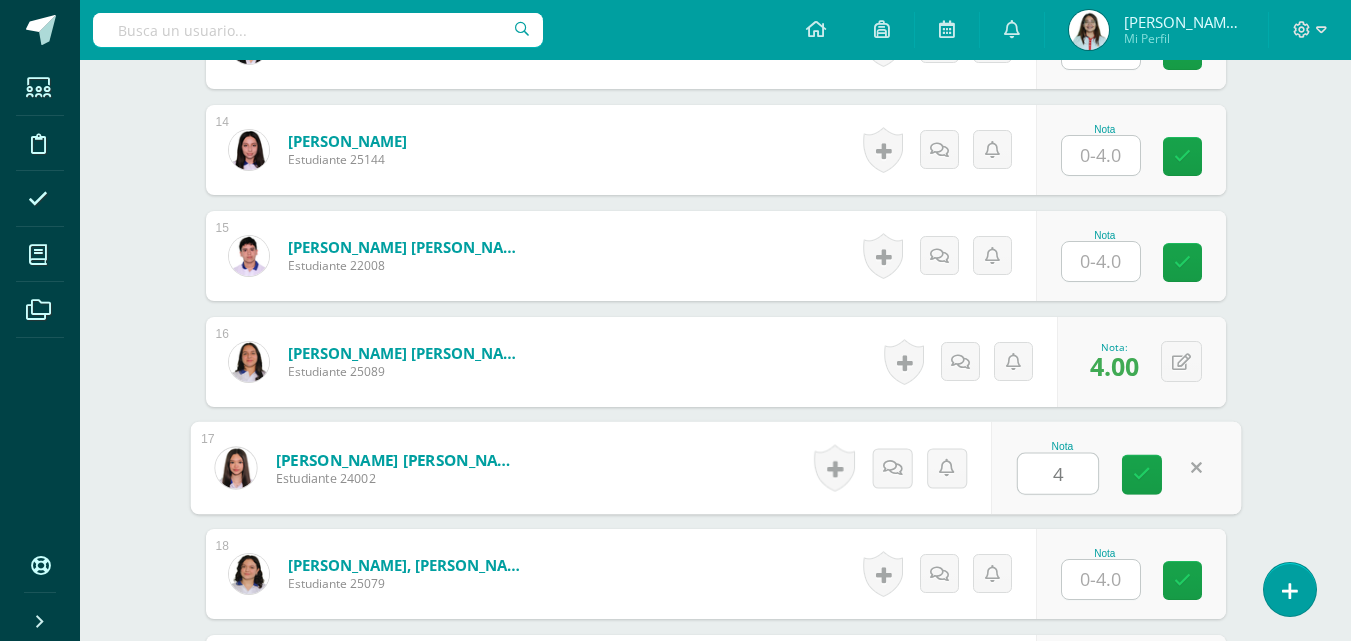 type on "4" 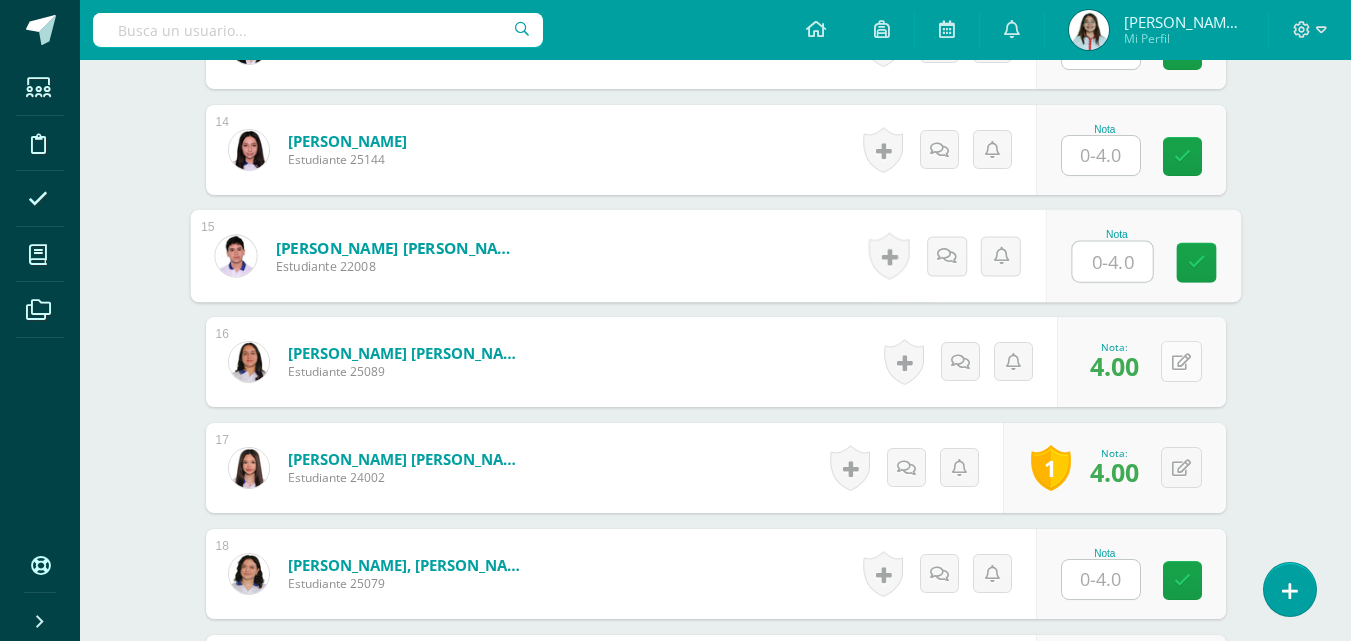 type on "2" 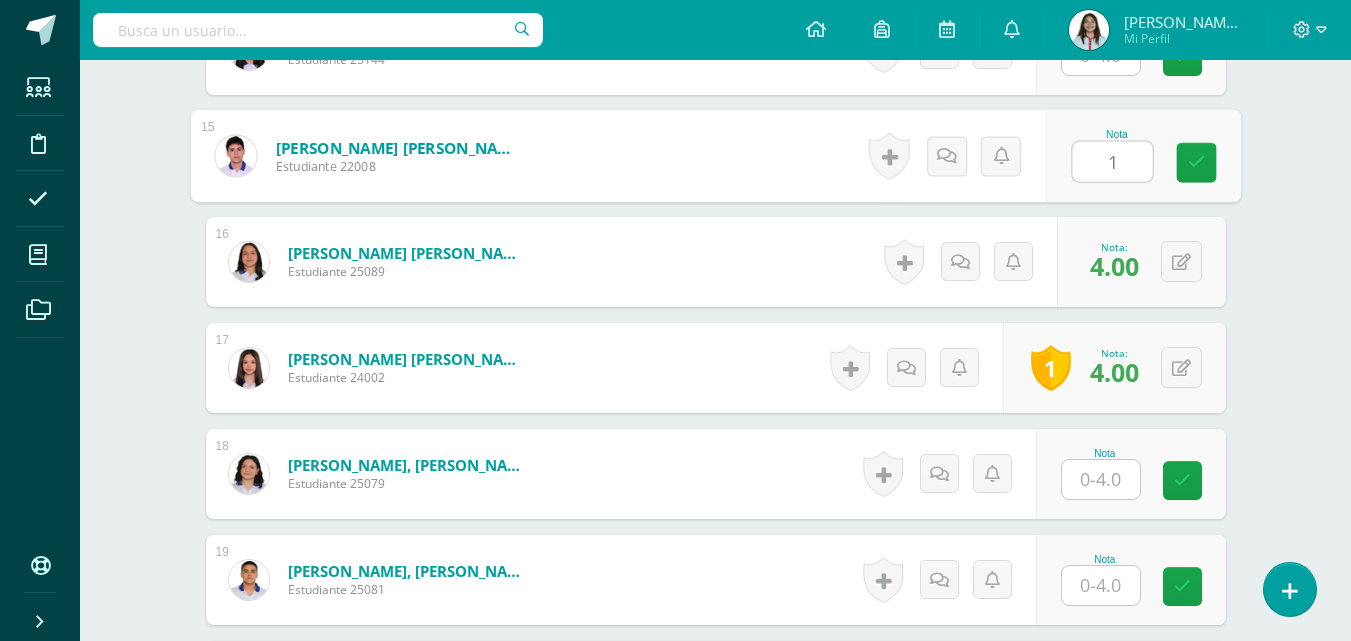 scroll, scrollTop: 2206, scrollLeft: 0, axis: vertical 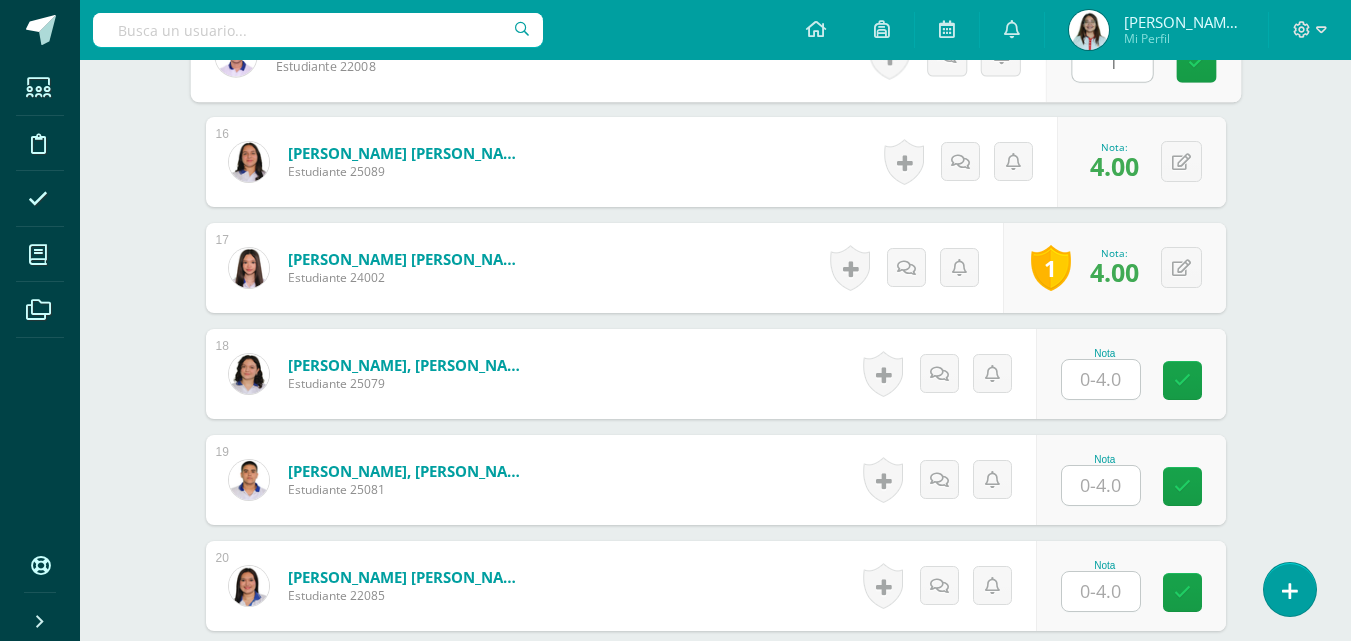 type on "1" 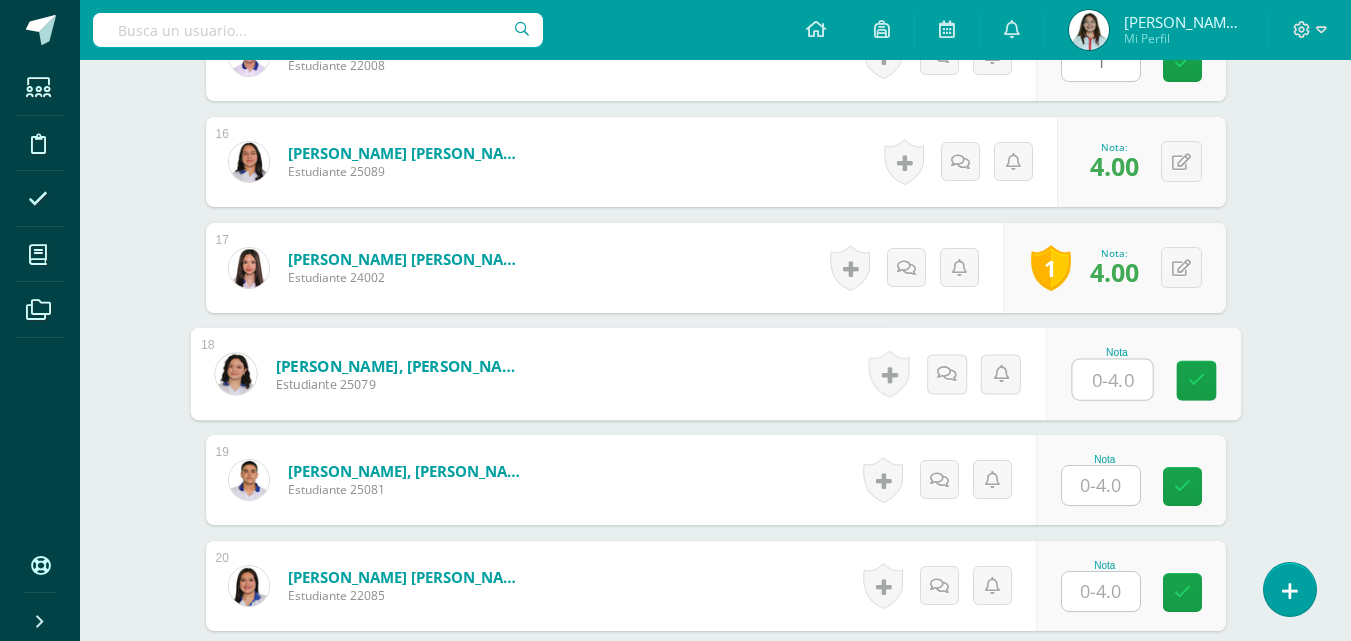 click at bounding box center [1112, 380] 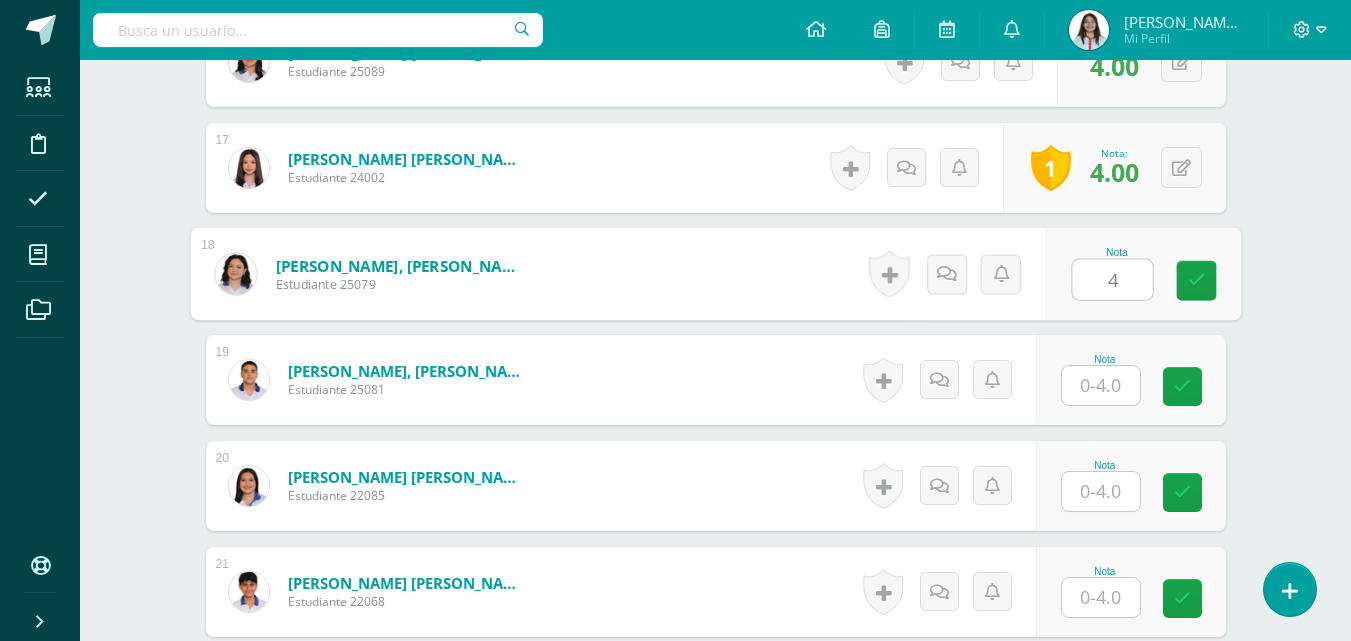 scroll, scrollTop: 2406, scrollLeft: 0, axis: vertical 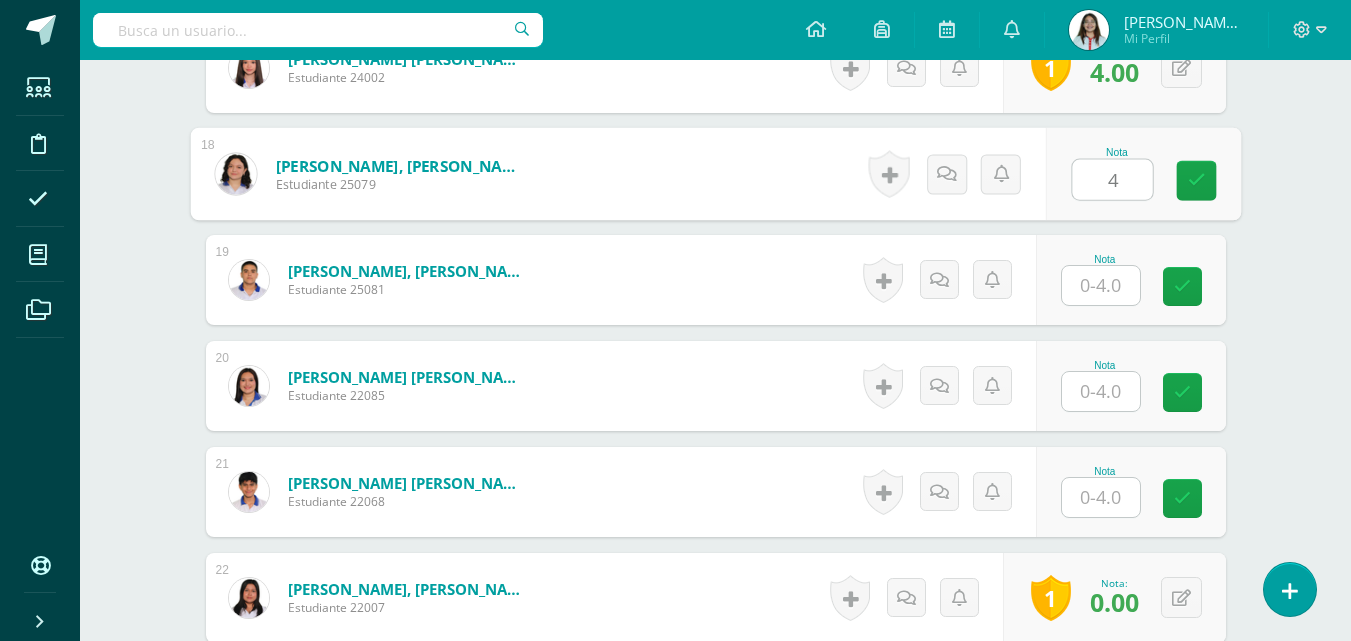 type on "4" 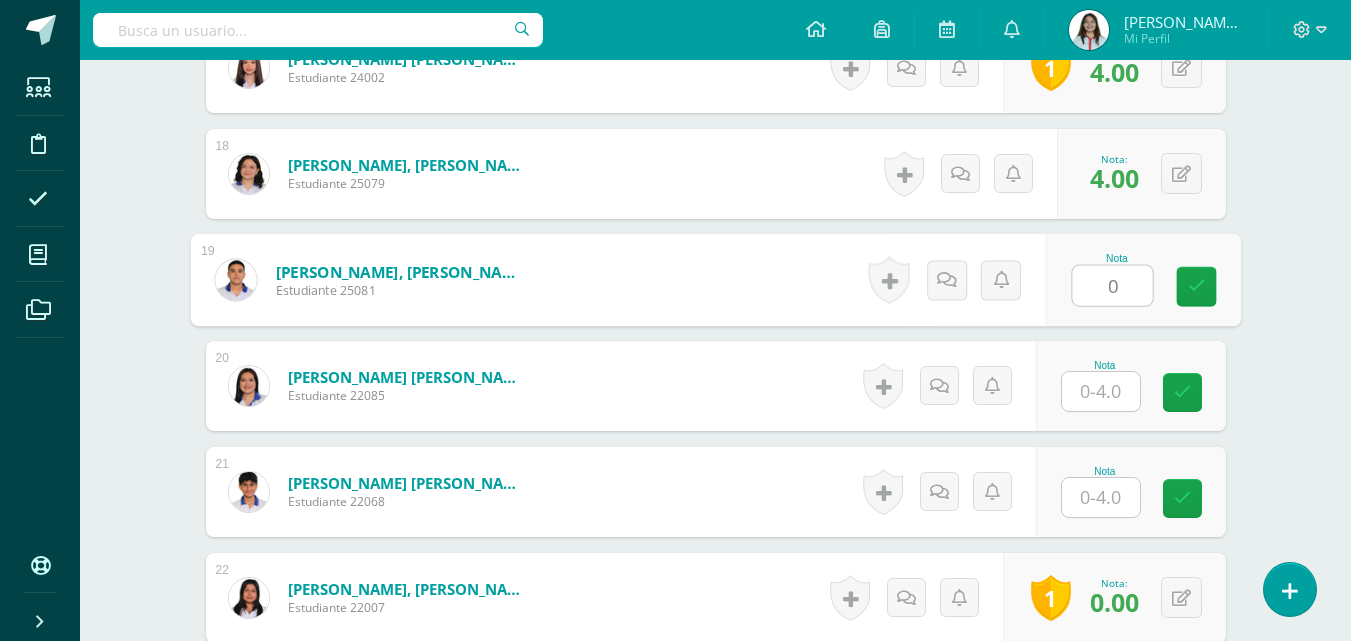 type on "0" 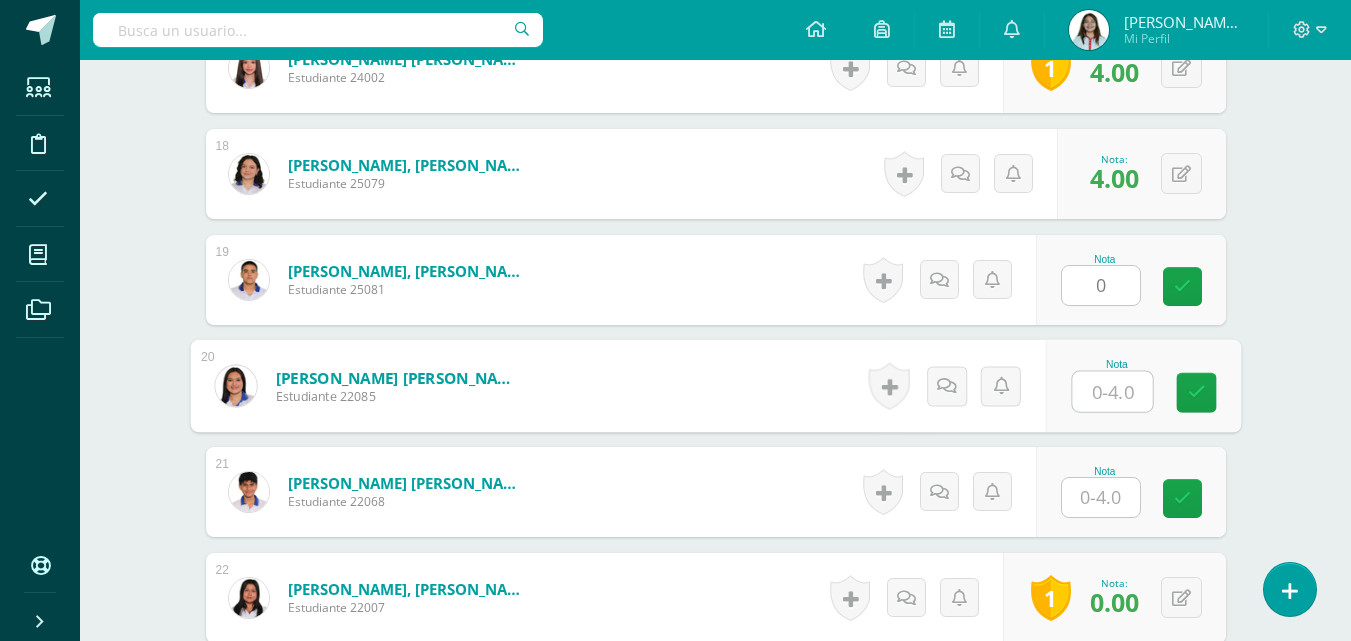 click at bounding box center [1112, 392] 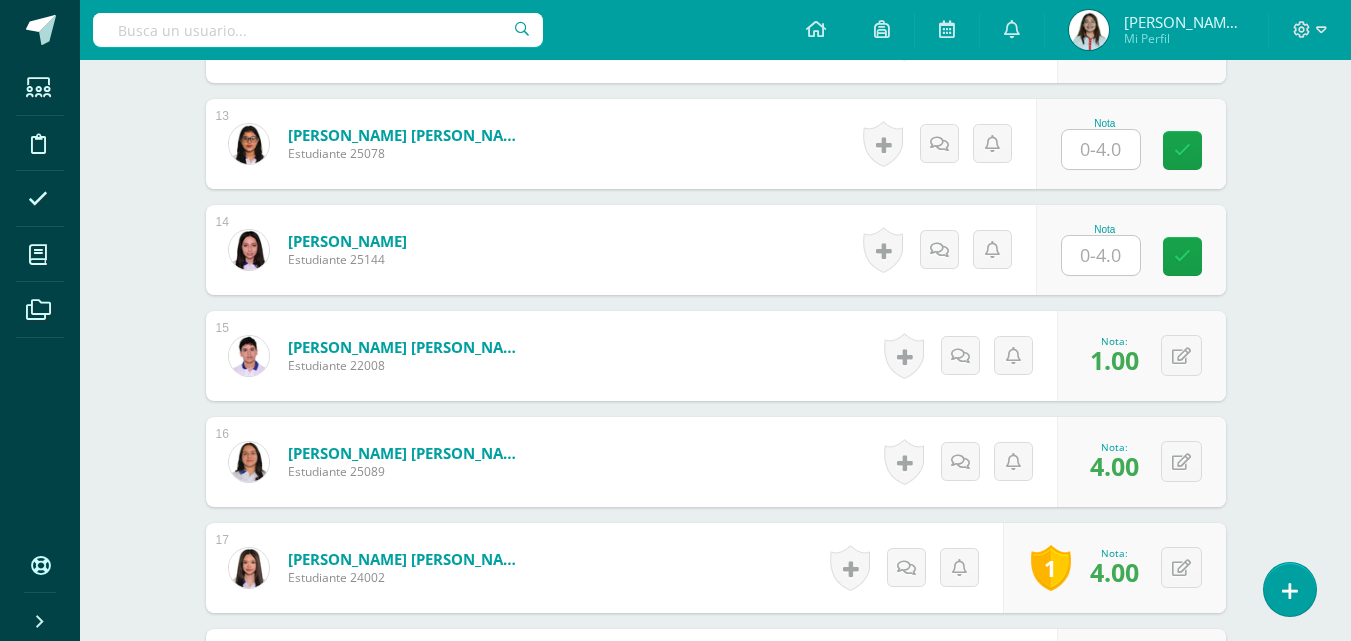 scroll, scrollTop: 1806, scrollLeft: 0, axis: vertical 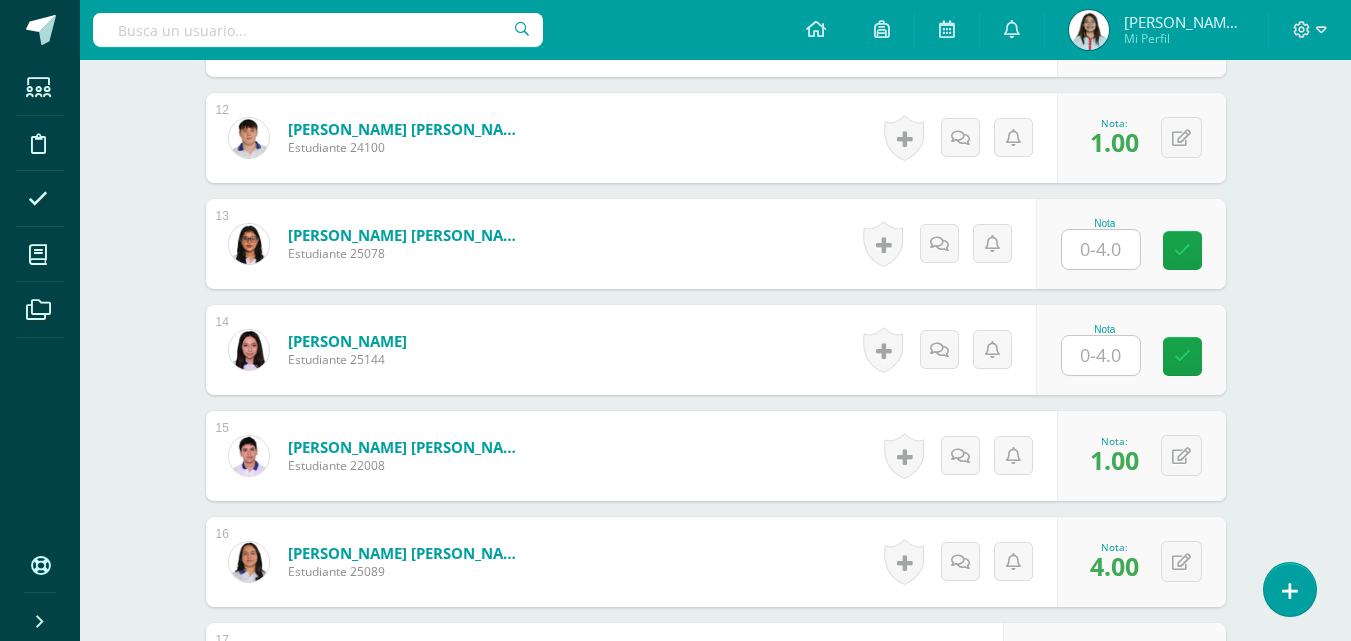 type on "2" 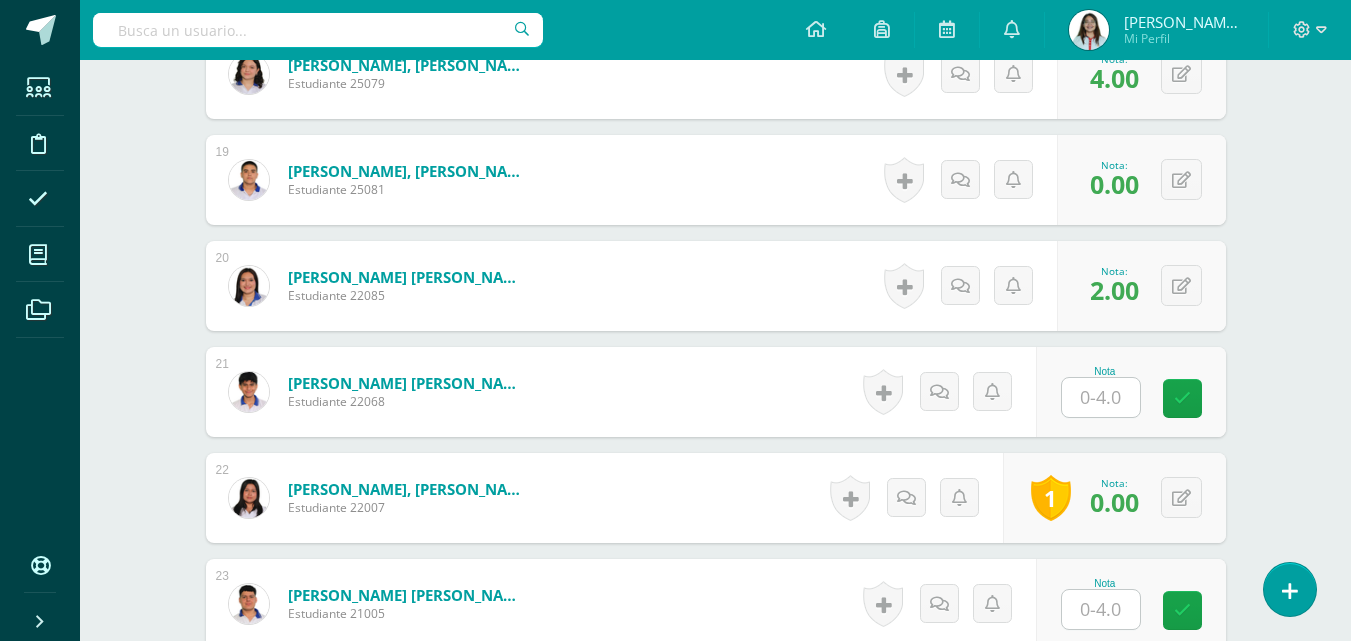 scroll, scrollTop: 2606, scrollLeft: 0, axis: vertical 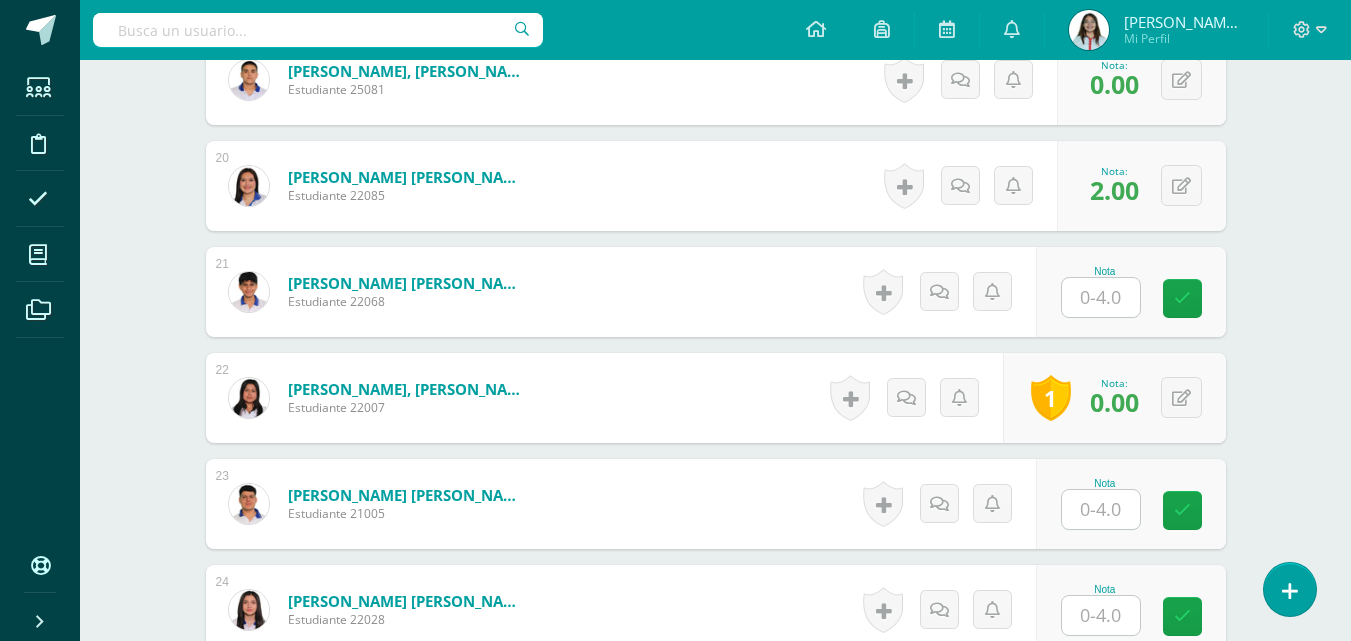 type on "2" 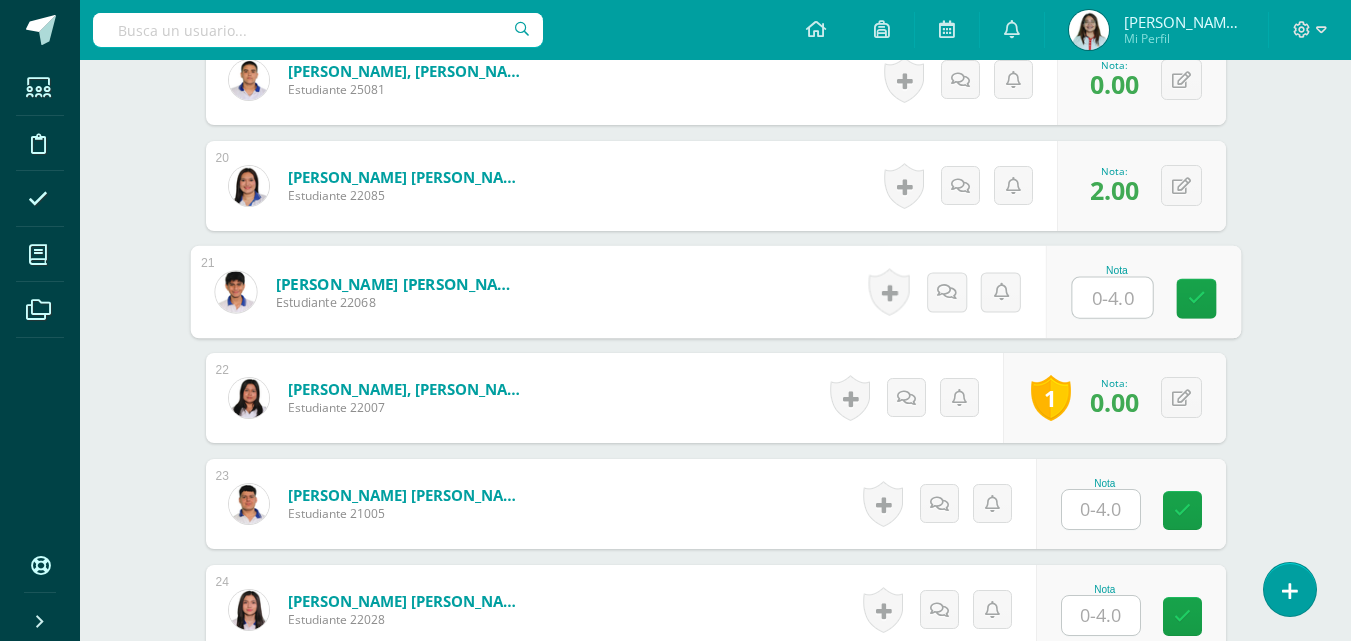 click at bounding box center [1112, 298] 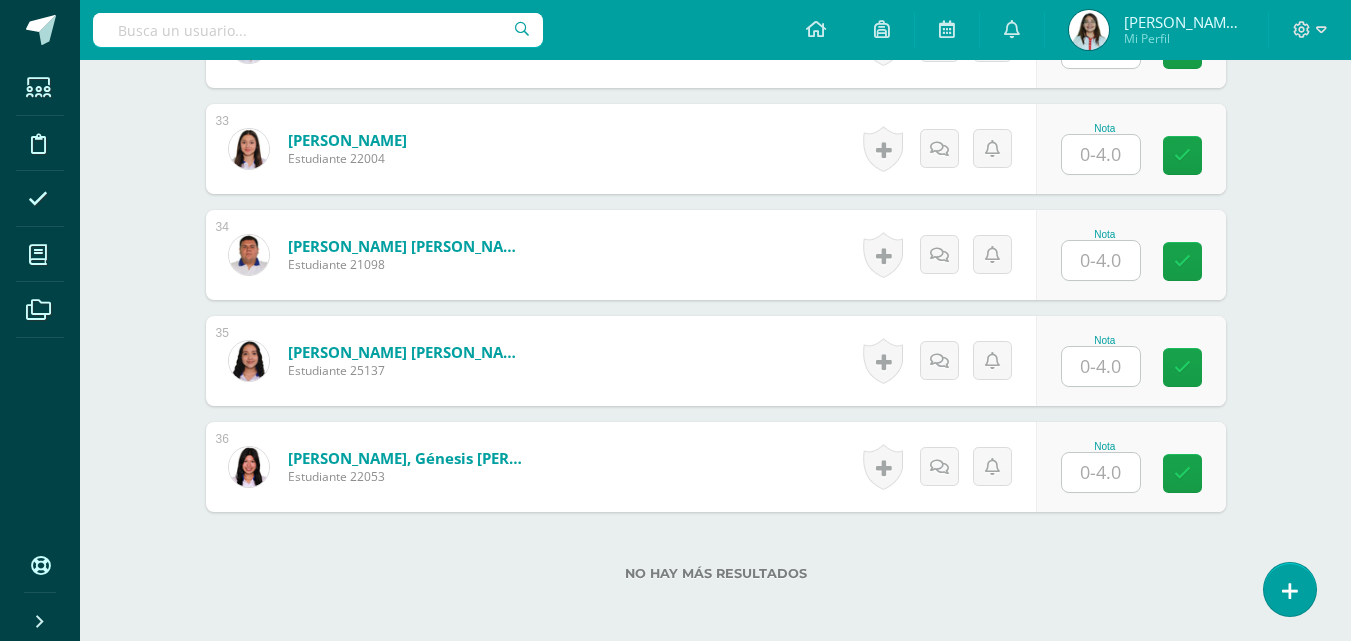 scroll, scrollTop: 3921, scrollLeft: 0, axis: vertical 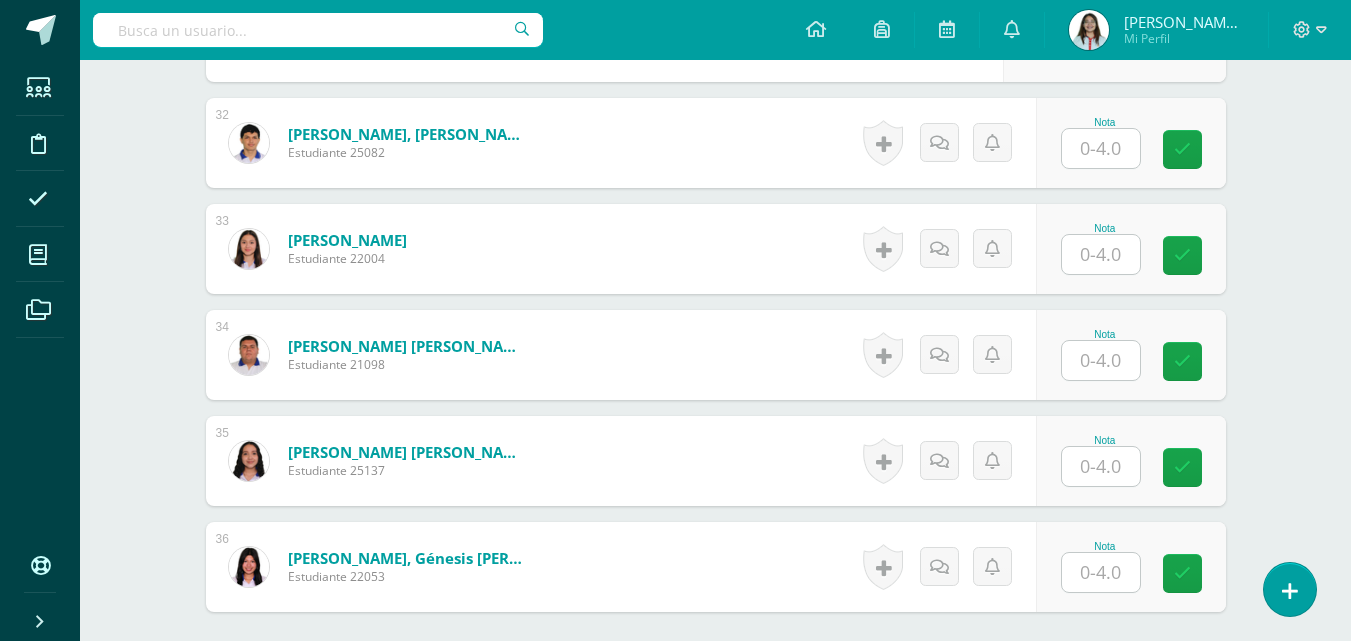 click at bounding box center [1101, 254] 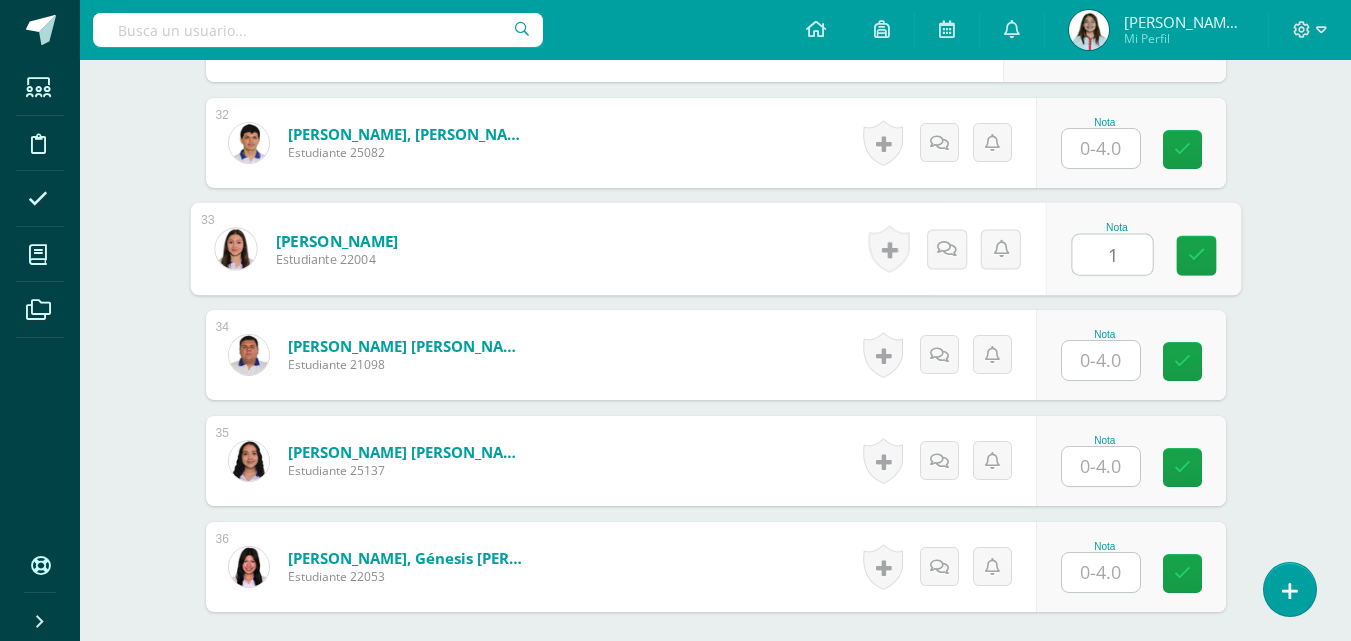 type on "1" 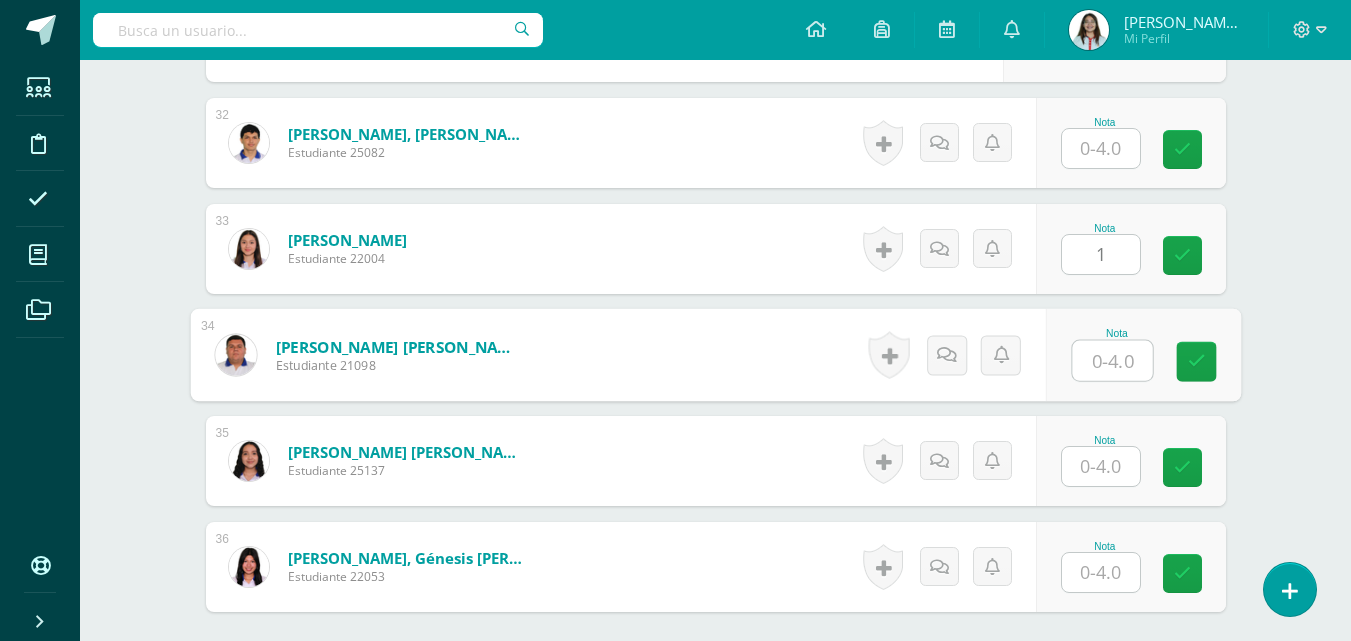 click at bounding box center [1112, 361] 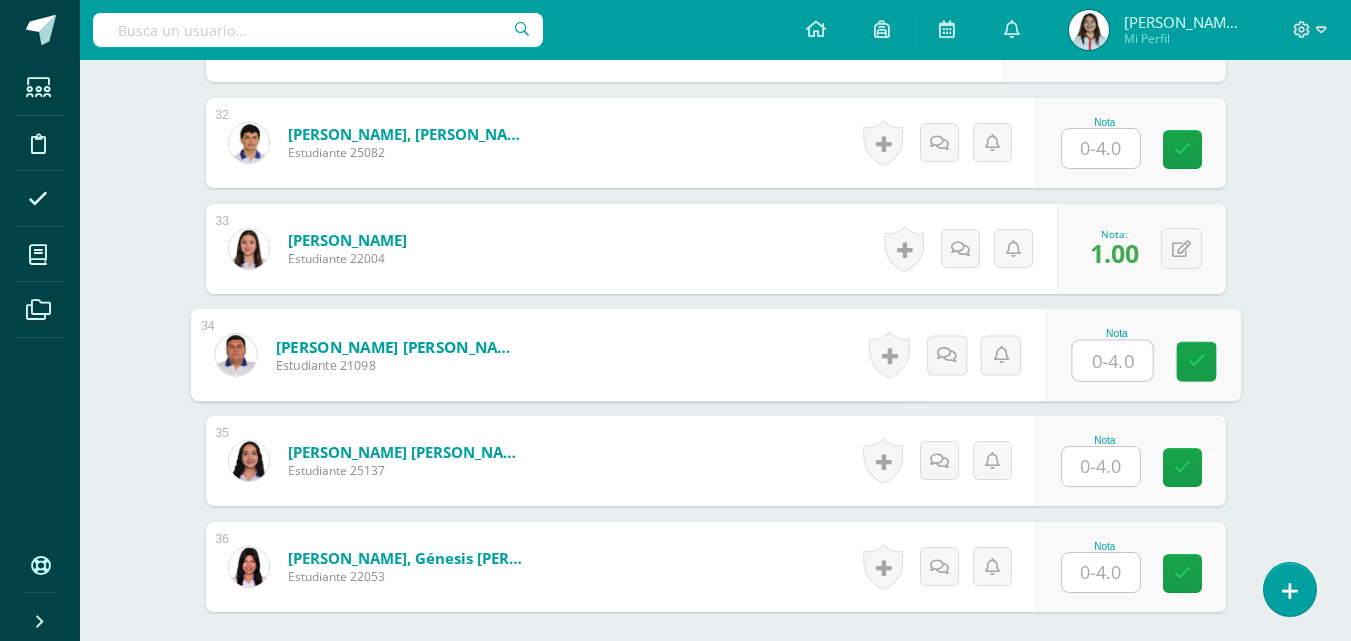 click at bounding box center (1101, 148) 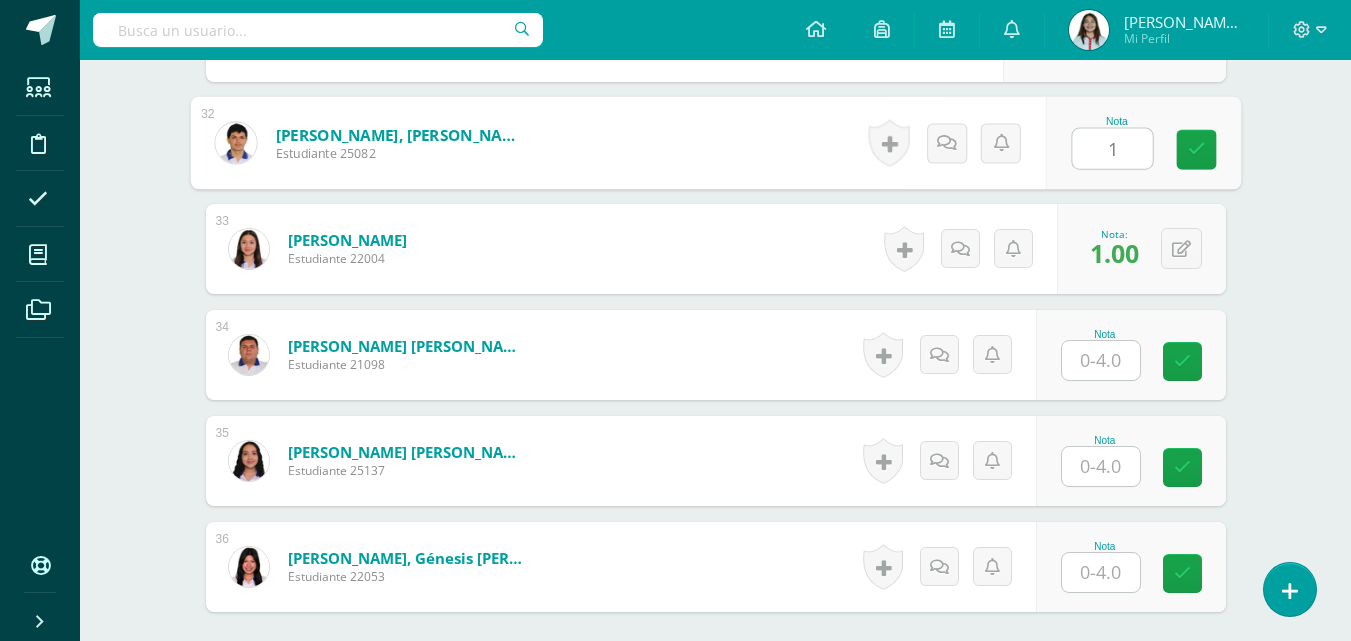 type on "1" 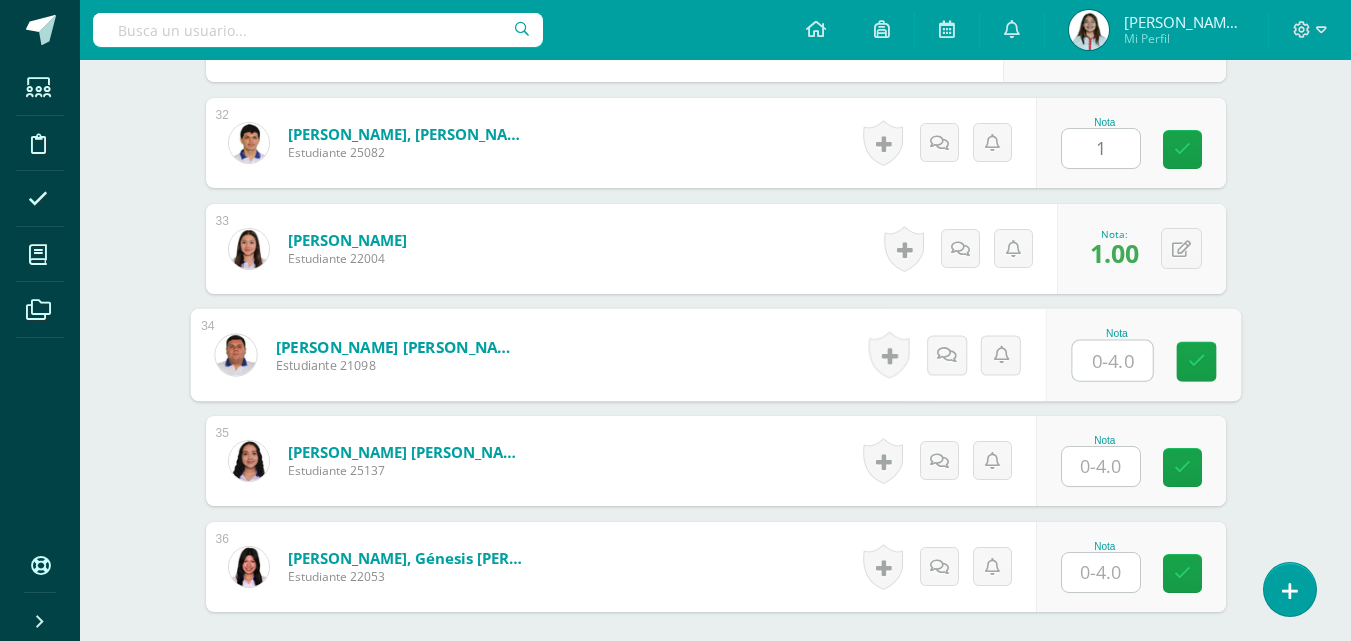 click at bounding box center (1112, 361) 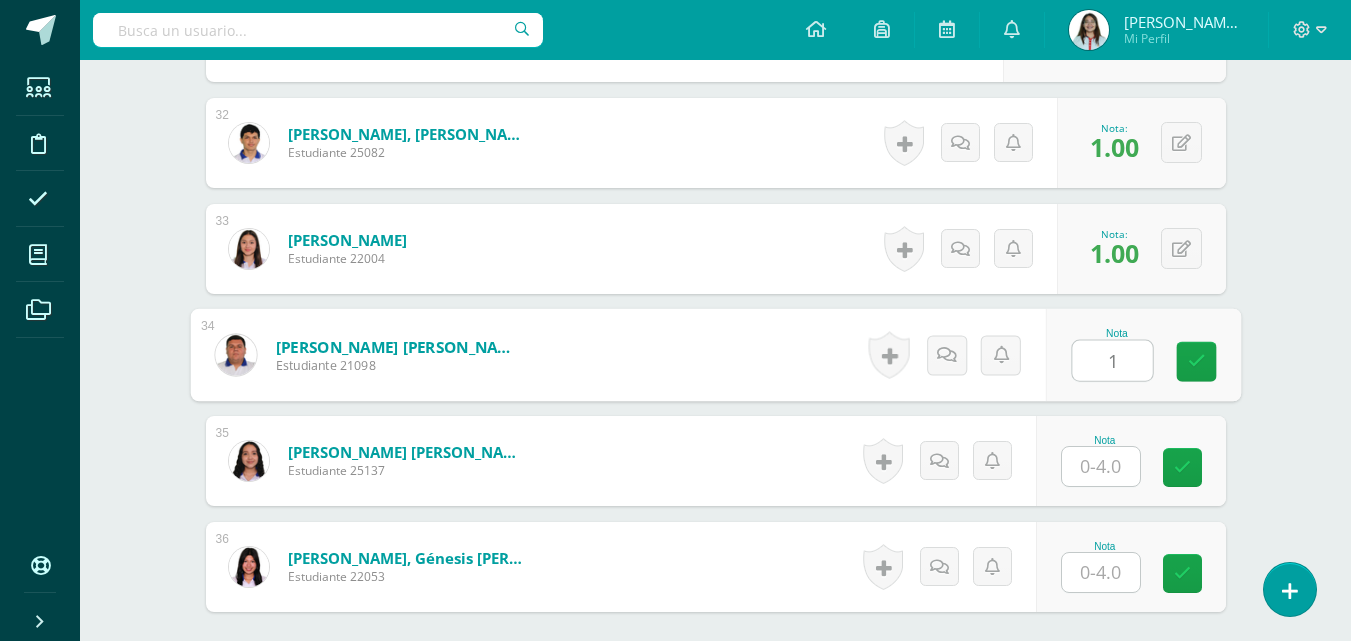 type on "1" 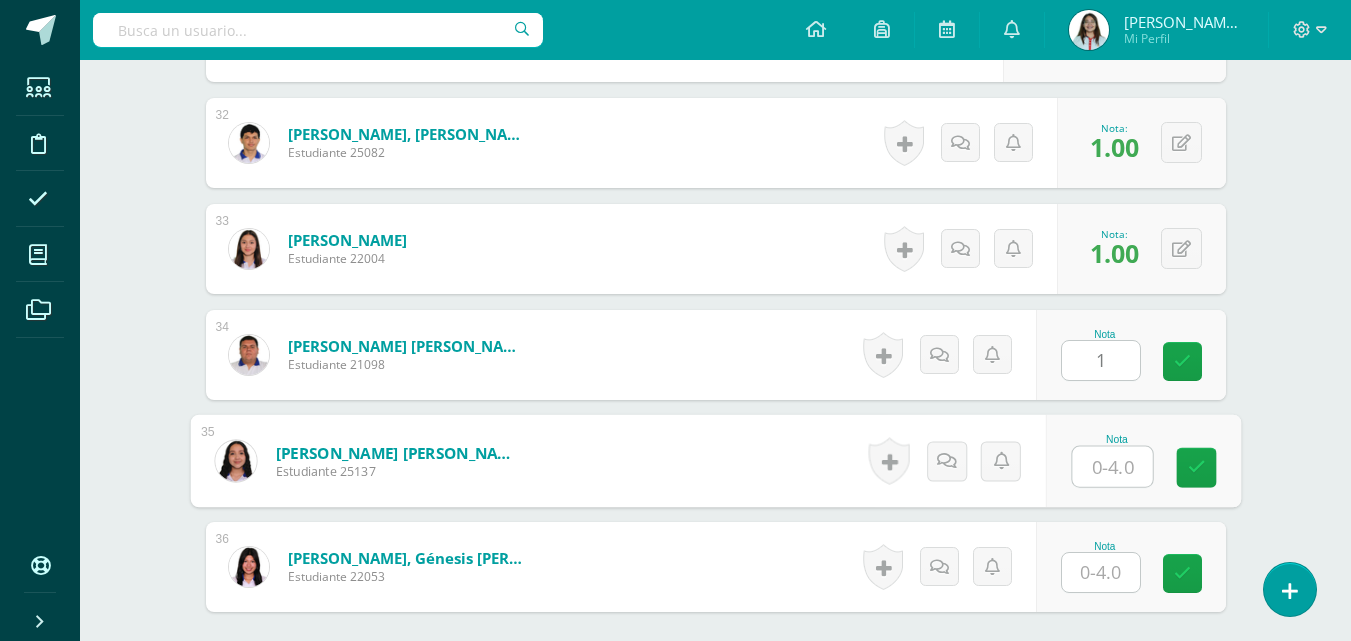 click at bounding box center [1112, 467] 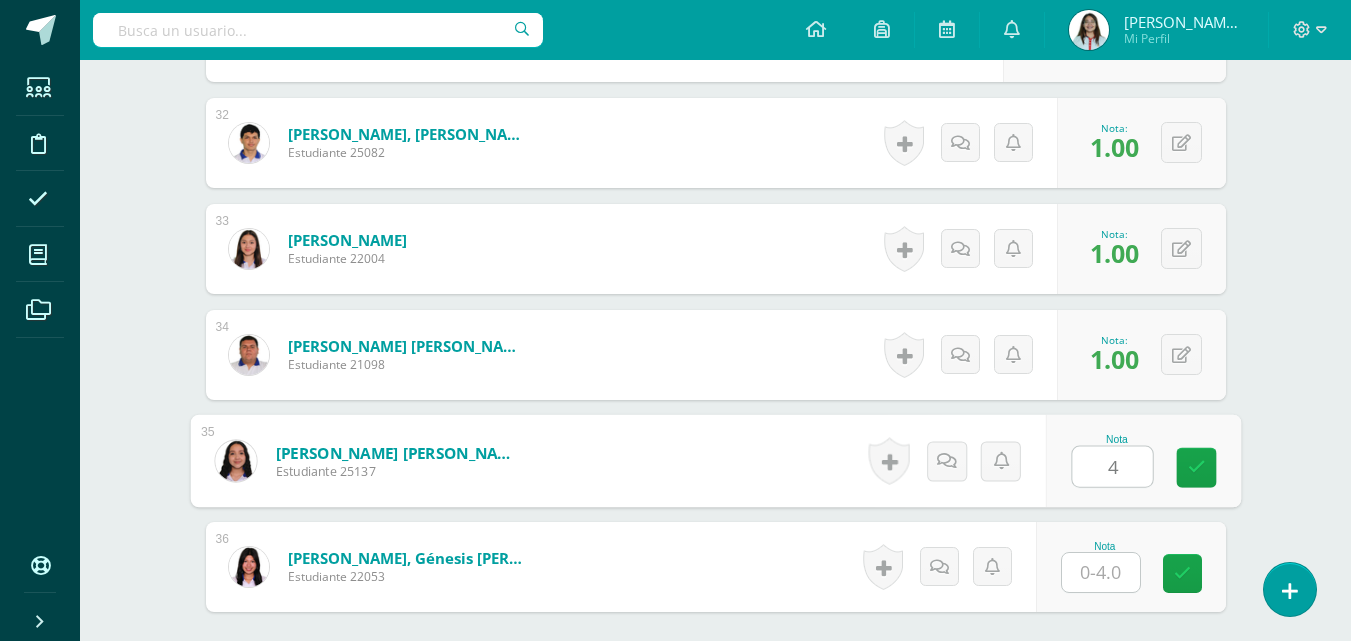 scroll, scrollTop: 4121, scrollLeft: 0, axis: vertical 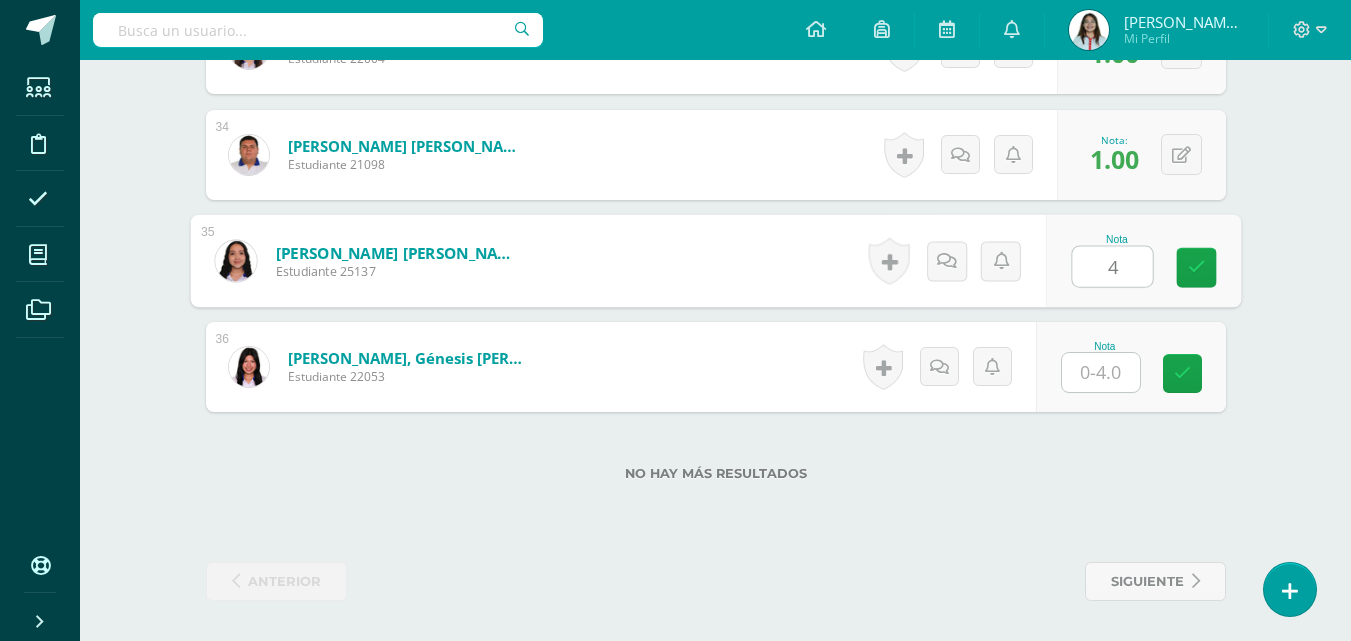 type on "4" 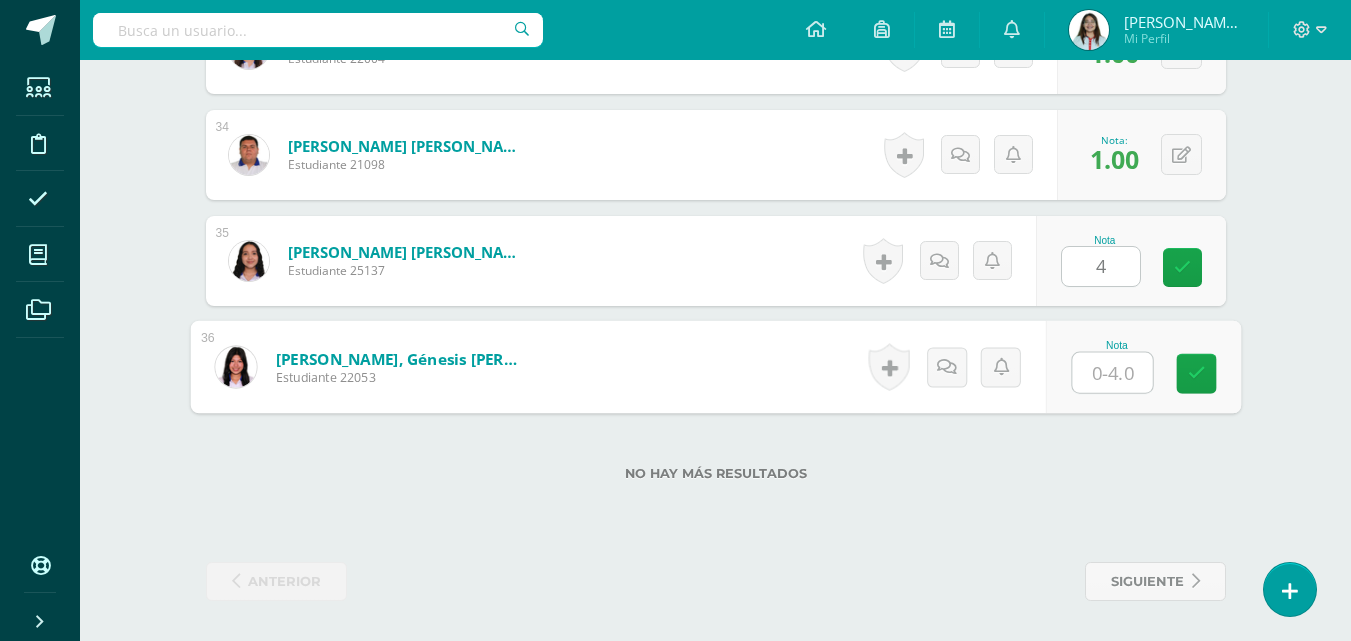click at bounding box center (1112, 373) 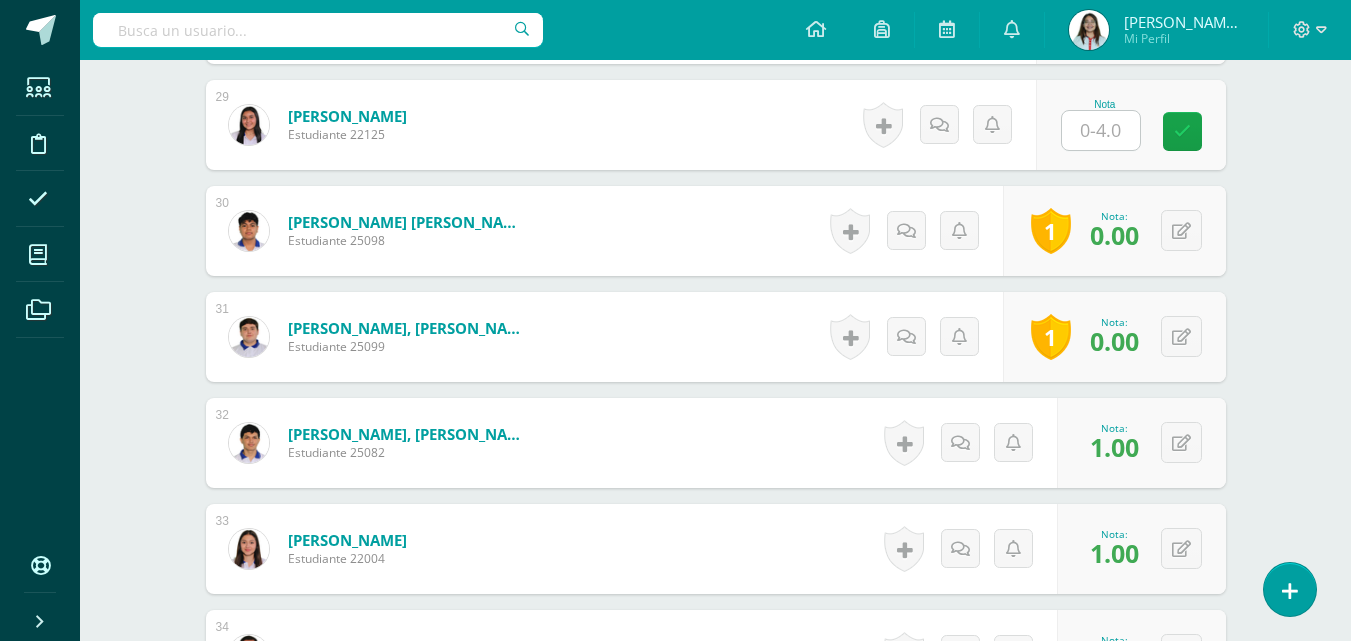 scroll, scrollTop: 3521, scrollLeft: 0, axis: vertical 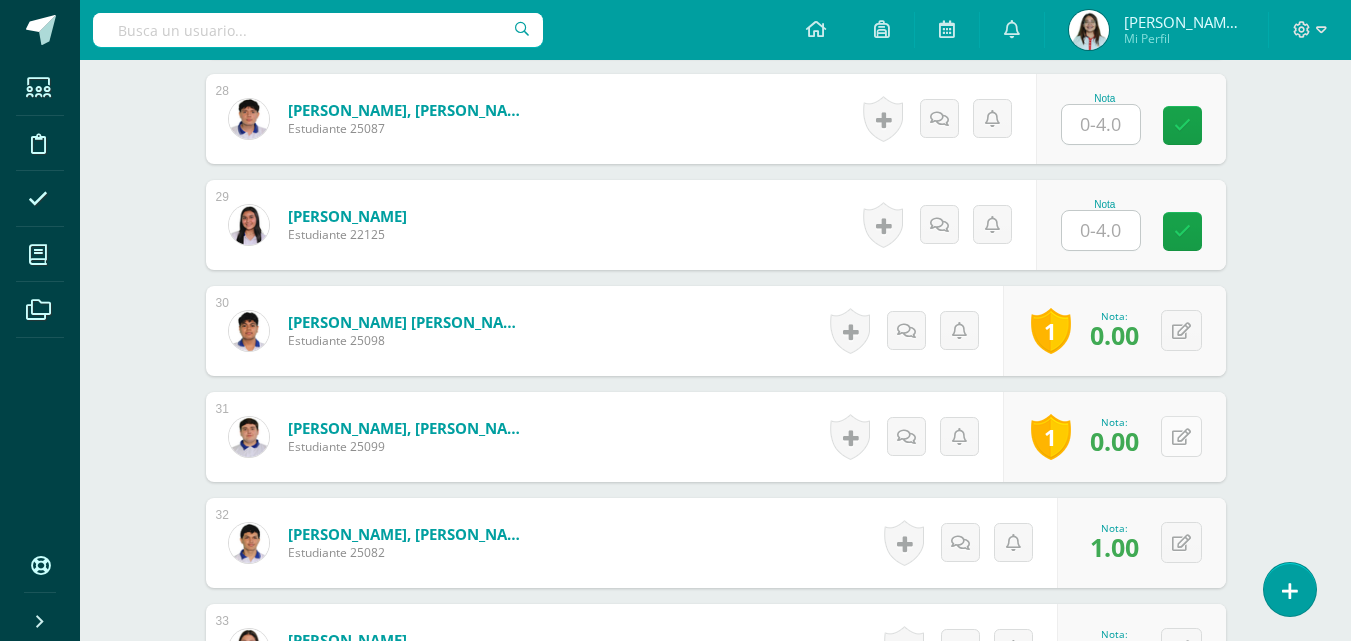type on "4" 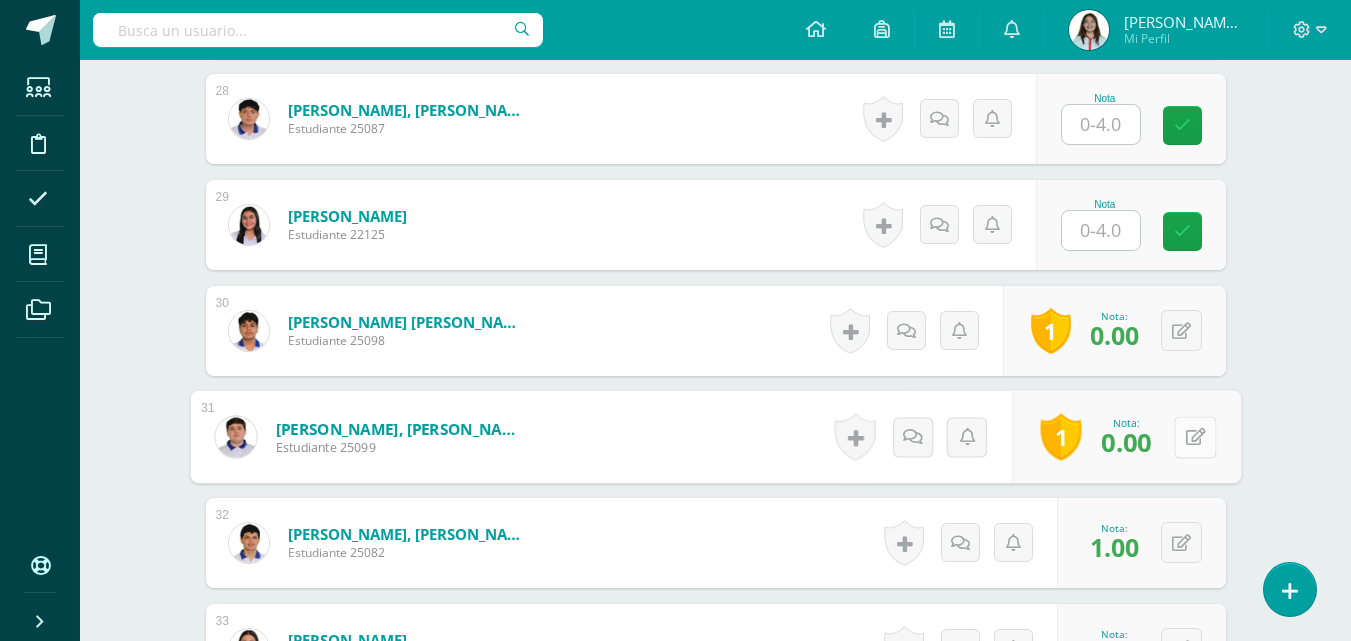 click at bounding box center [1195, 437] 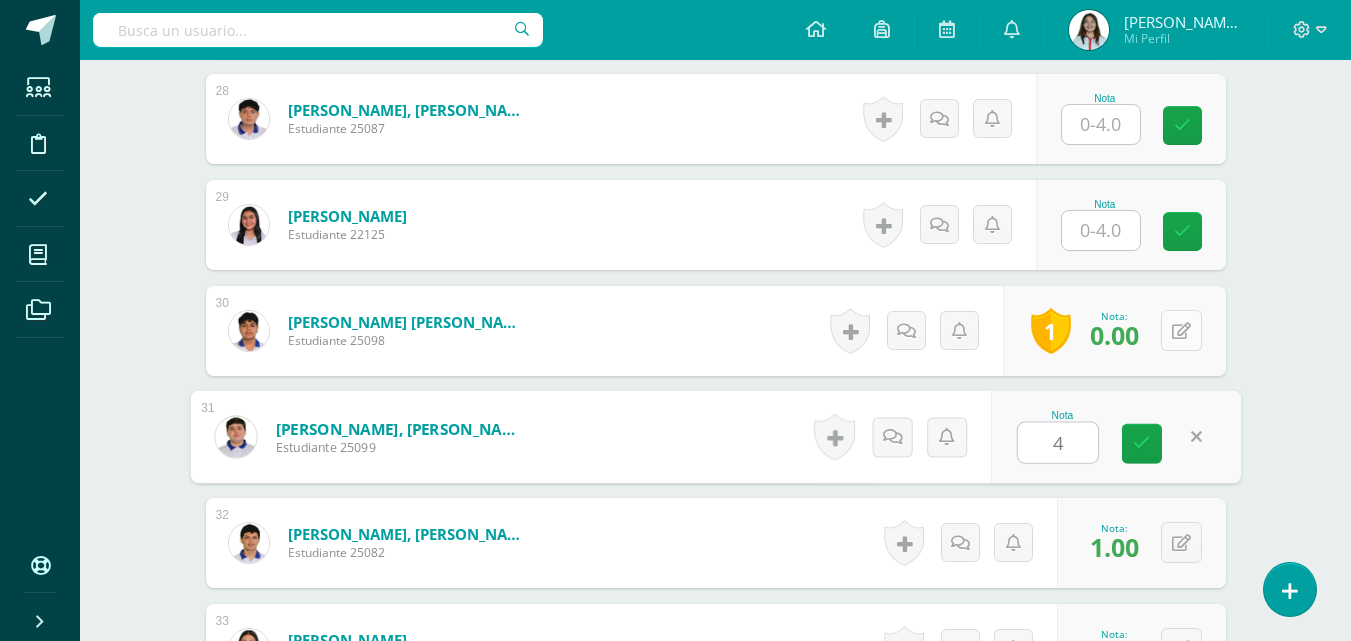 type on "4" 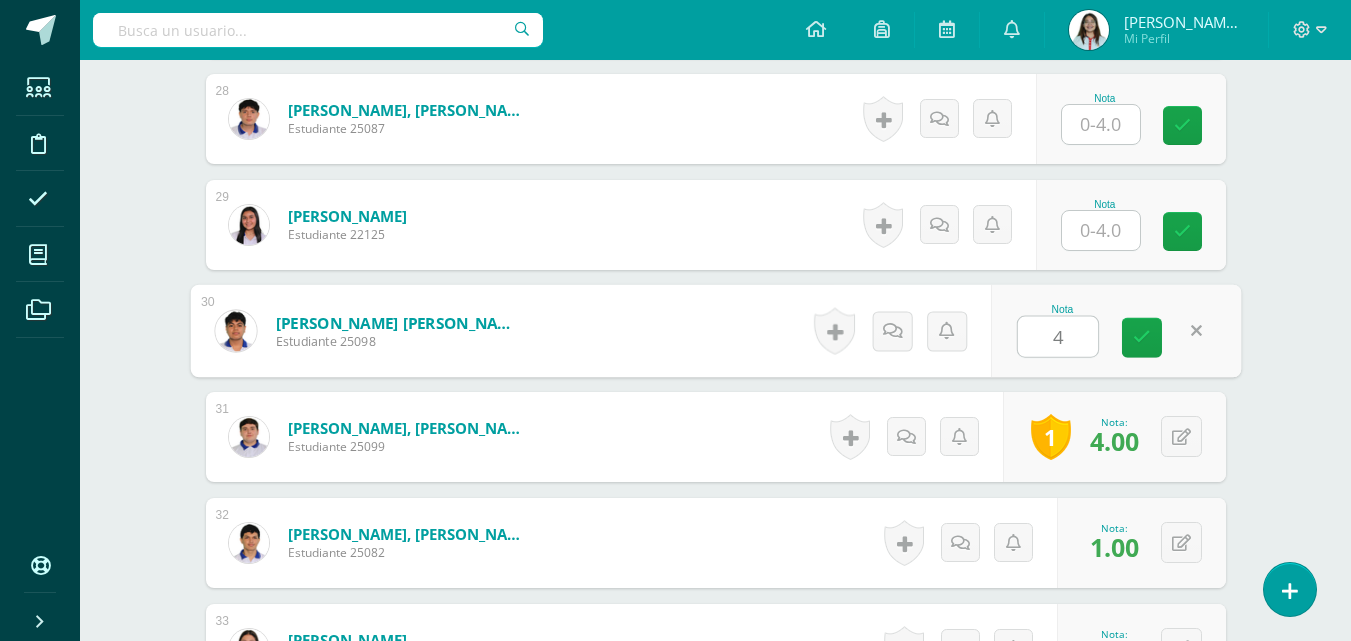 scroll, scrollTop: 3421, scrollLeft: 0, axis: vertical 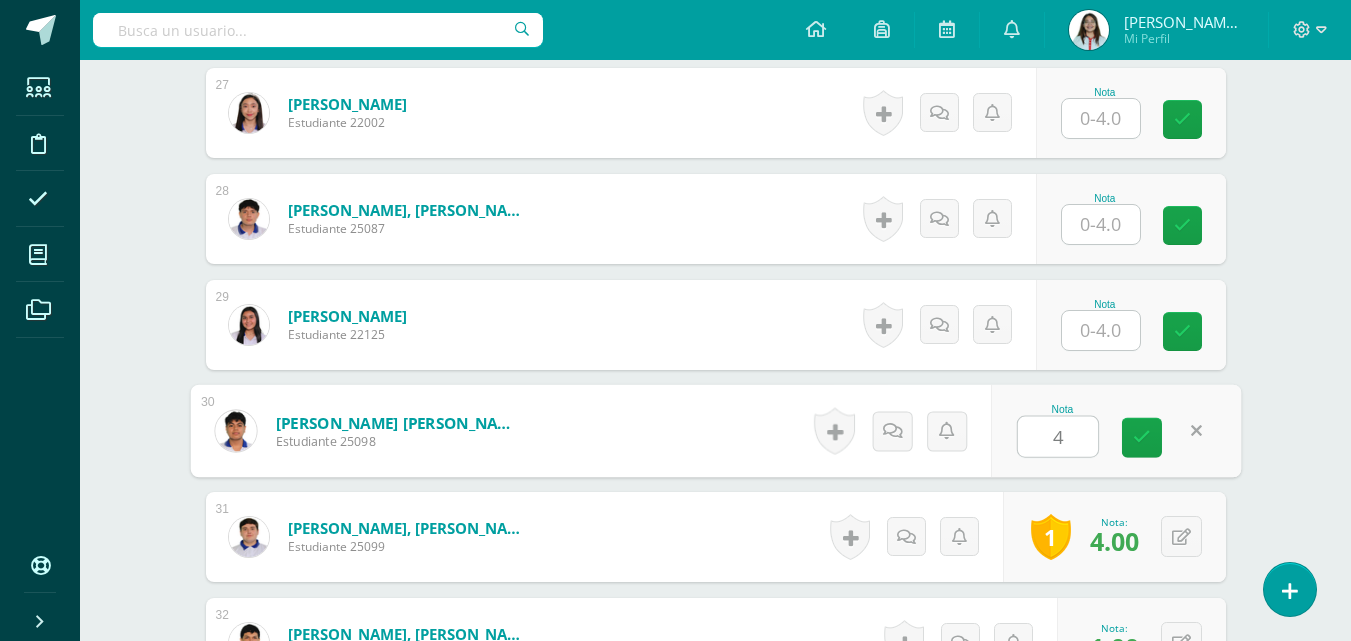 type on "4" 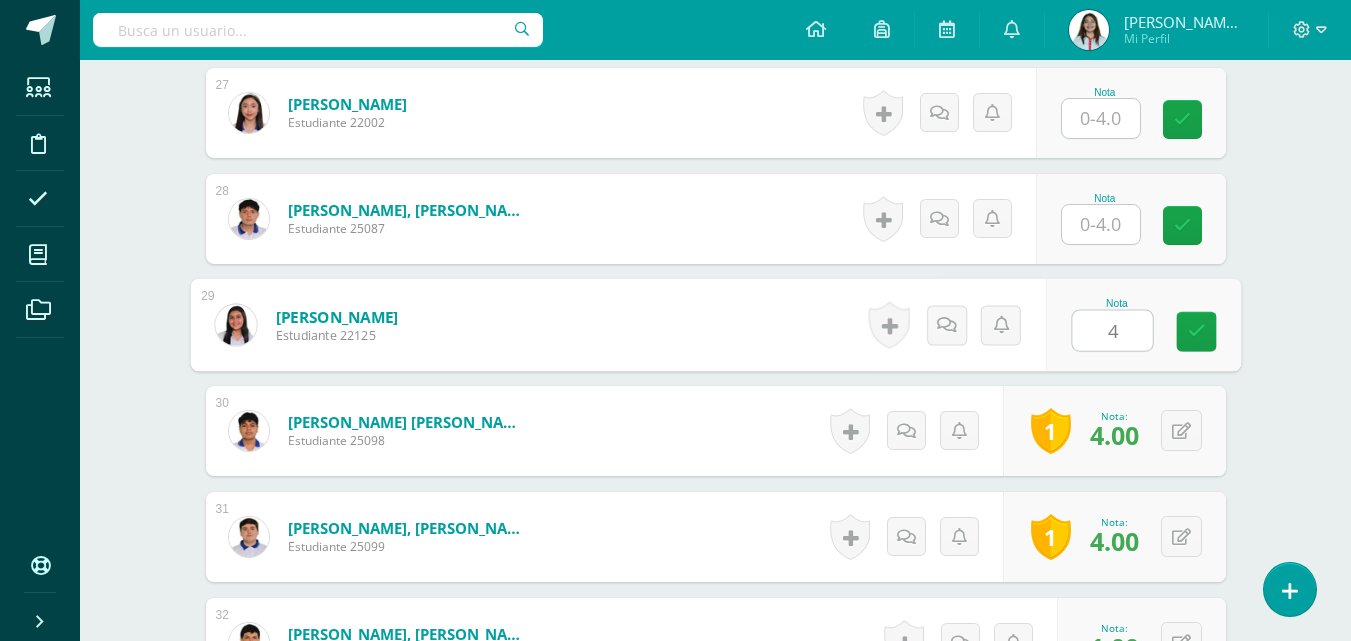 type on "4" 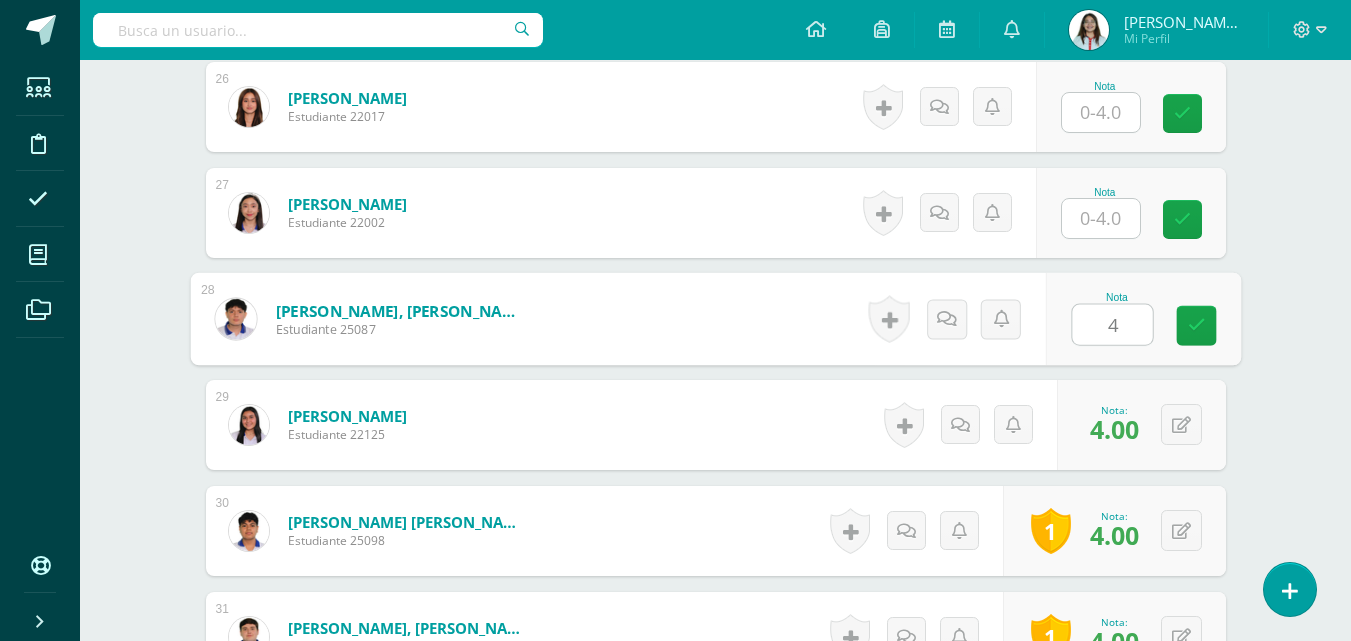 scroll, scrollTop: 3221, scrollLeft: 0, axis: vertical 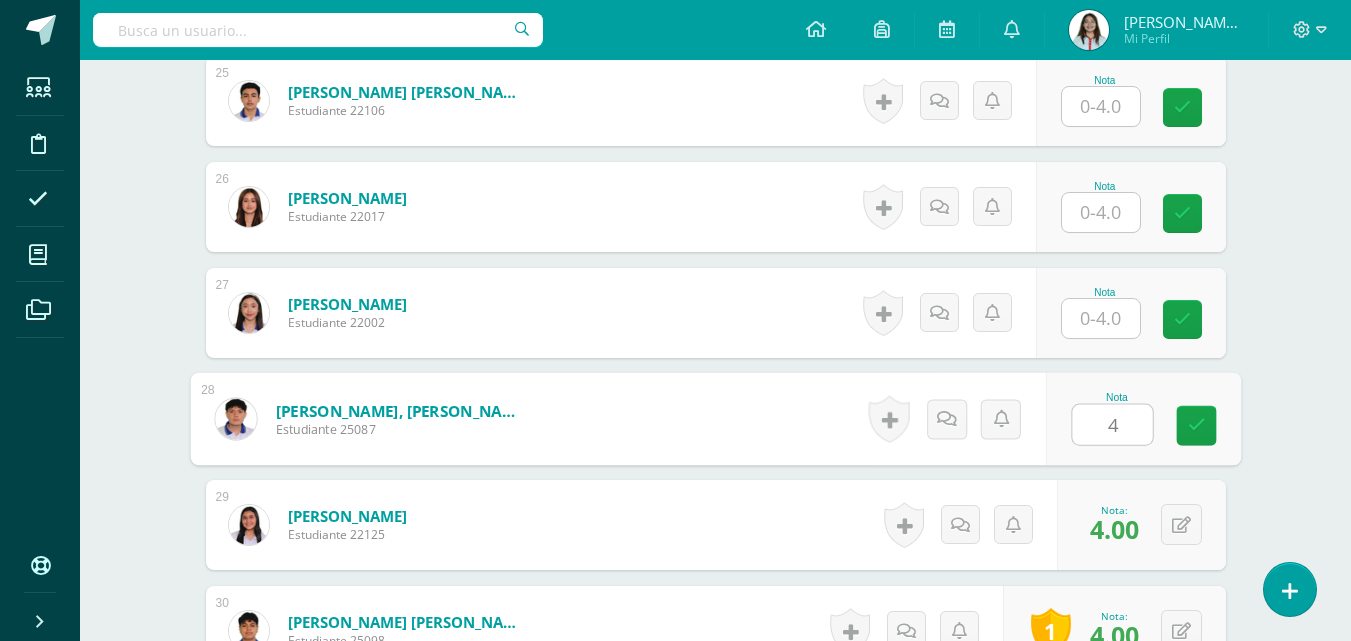 type on "4" 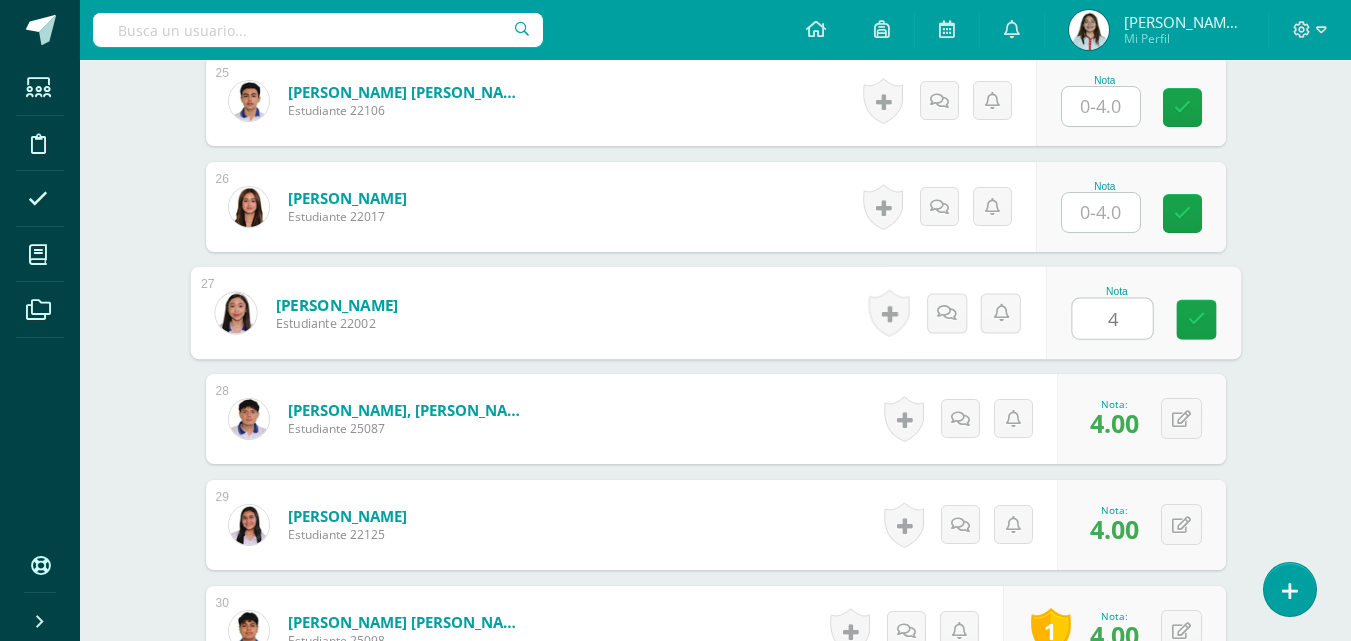 type on "4" 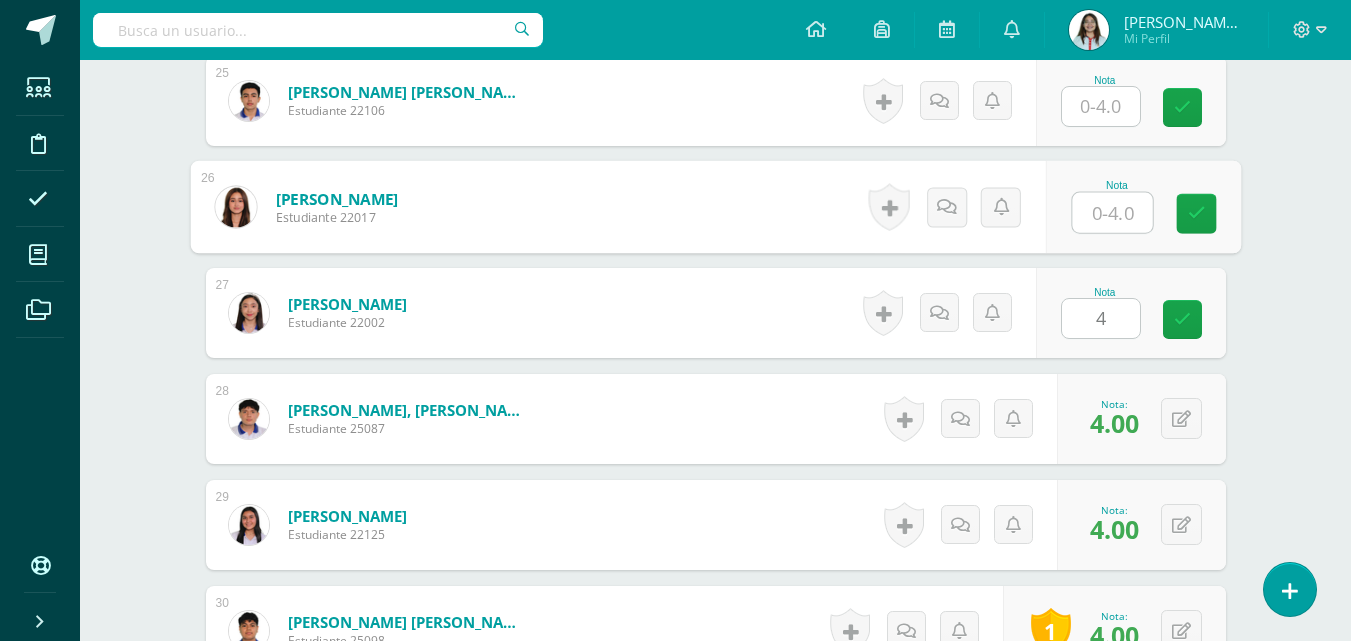 click at bounding box center (1112, 213) 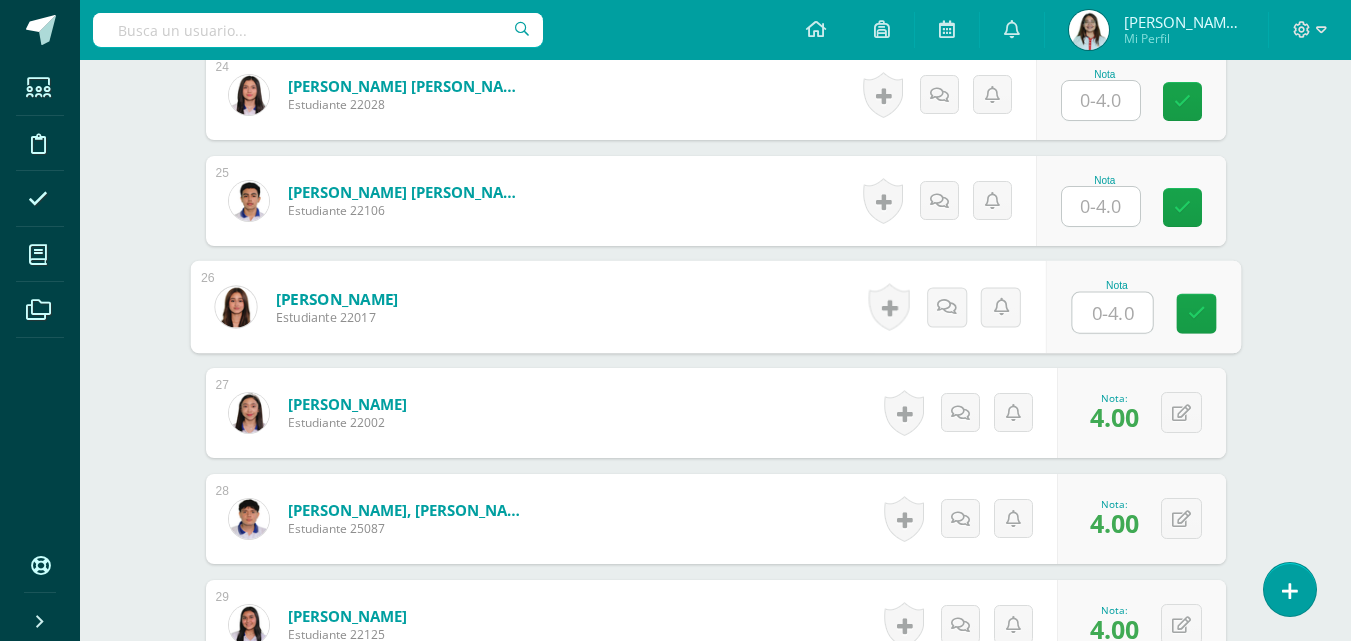 scroll, scrollTop: 3021, scrollLeft: 0, axis: vertical 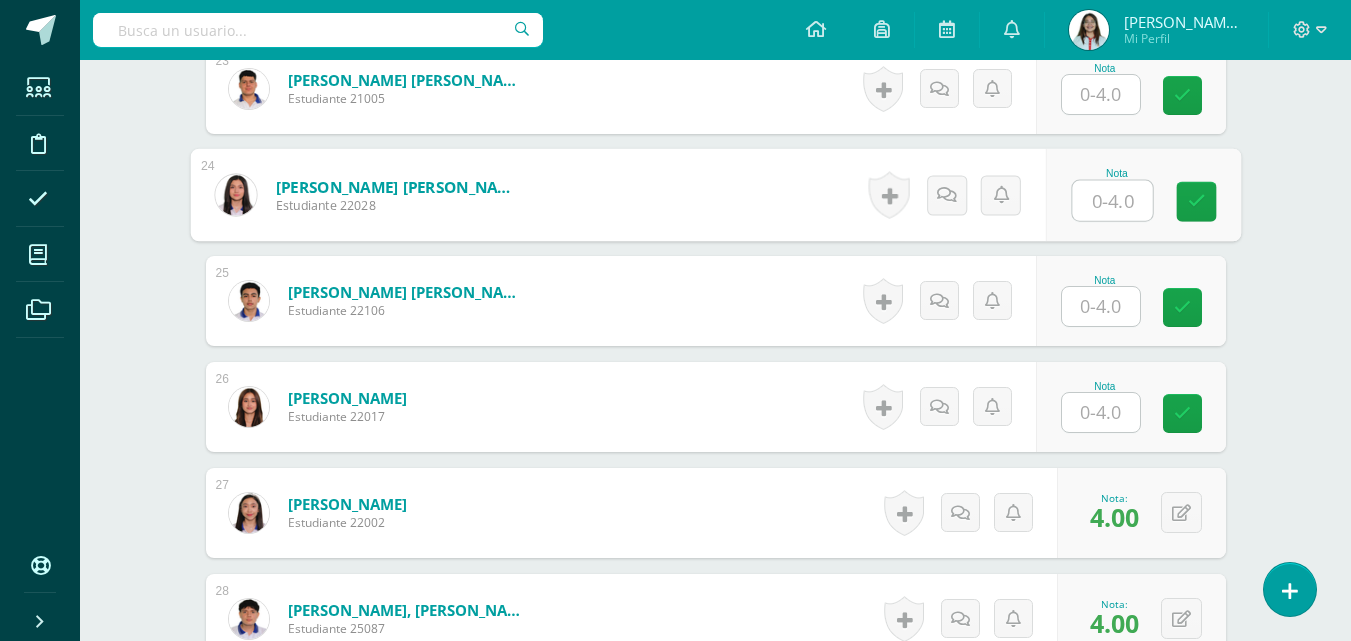 click at bounding box center (1112, 201) 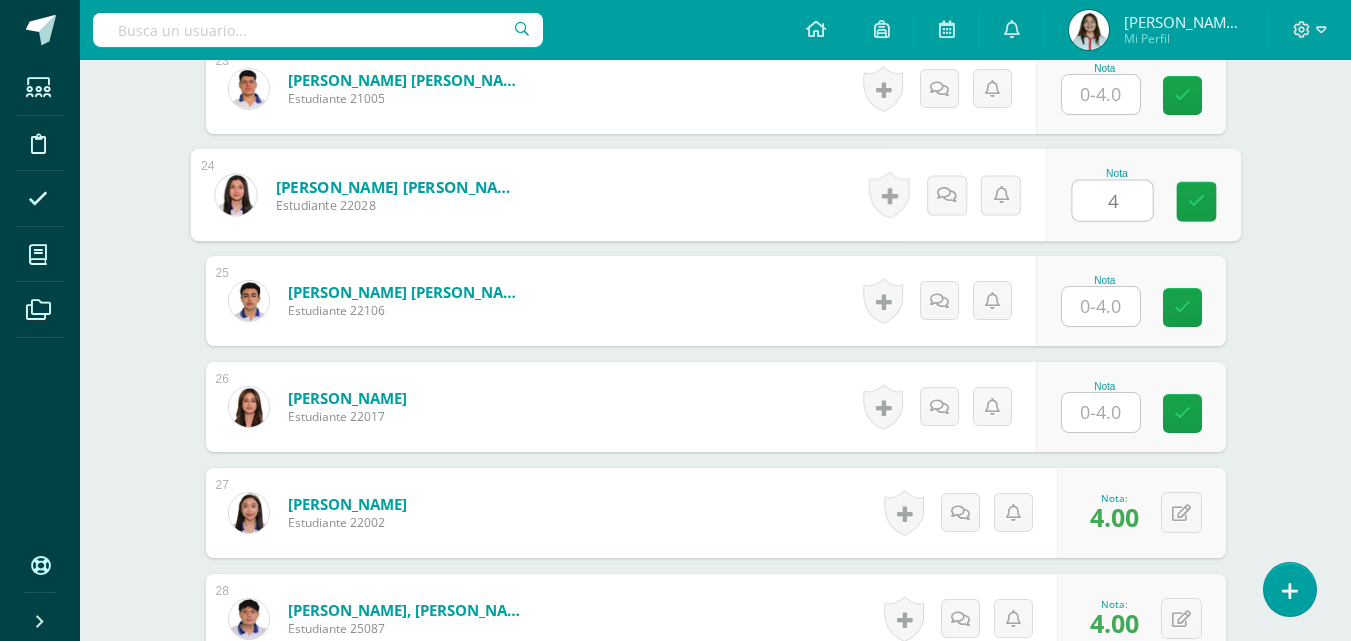 scroll, scrollTop: 2921, scrollLeft: 0, axis: vertical 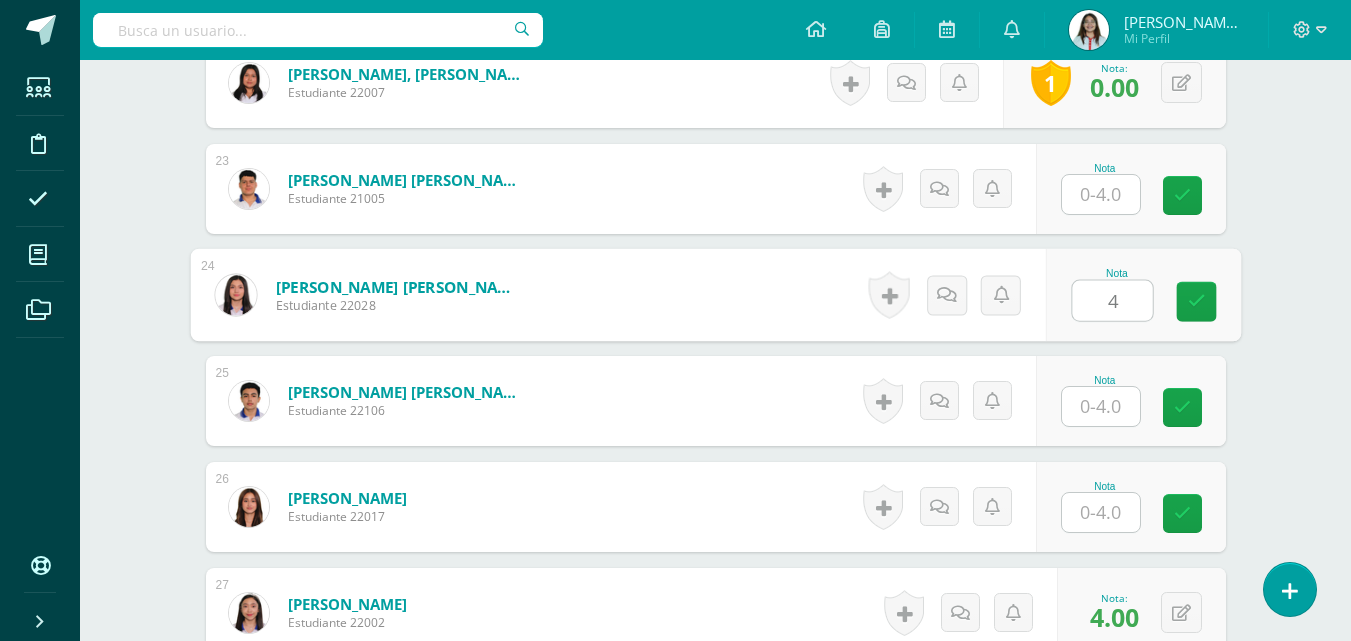 type on "4" 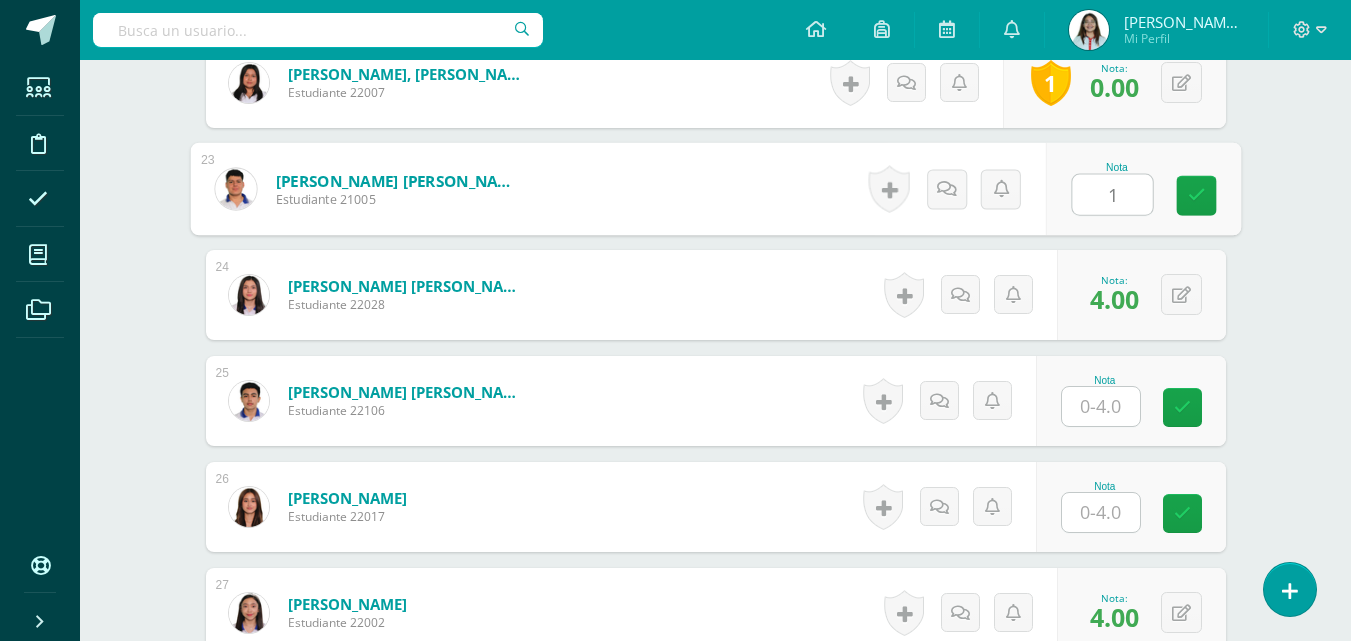 scroll, scrollTop: 2821, scrollLeft: 0, axis: vertical 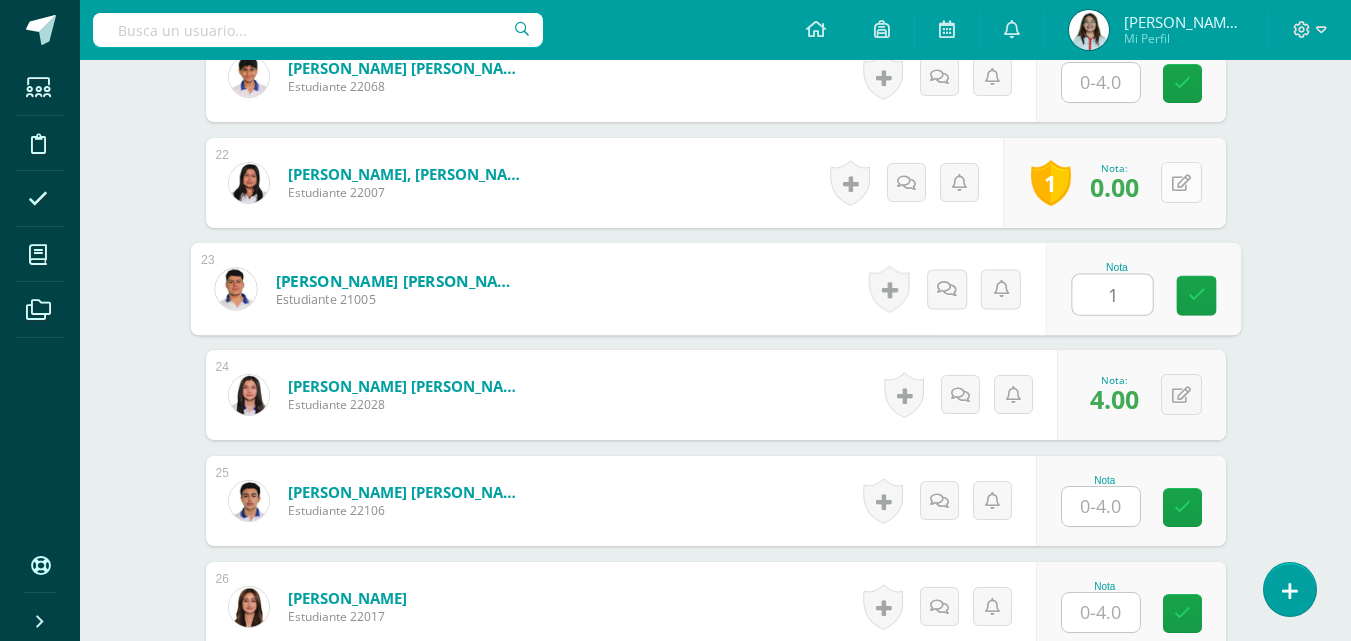 type on "1" 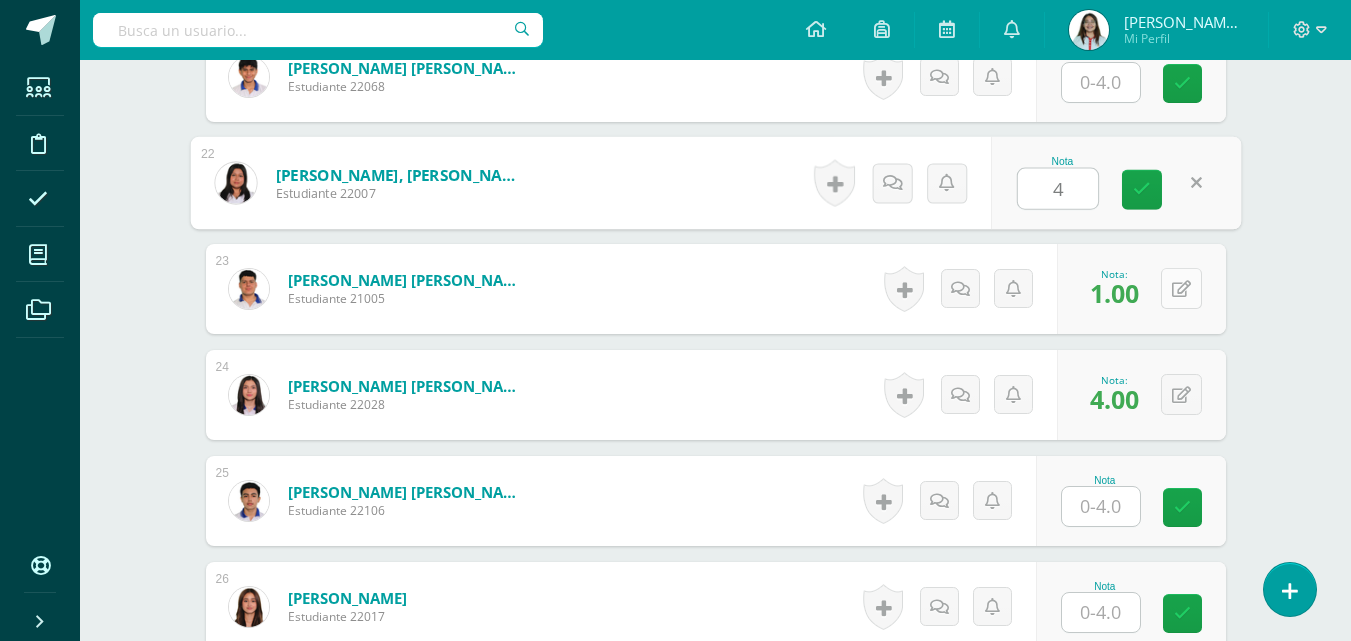 scroll, scrollTop: 2721, scrollLeft: 0, axis: vertical 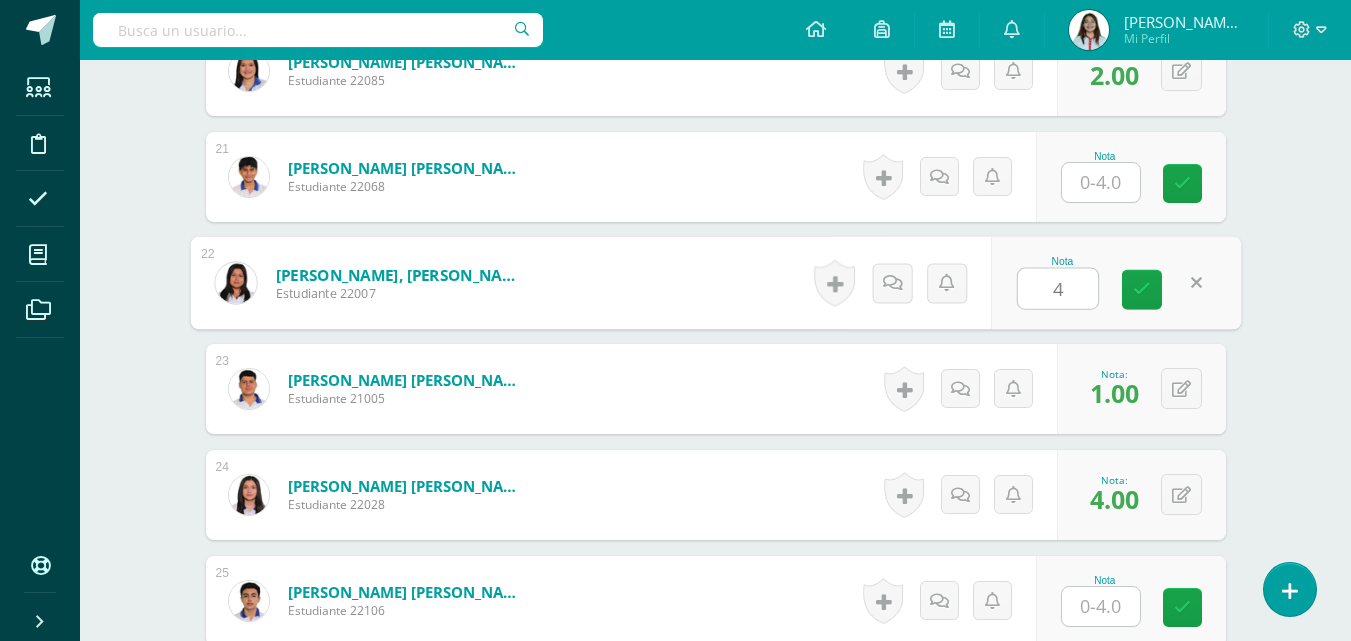 type on "4" 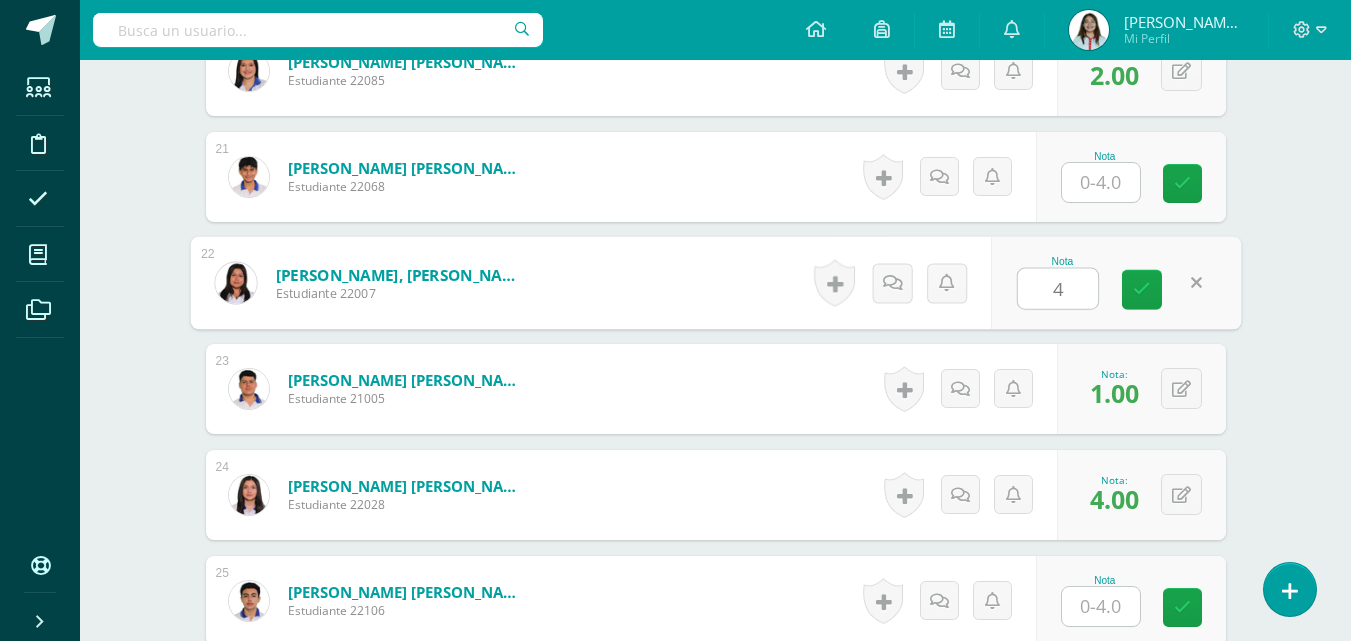 click at bounding box center [1101, 182] 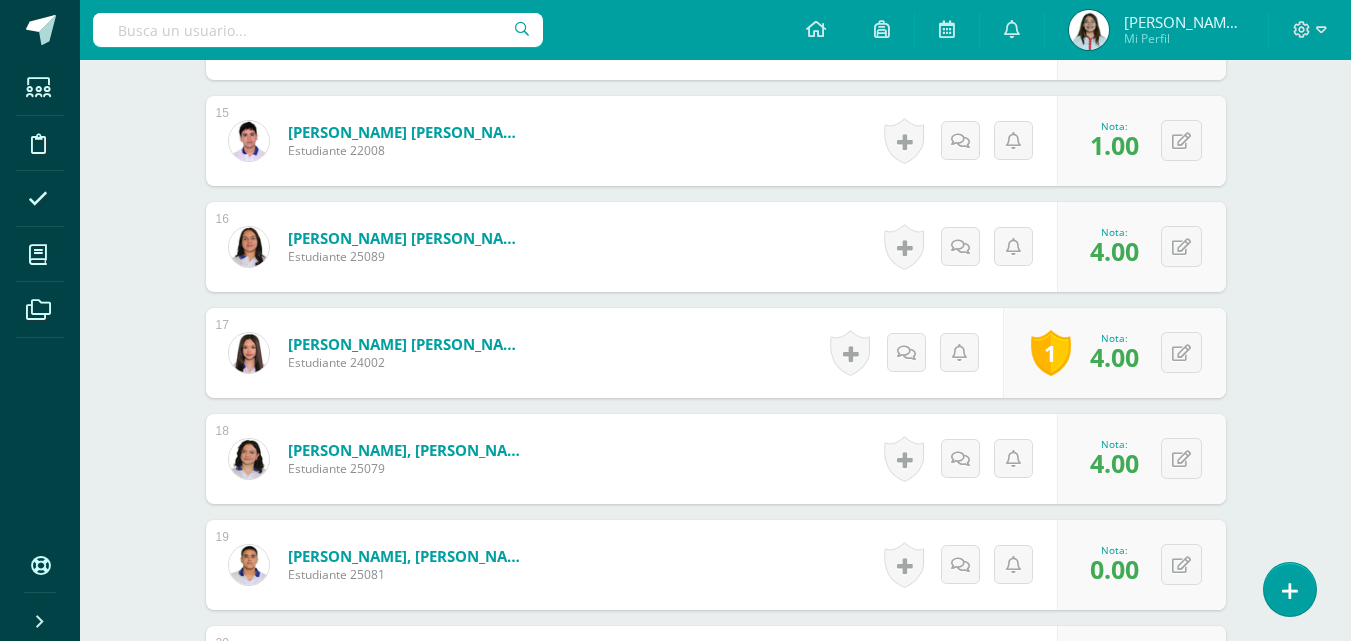 scroll, scrollTop: 1721, scrollLeft: 0, axis: vertical 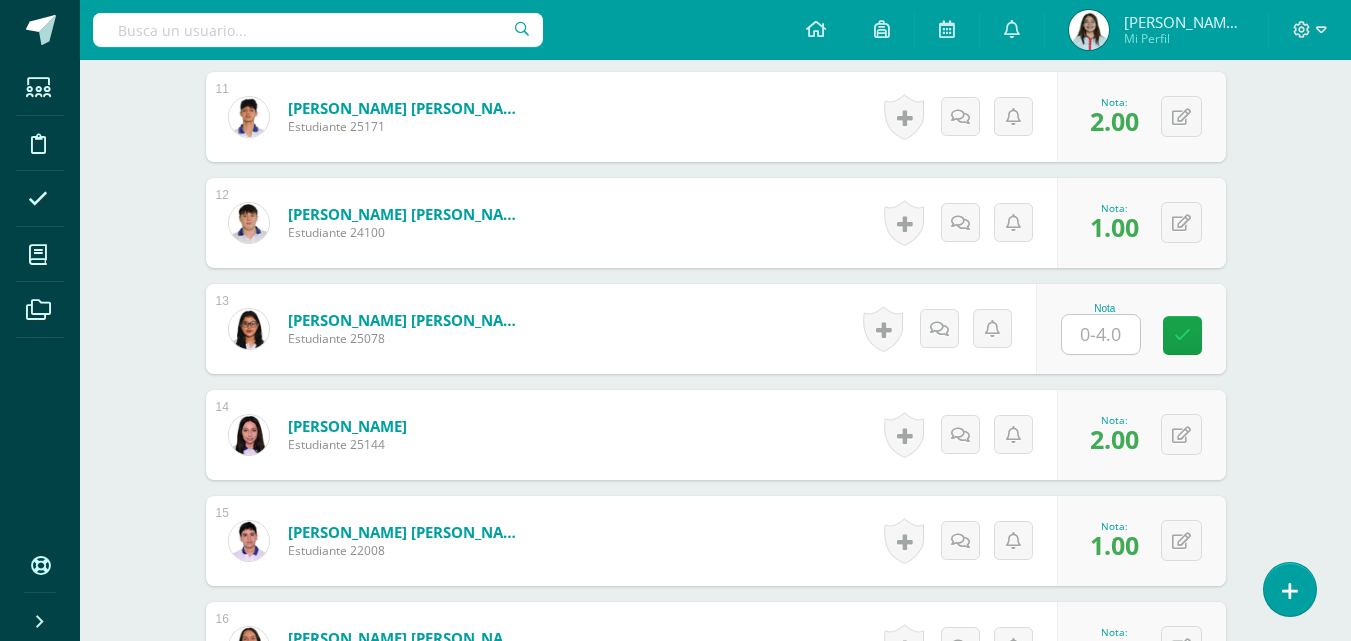 type on "4" 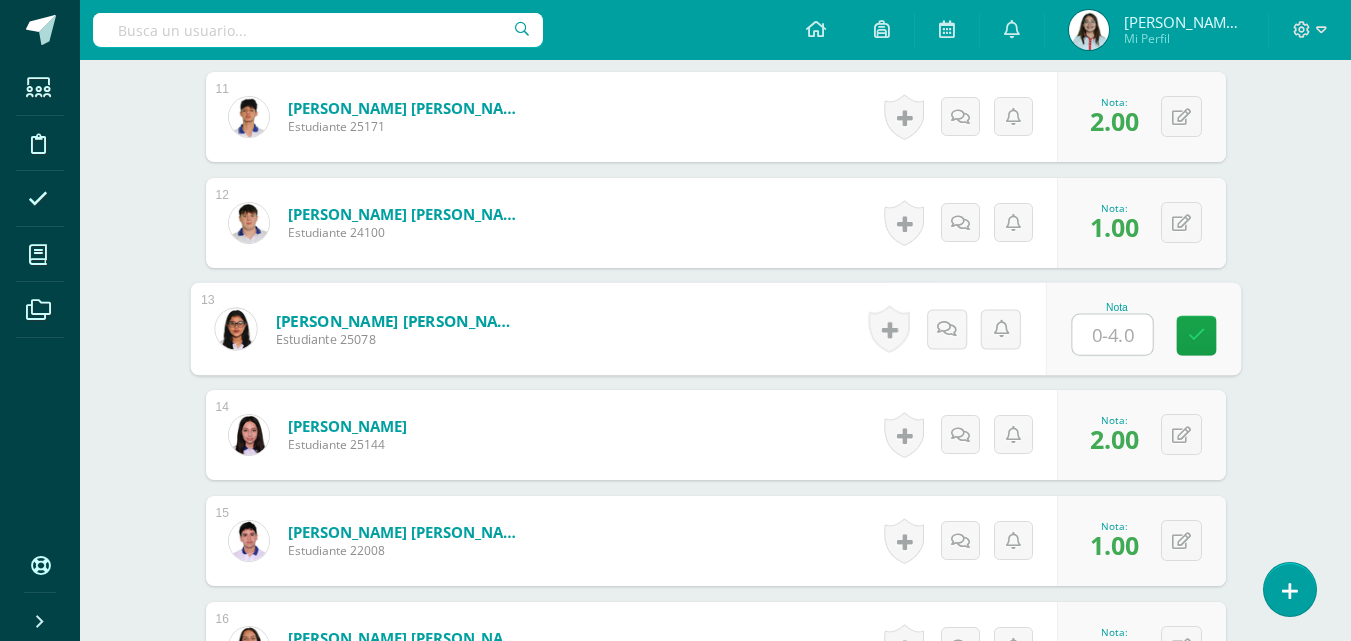 click at bounding box center [1112, 335] 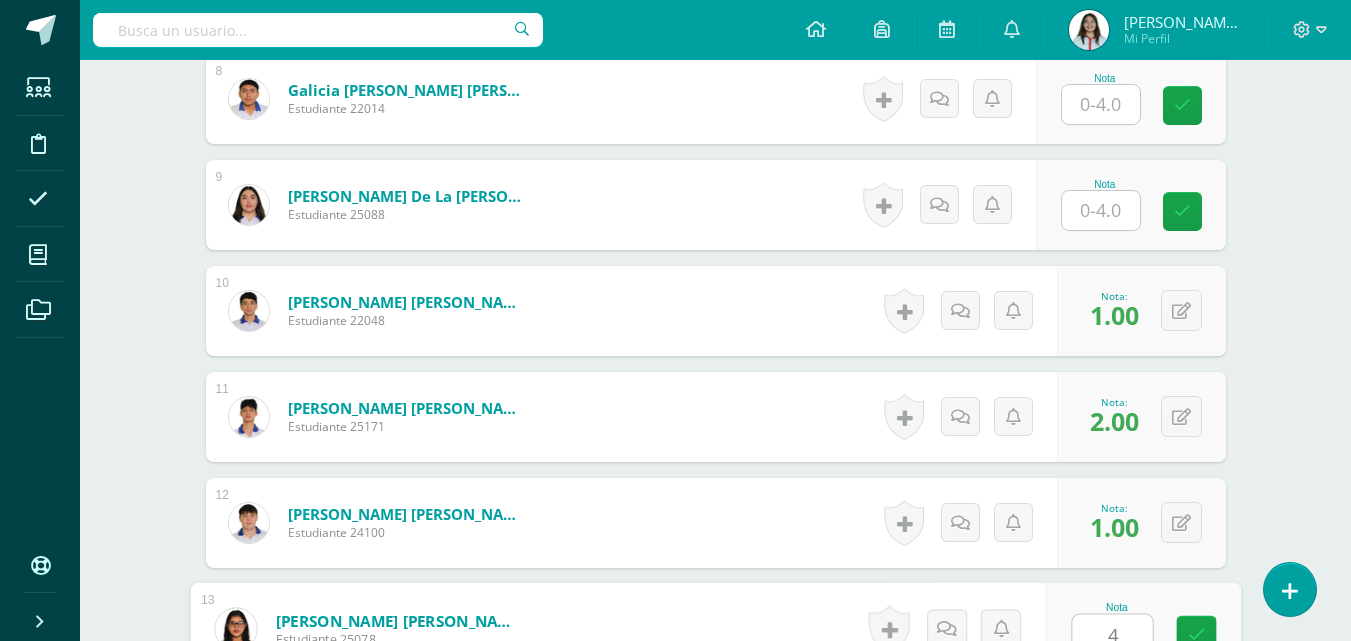 scroll, scrollTop: 1321, scrollLeft: 0, axis: vertical 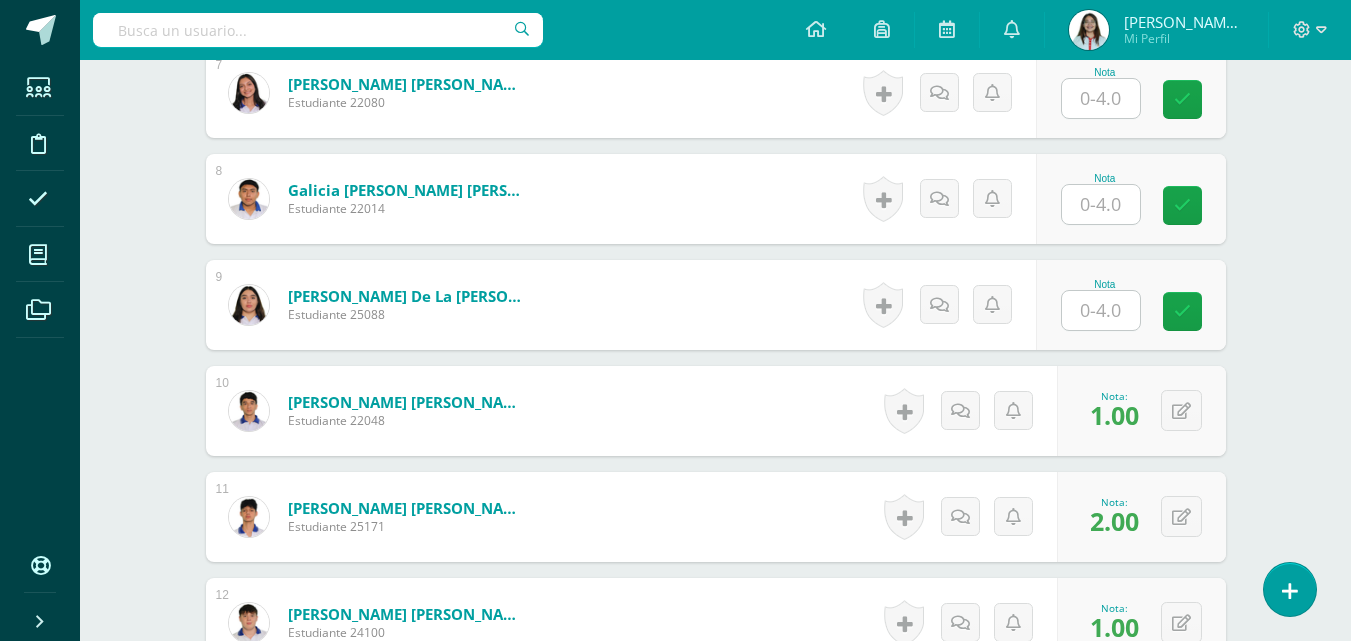 type on "4" 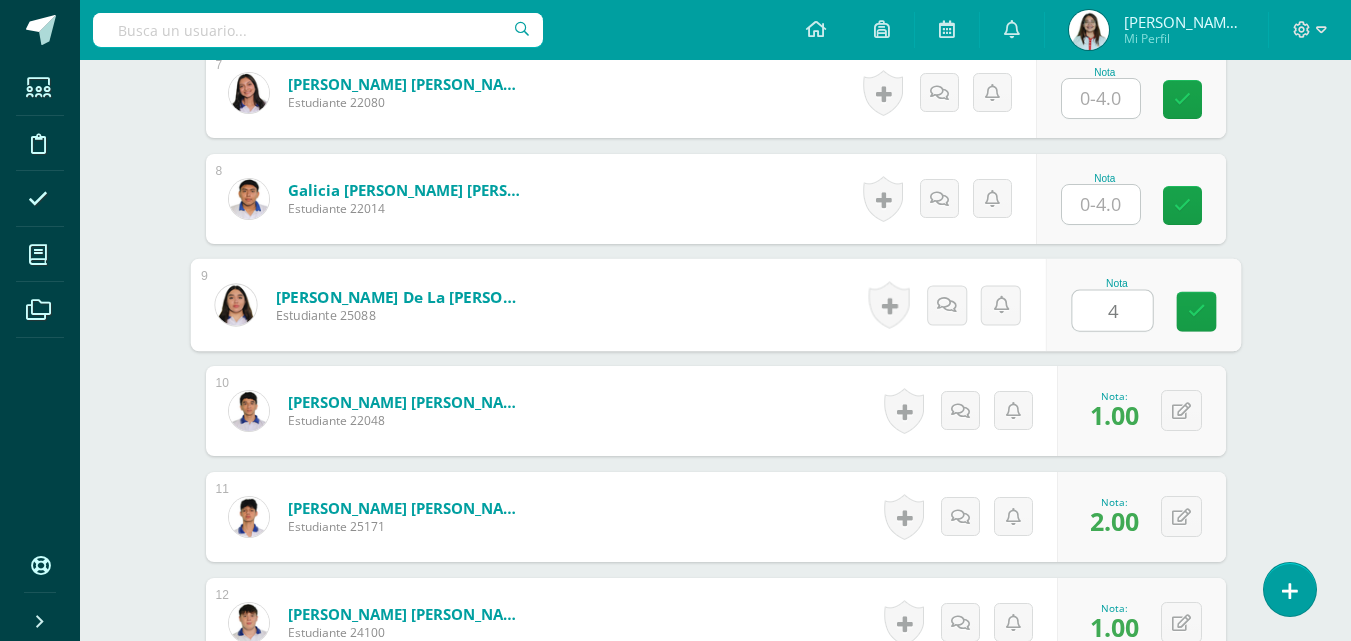 type on "4" 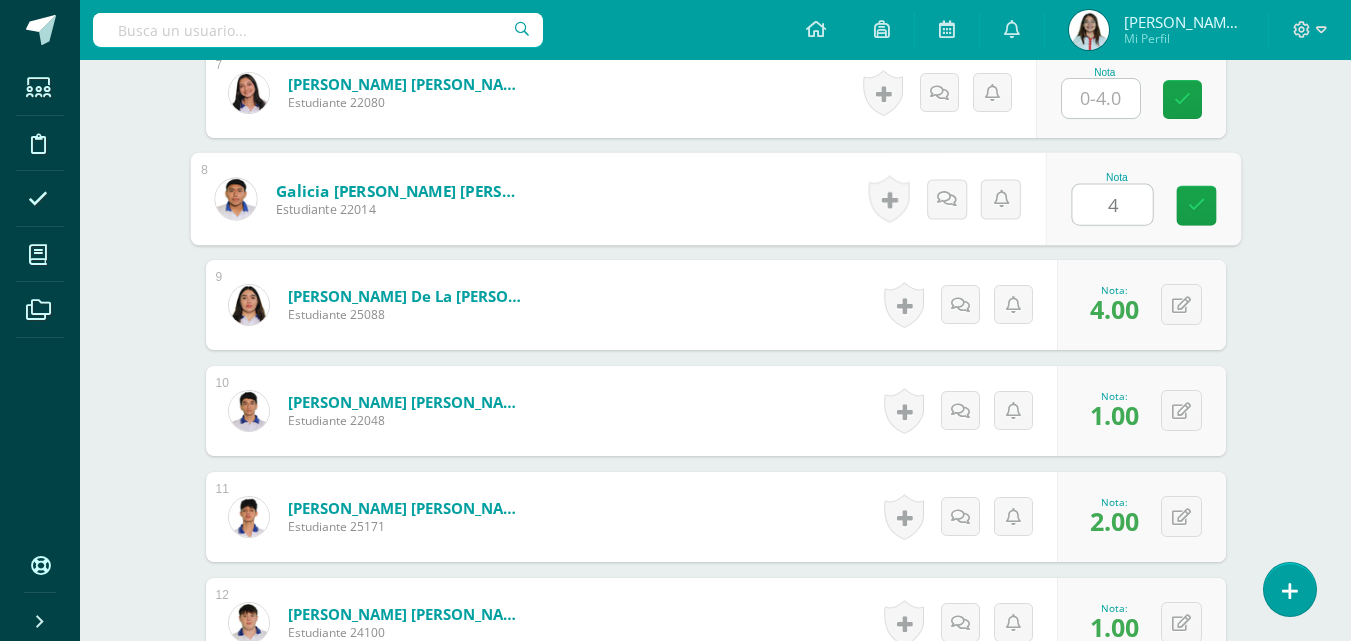 type on "4" 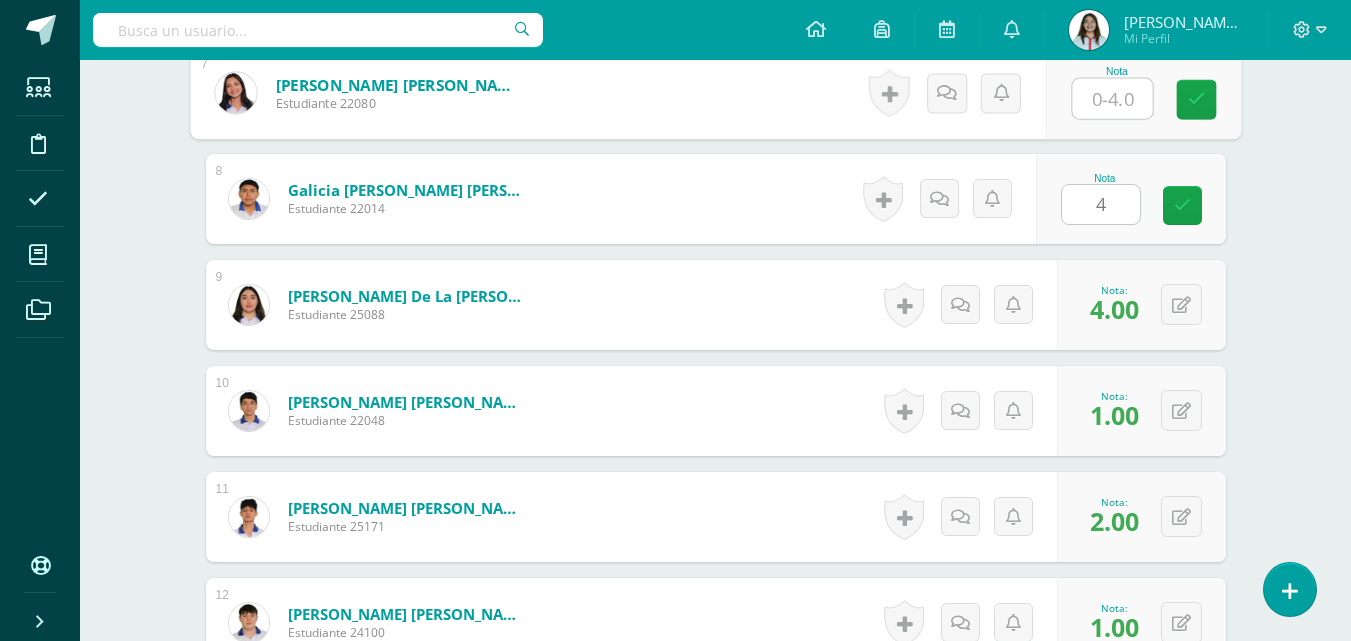 click at bounding box center [1112, 99] 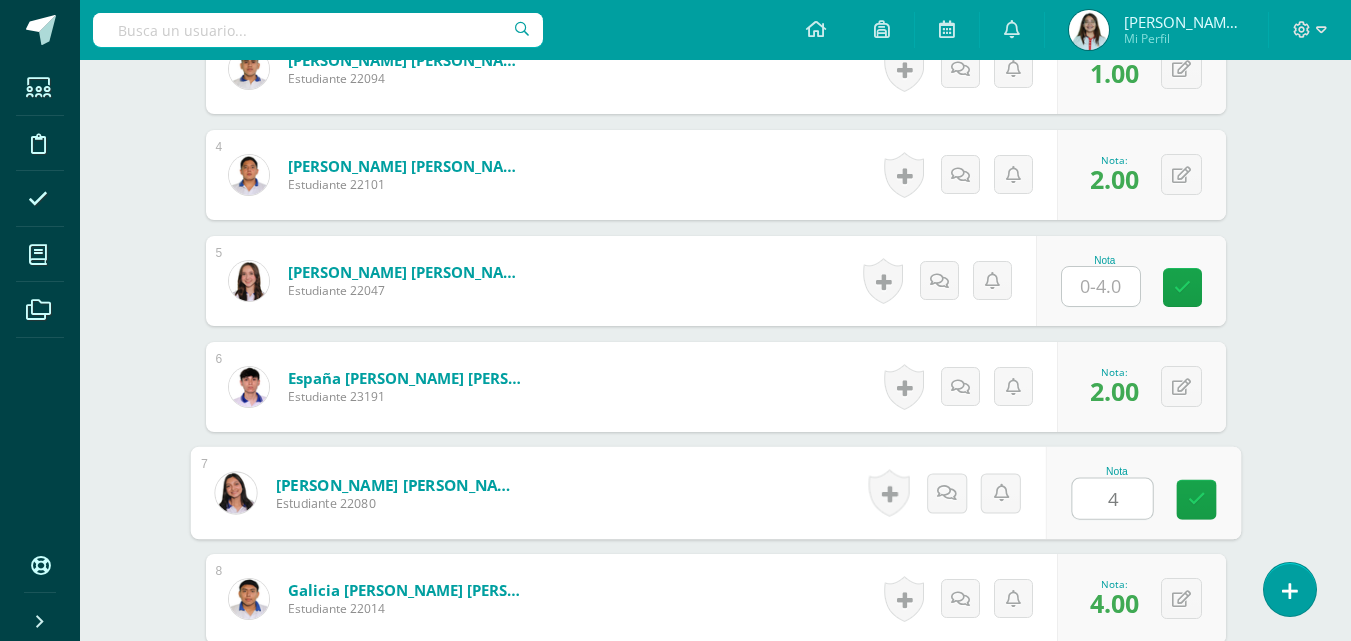 type on "4" 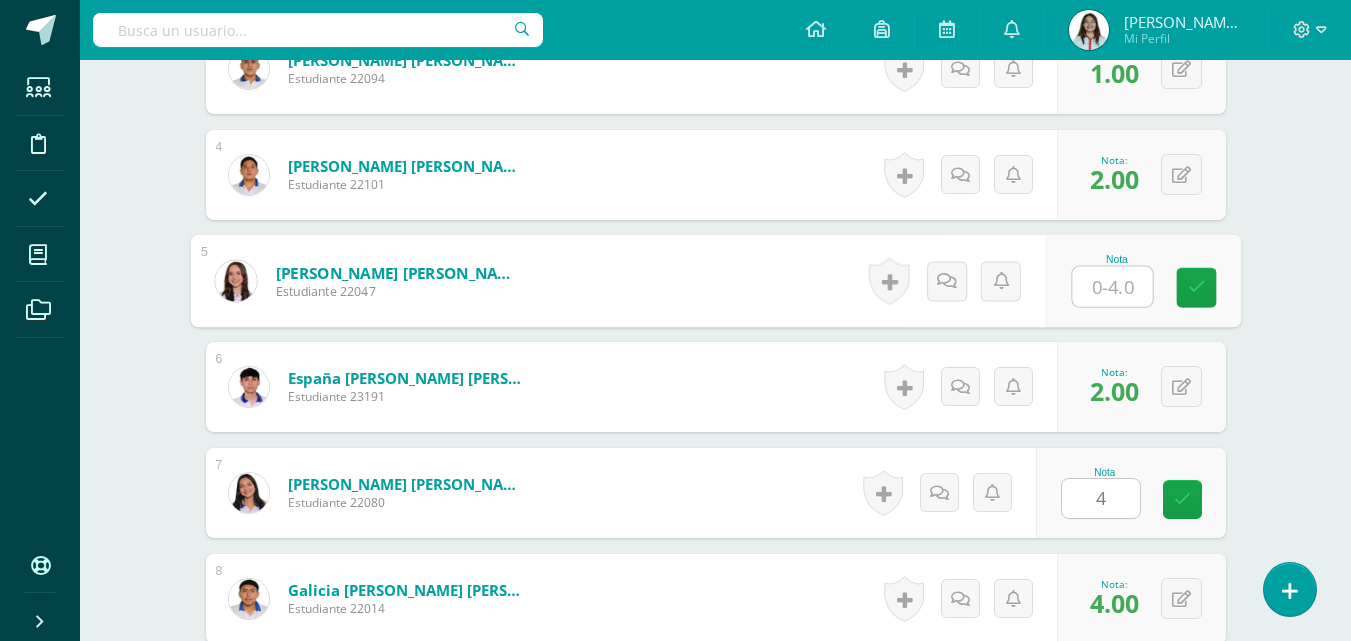 click at bounding box center (1112, 287) 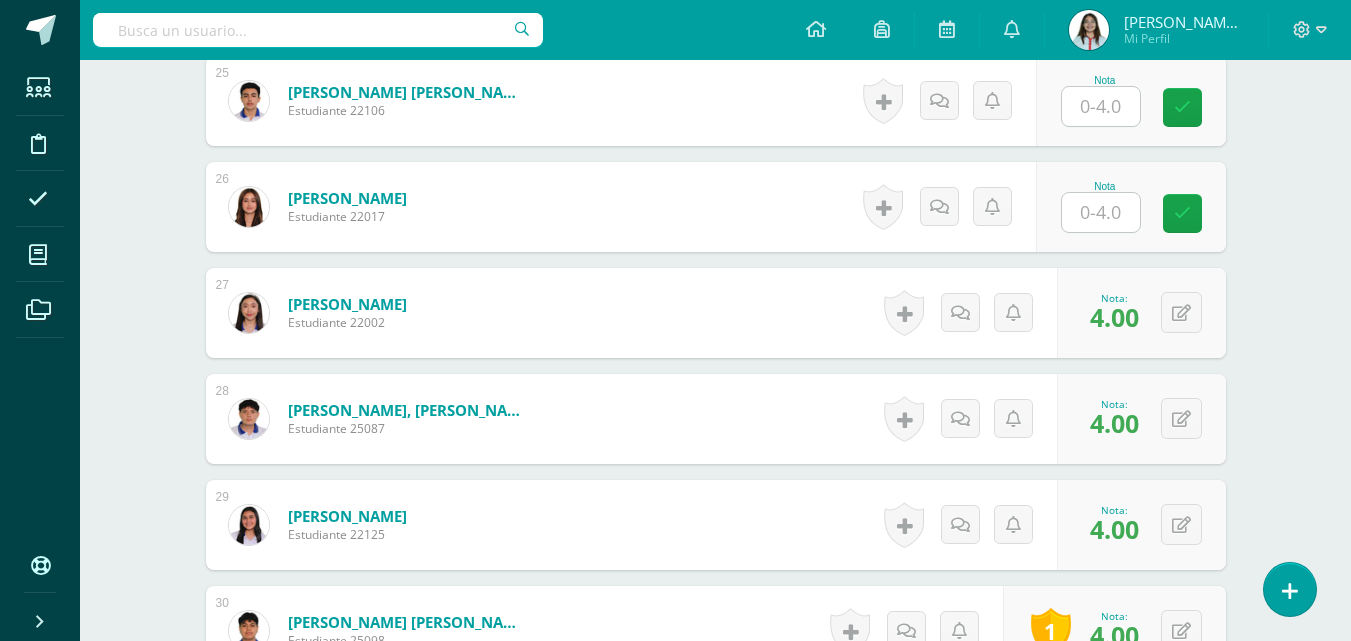 scroll, scrollTop: 3121, scrollLeft: 0, axis: vertical 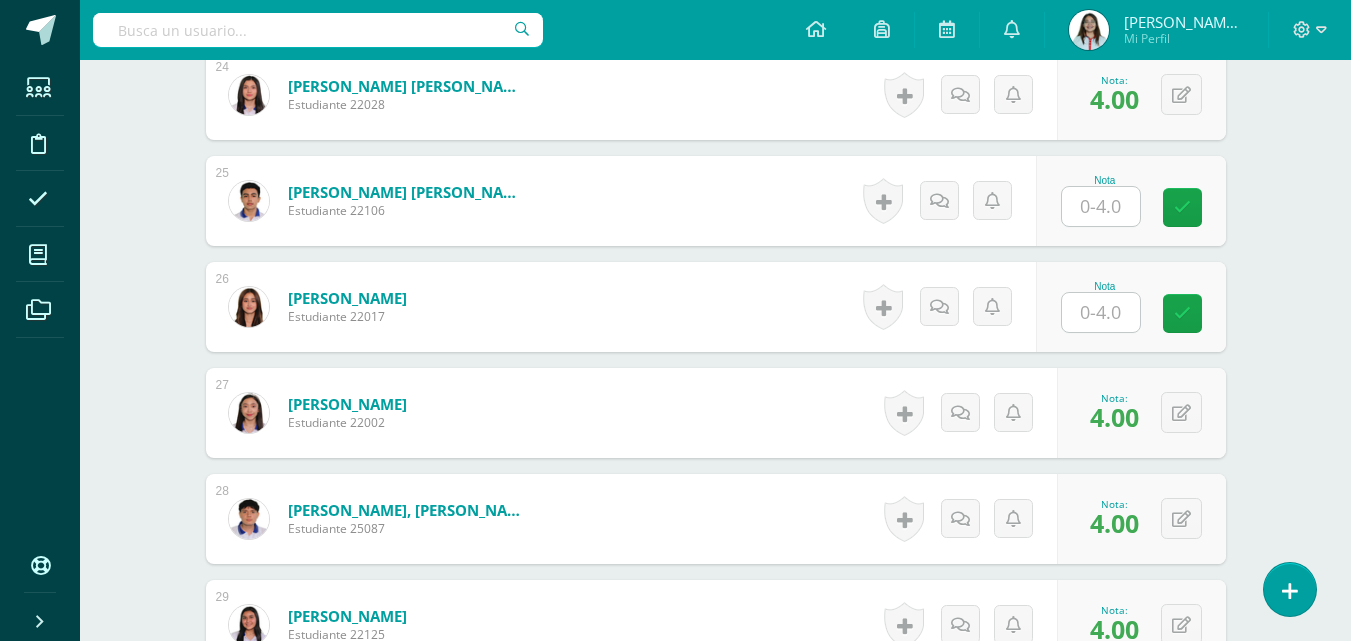 type on "4" 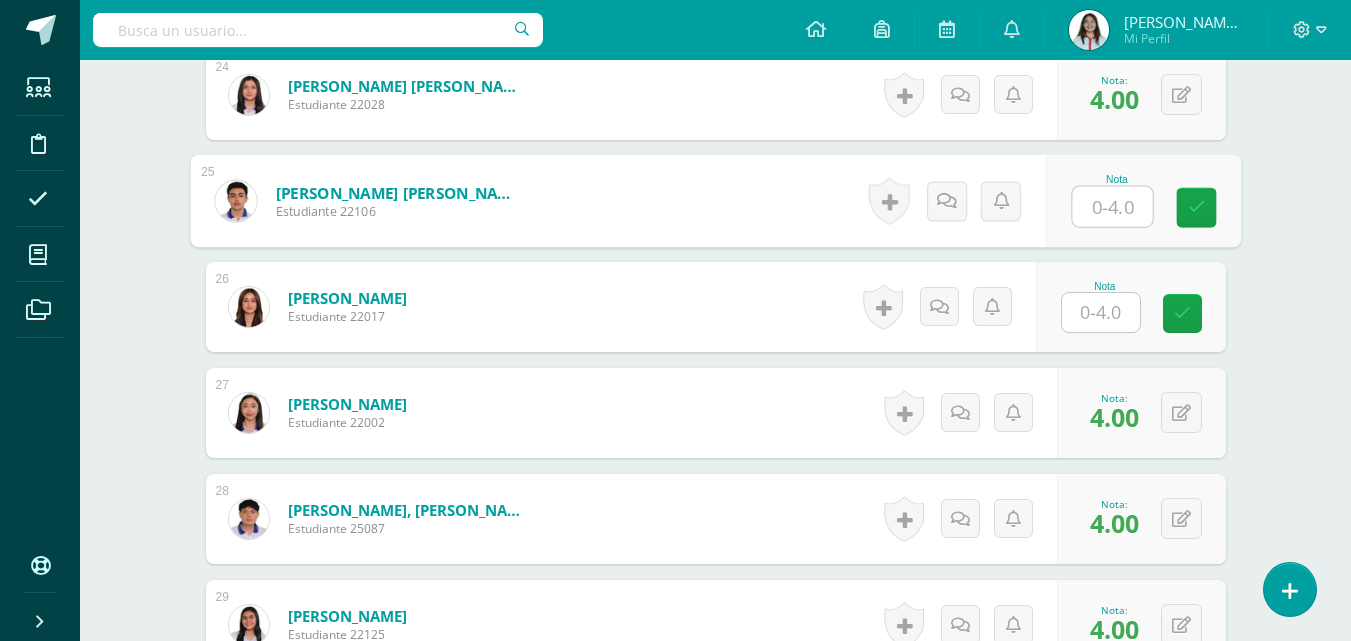 click at bounding box center [1101, 312] 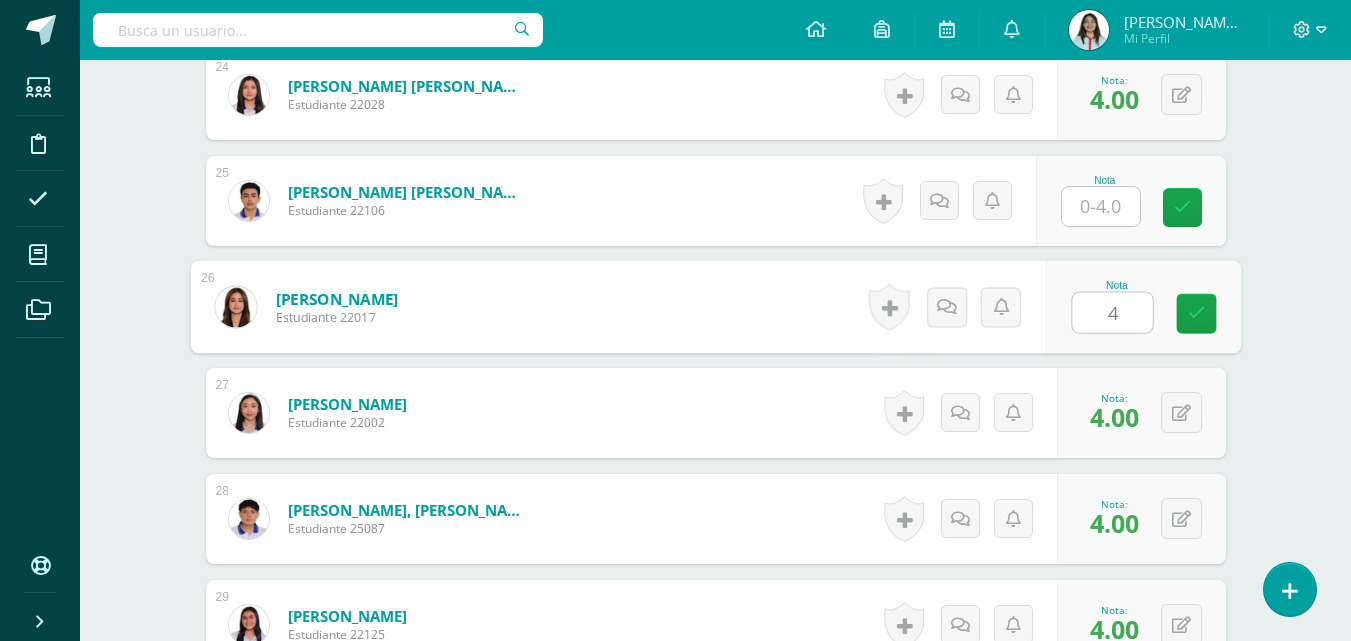 type on "4" 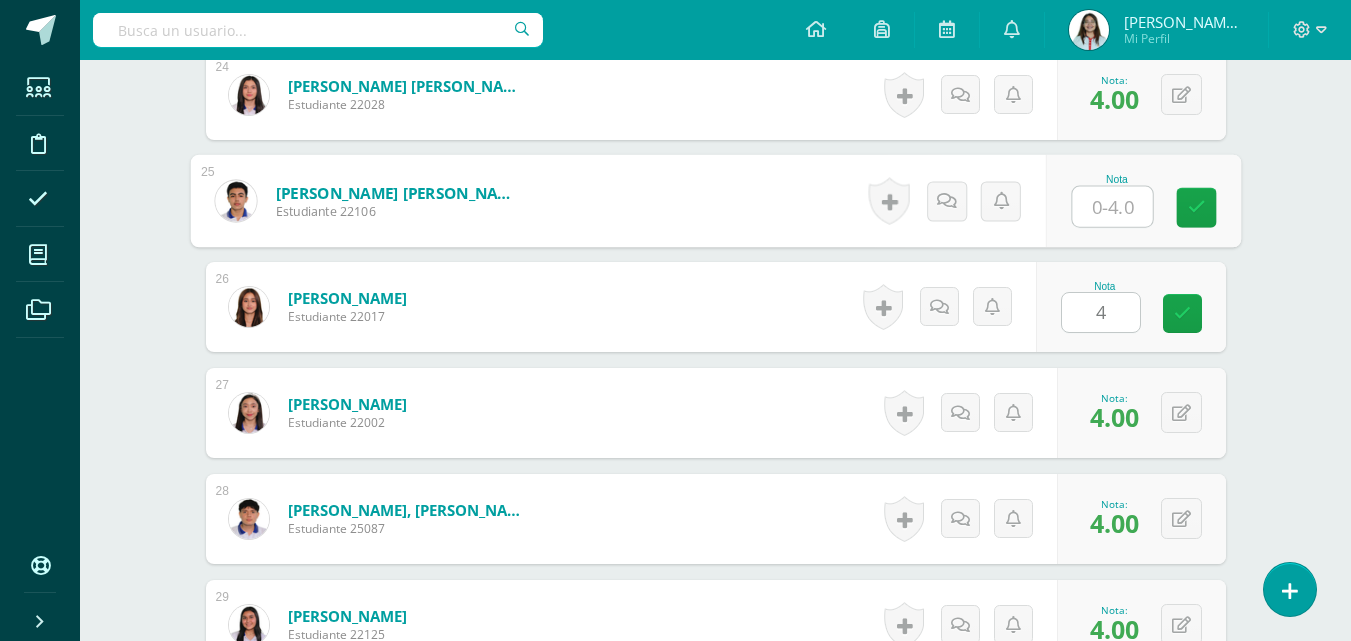 click at bounding box center [1112, 207] 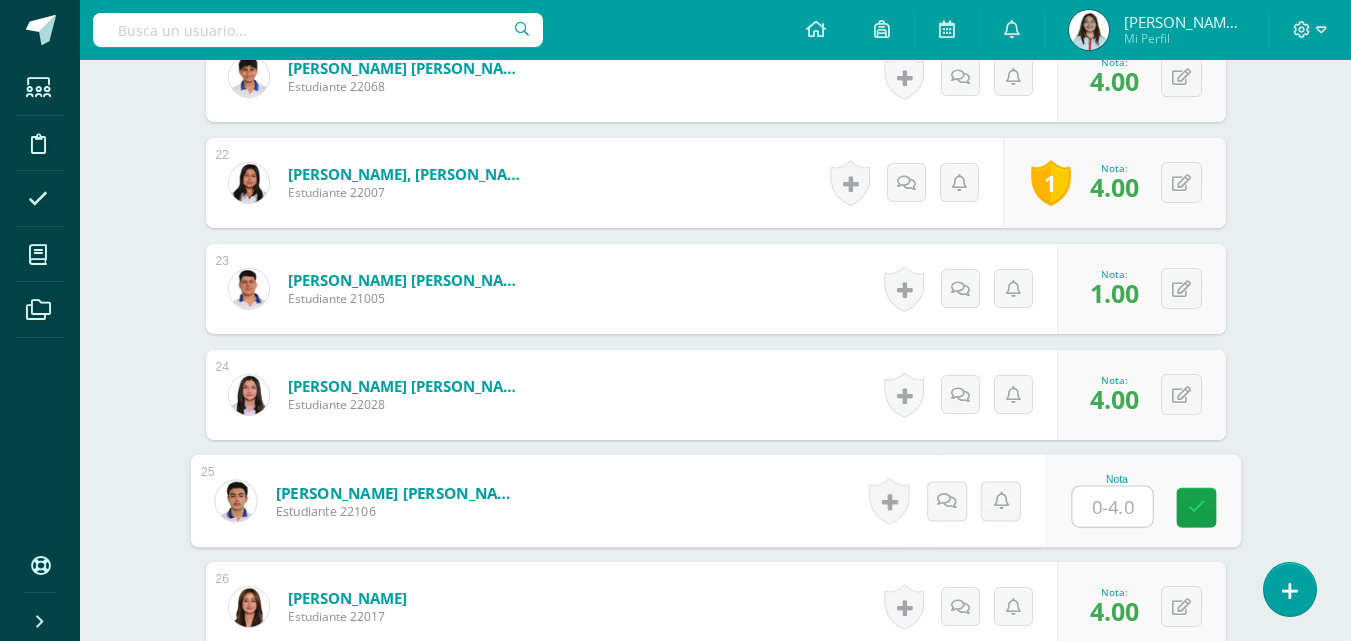 scroll, scrollTop: 3121, scrollLeft: 0, axis: vertical 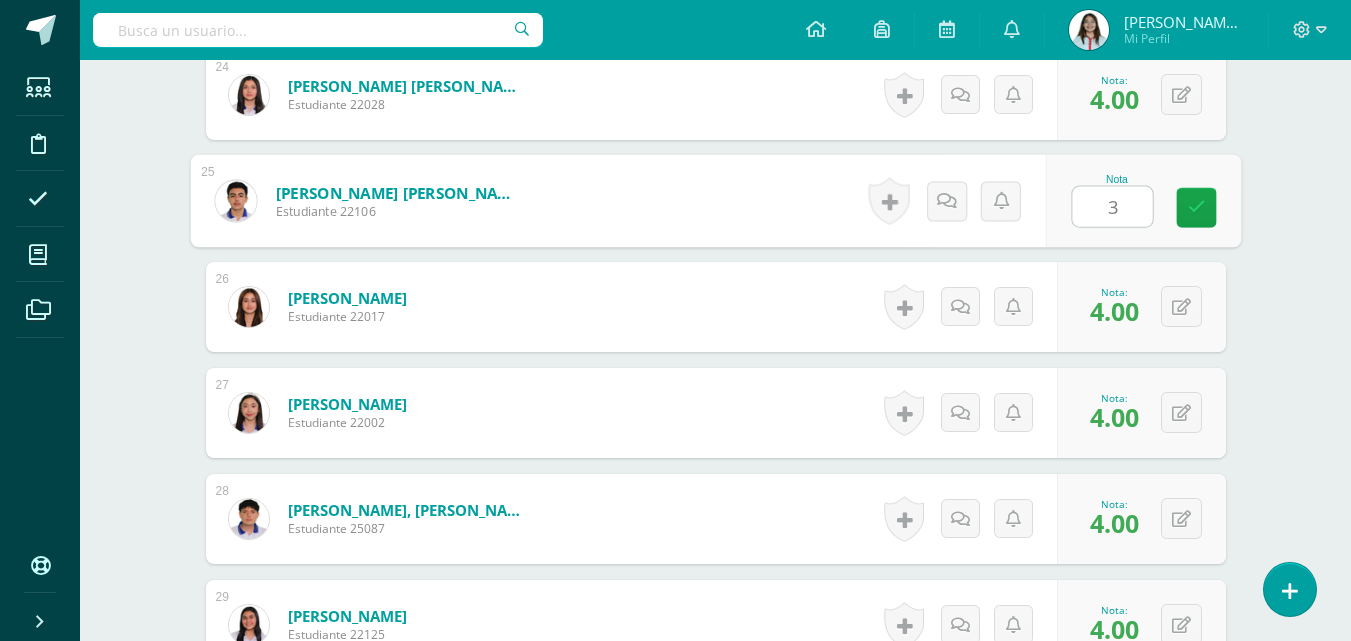 type on "3" 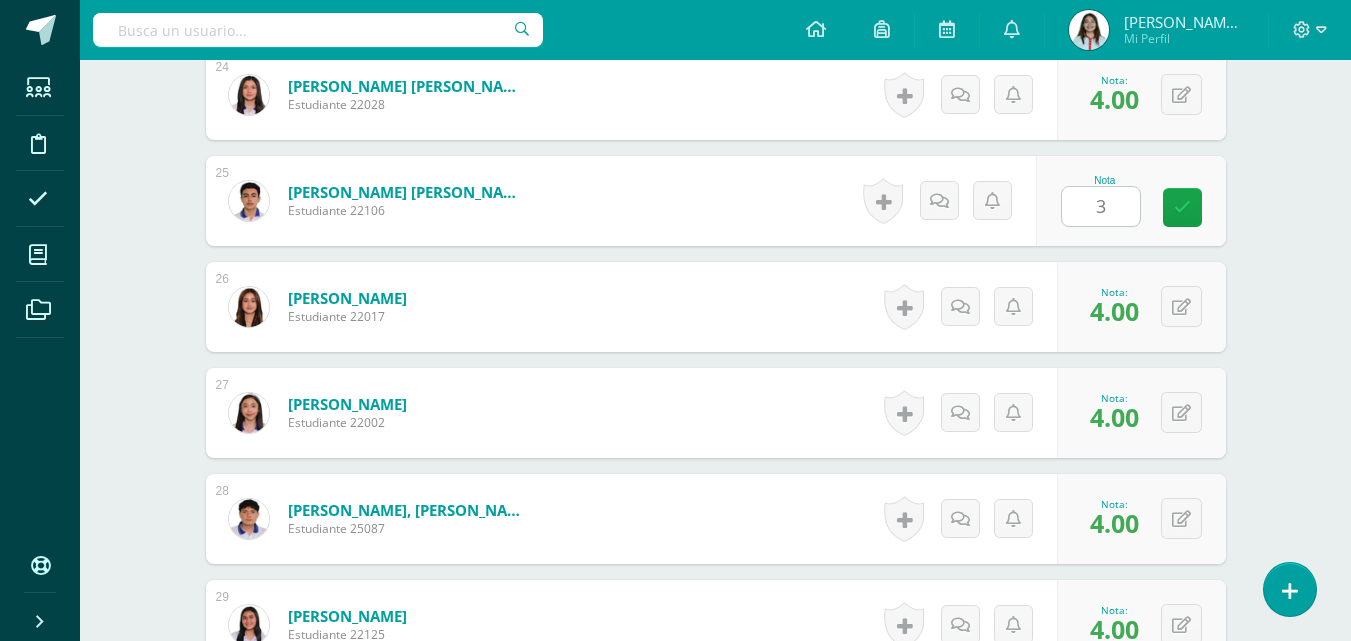 drag, startPoint x: 1256, startPoint y: 310, endPoint x: 1269, endPoint y: 352, distance: 43.965897 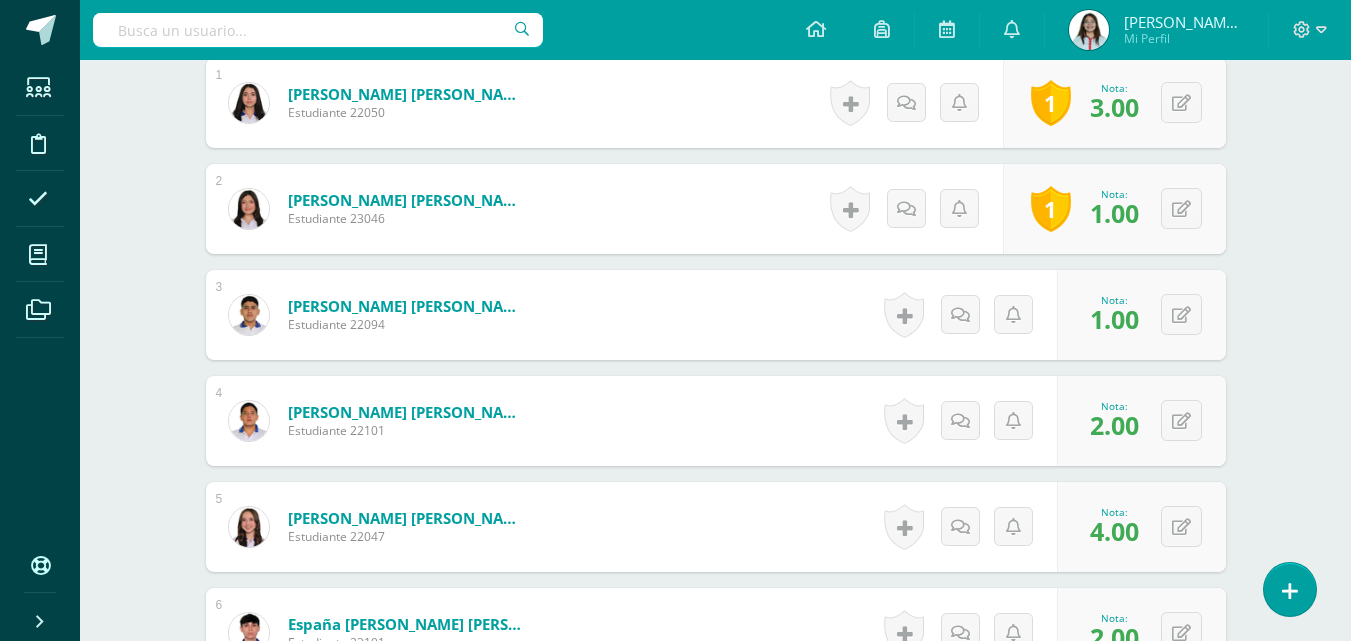 scroll, scrollTop: 0, scrollLeft: 0, axis: both 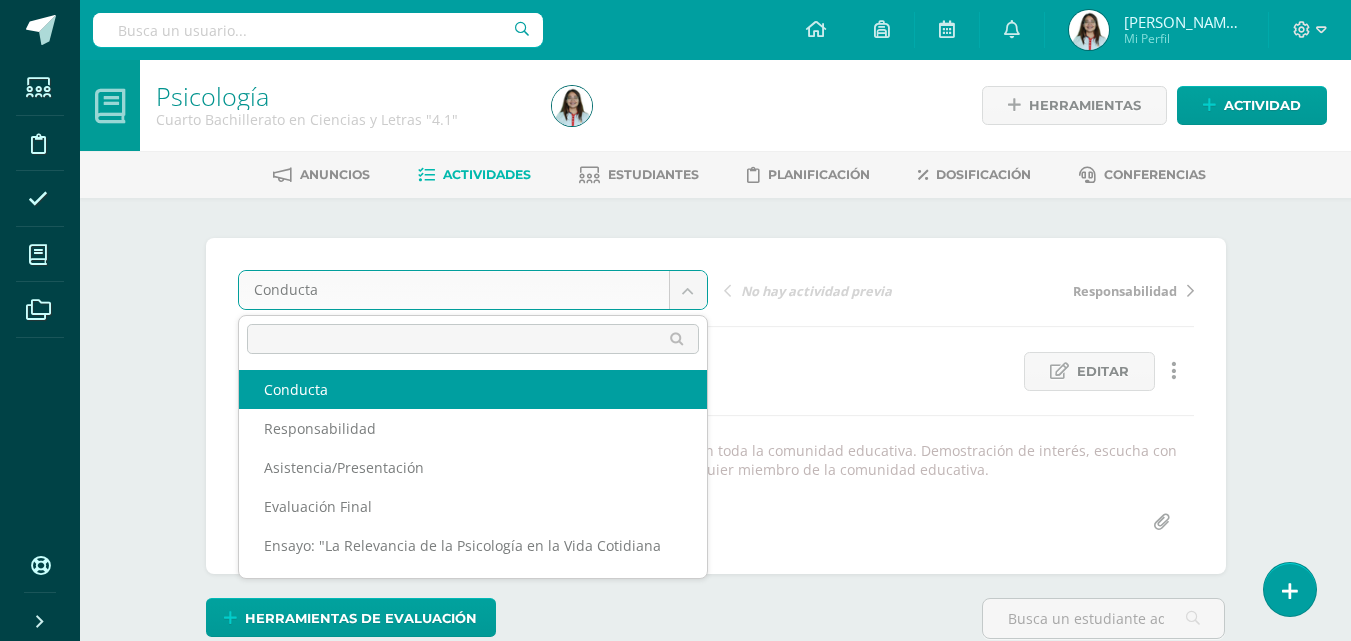 click on "Estudiantes Disciplina Asistencia Mis cursos Archivos Soporte
Centro de ayuda
Últimas actualizaciones
Cerrar panel
Comunicación y Lenguaje, Idioma Extranjero
Primero
Básico
"Inglés Avanzado"
Actividades Estudiantes Planificación Dosificación
Comunicación y Lenguaje, Idioma Extranjero
Segundo
Básico
"Inglés Avanzado"
Actividades Estudiantes Planificación Dosificación
Comunicación y Lenguaje, Idioma Extranjero
Tercero
Básico
"Inglés Avanzado"
Actividades Estudiantes Planificación Dosificación" at bounding box center [675, 2381] 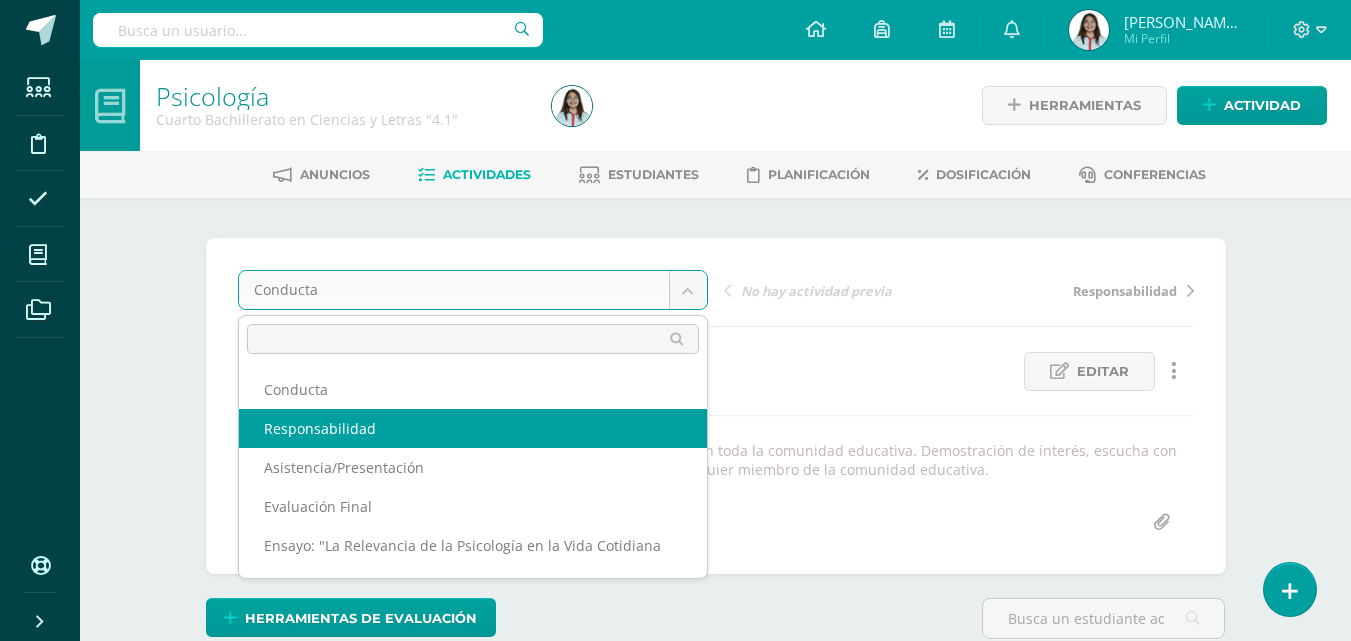 select on "/dashboard/teacher/grade-activity/39015/" 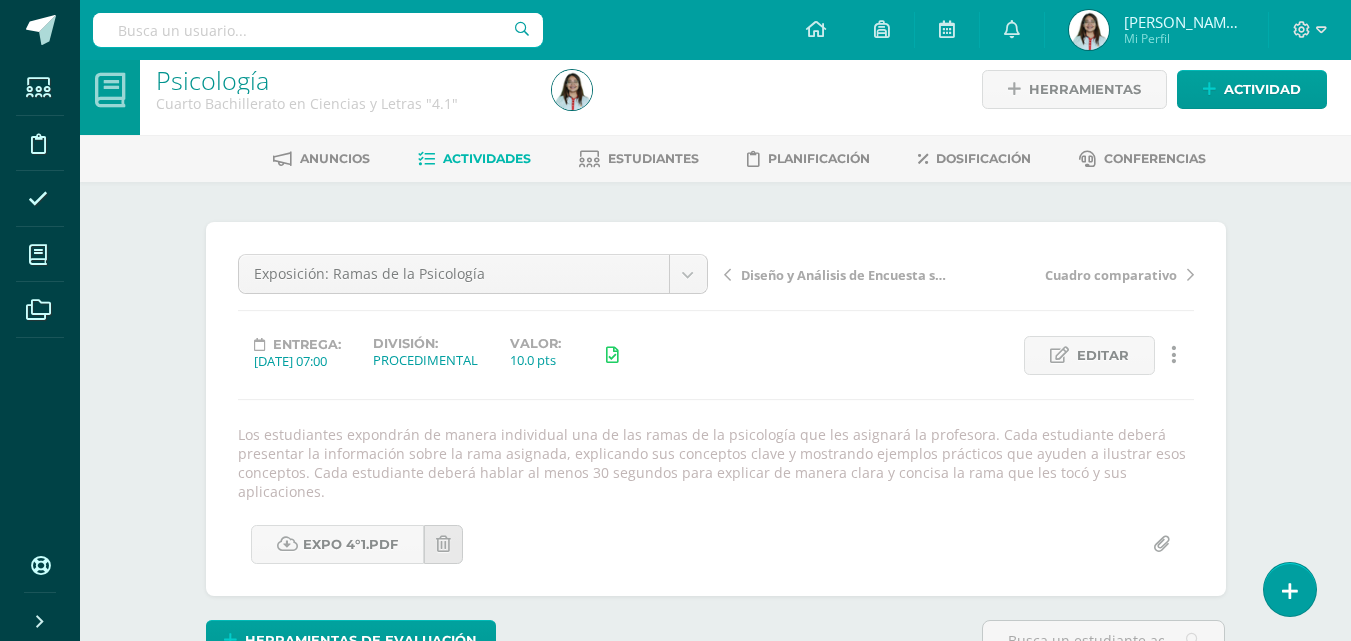 scroll, scrollTop: 0, scrollLeft: 0, axis: both 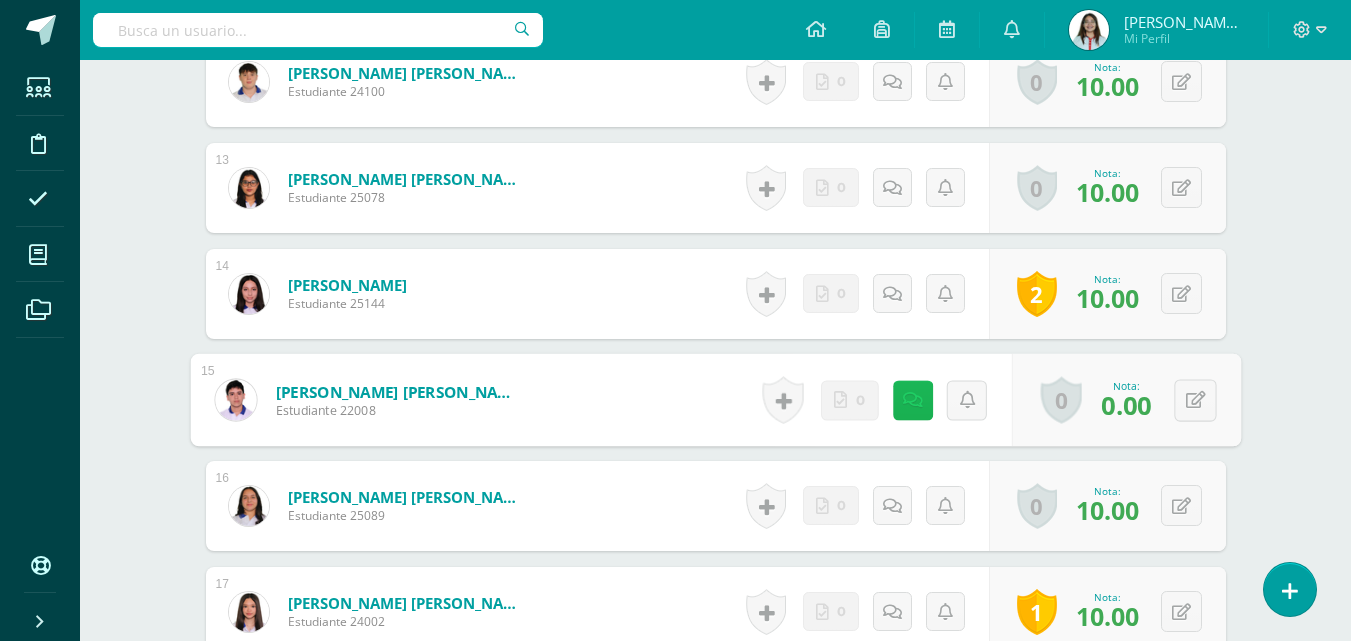 click at bounding box center (912, 399) 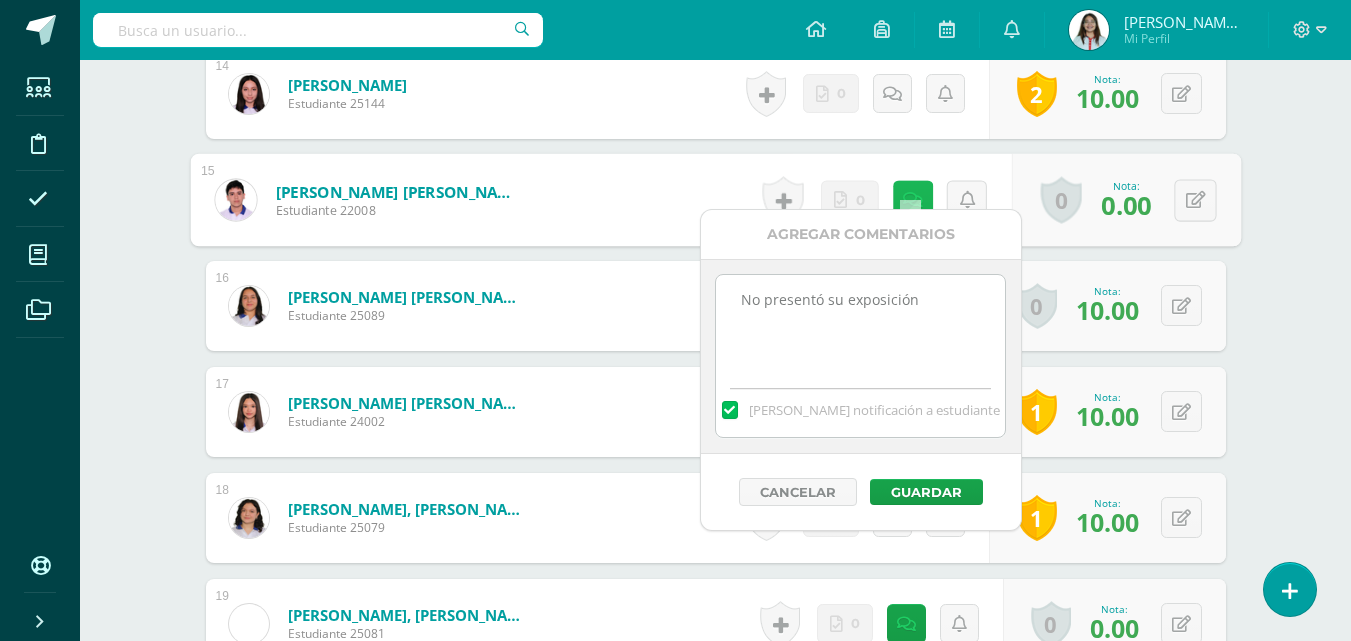 scroll, scrollTop: 2200, scrollLeft: 0, axis: vertical 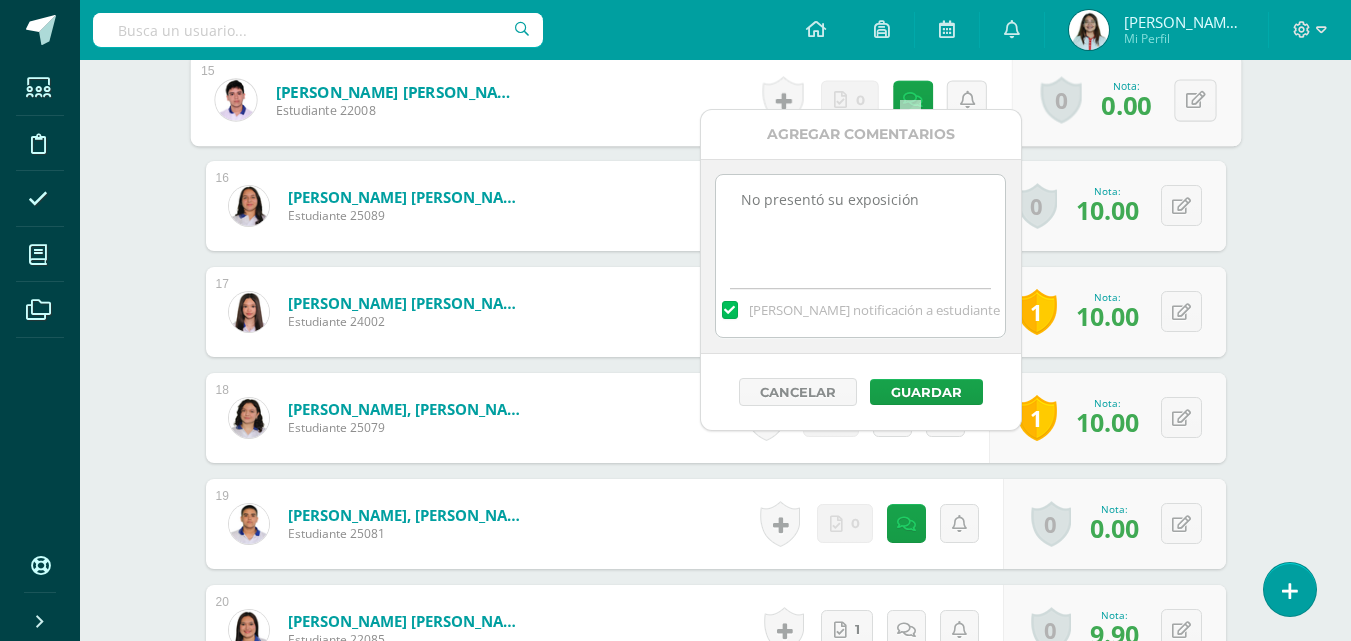 click on "Psicología
Cuarto Bachillerato en Ciencias y Letras "4.1"
Herramientas
Detalle de asistencias
Actividad
Anuncios
Actividades
Estudiantes
Planificación
Dosificación
Conferencias
¿Estás seguro que quieres  eliminar  esta actividad?
Esto borrará la actividad y cualquier nota que hayas registrado
permanentemente. Esta acción no se puede revertir. Cancelar Eliminar
Administración de escalas de valoración
escala de valoración
Aún no has creado una escala de valoración.
Cancelar Agregar nueva escala de valoración: Cancelar     1" at bounding box center [715, 230] 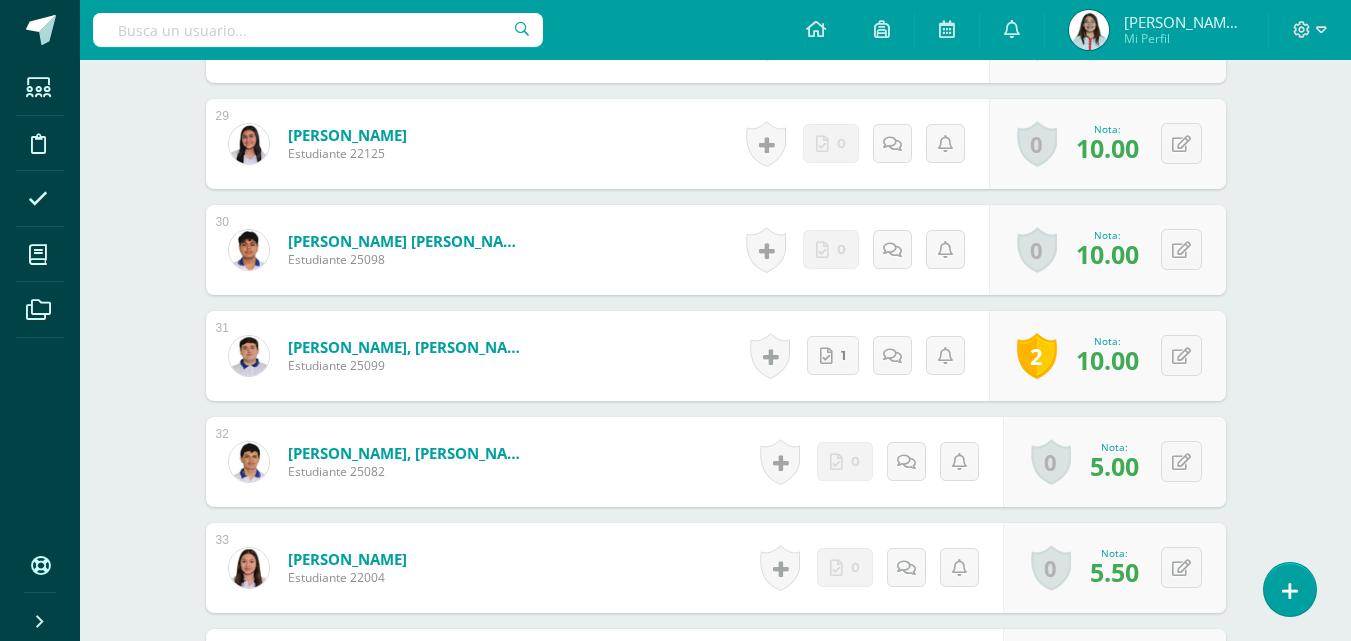 scroll, scrollTop: 4140, scrollLeft: 0, axis: vertical 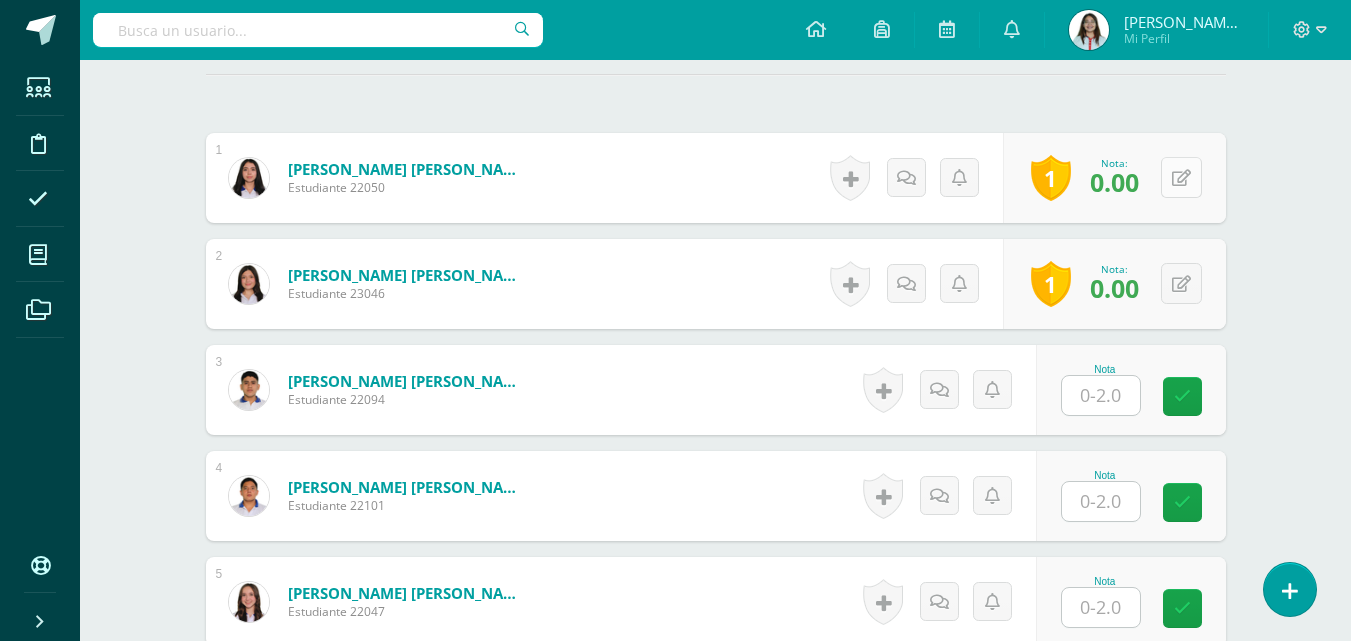 click at bounding box center (1181, 177) 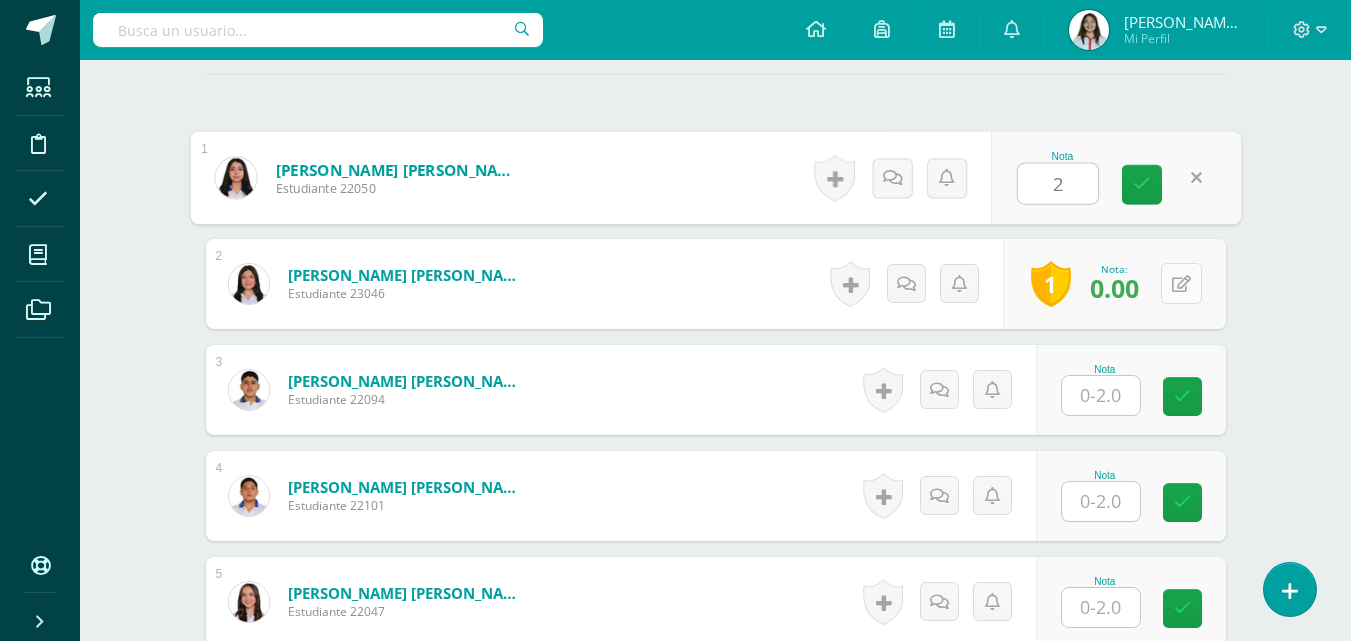 type on "2" 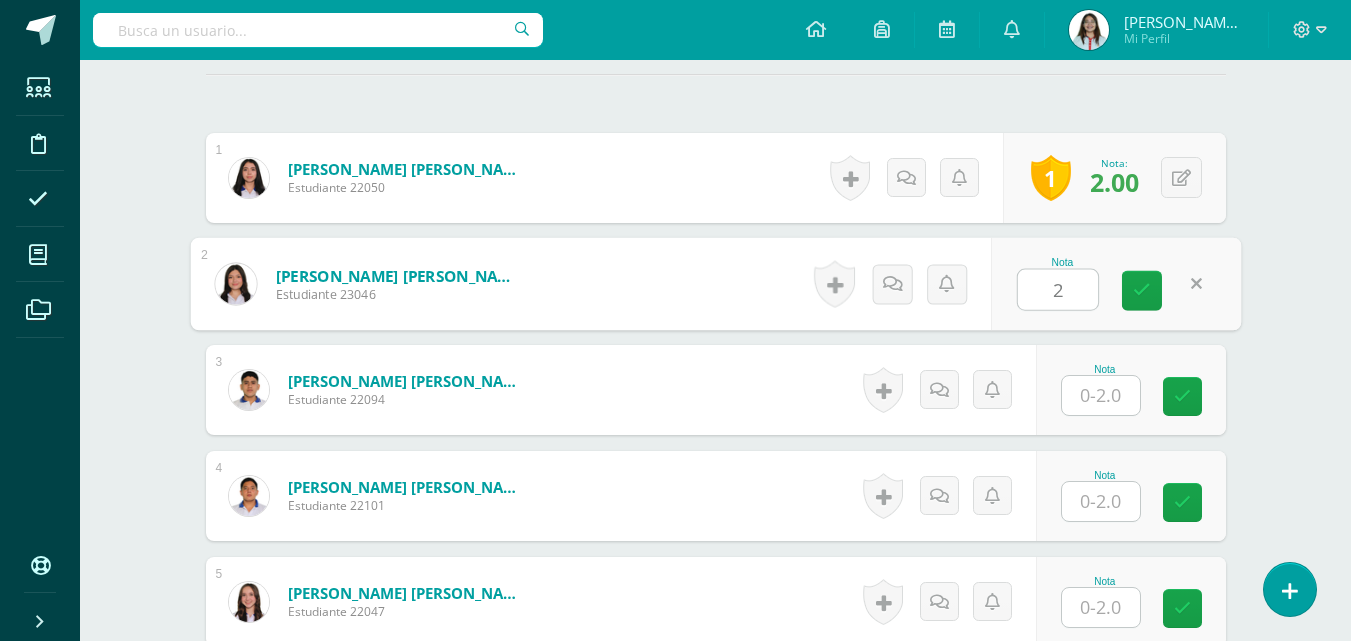 type on "2" 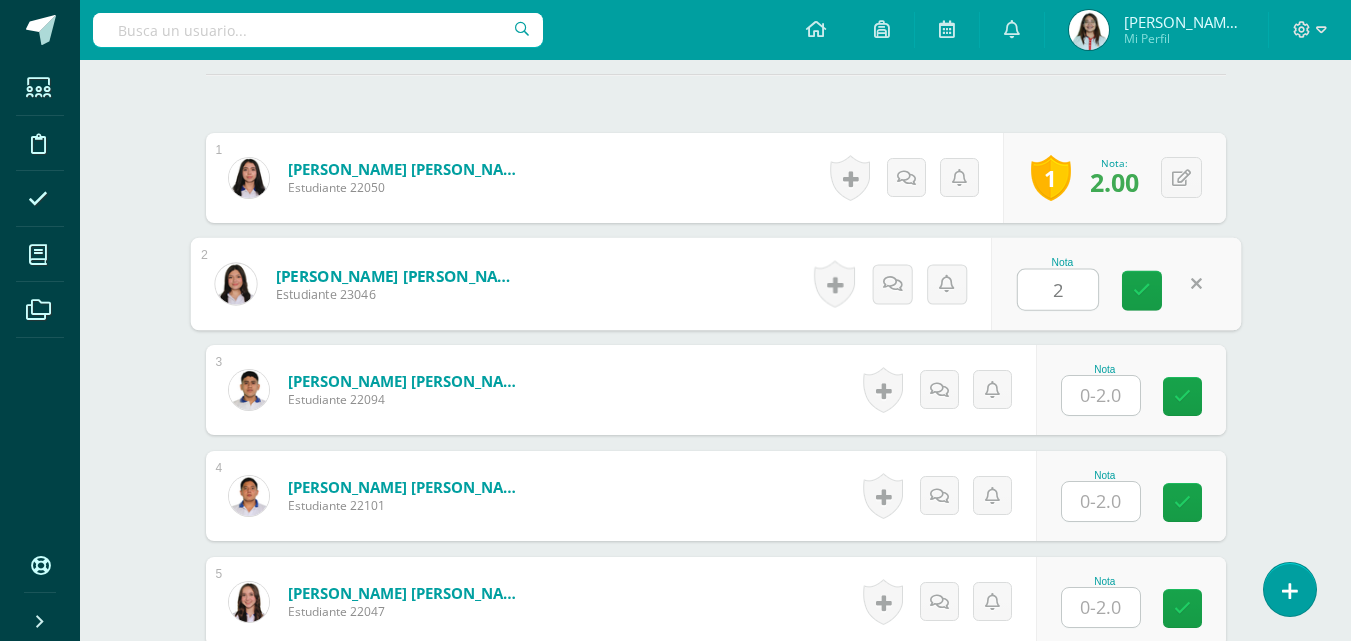 click at bounding box center (1101, 395) 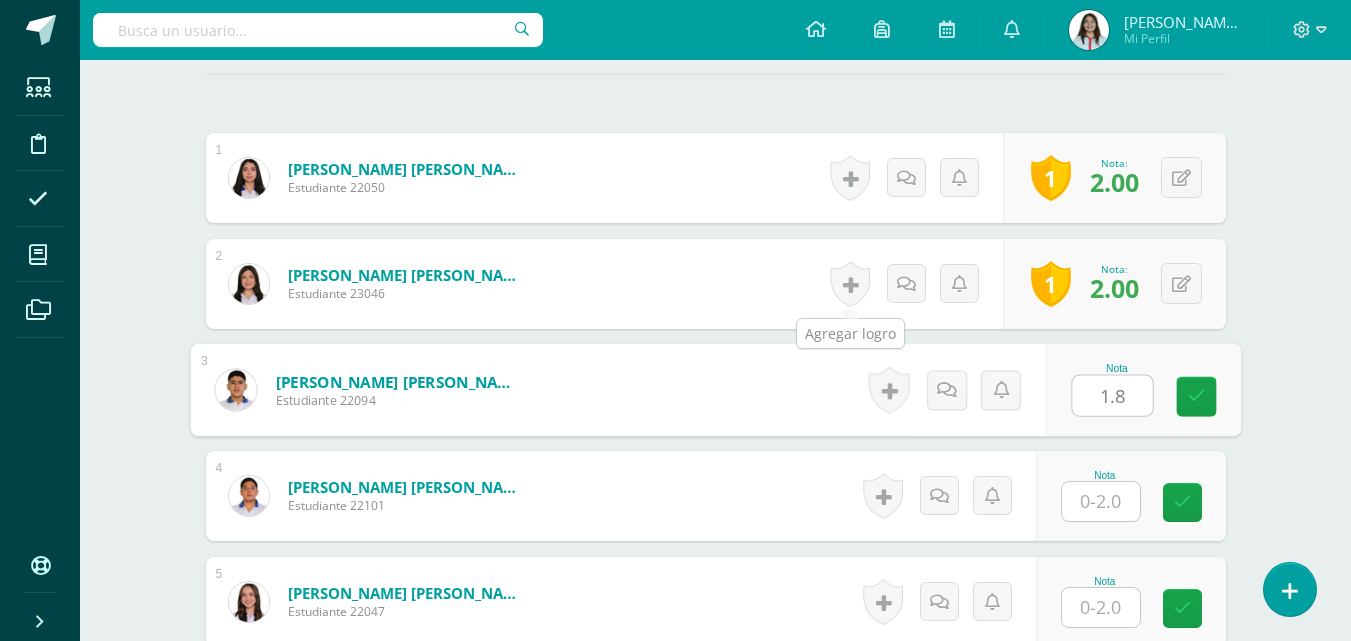 scroll, scrollTop: 800, scrollLeft: 0, axis: vertical 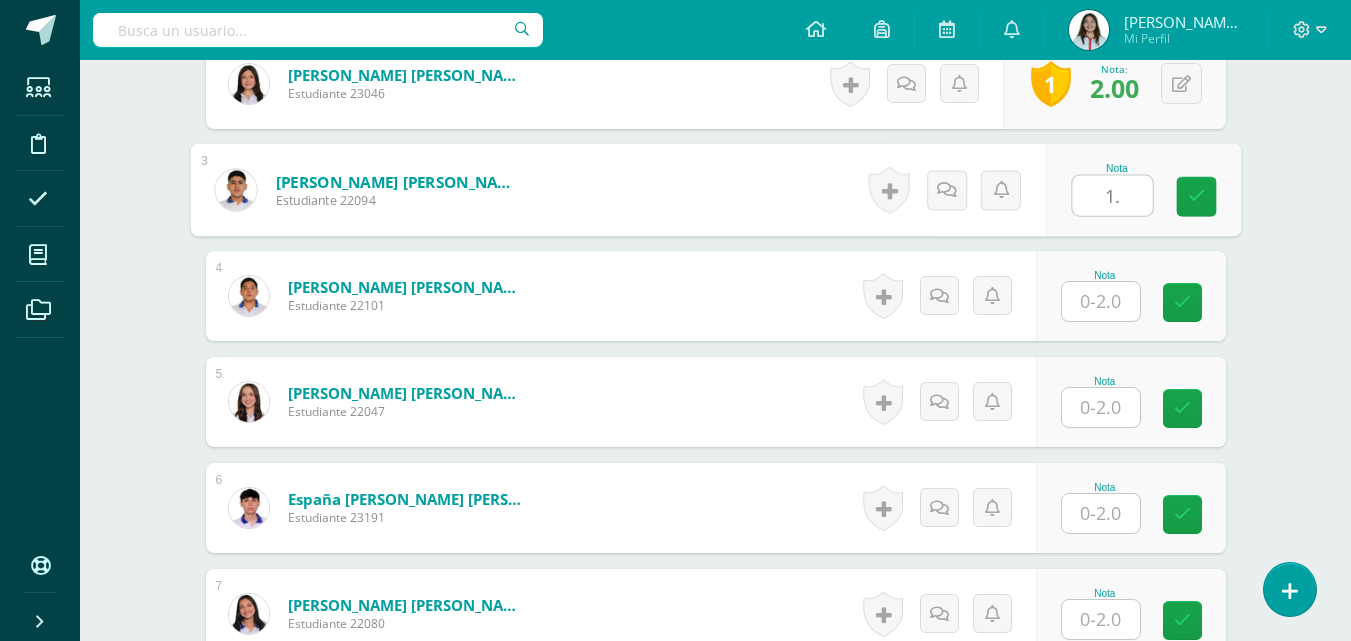 type on "1" 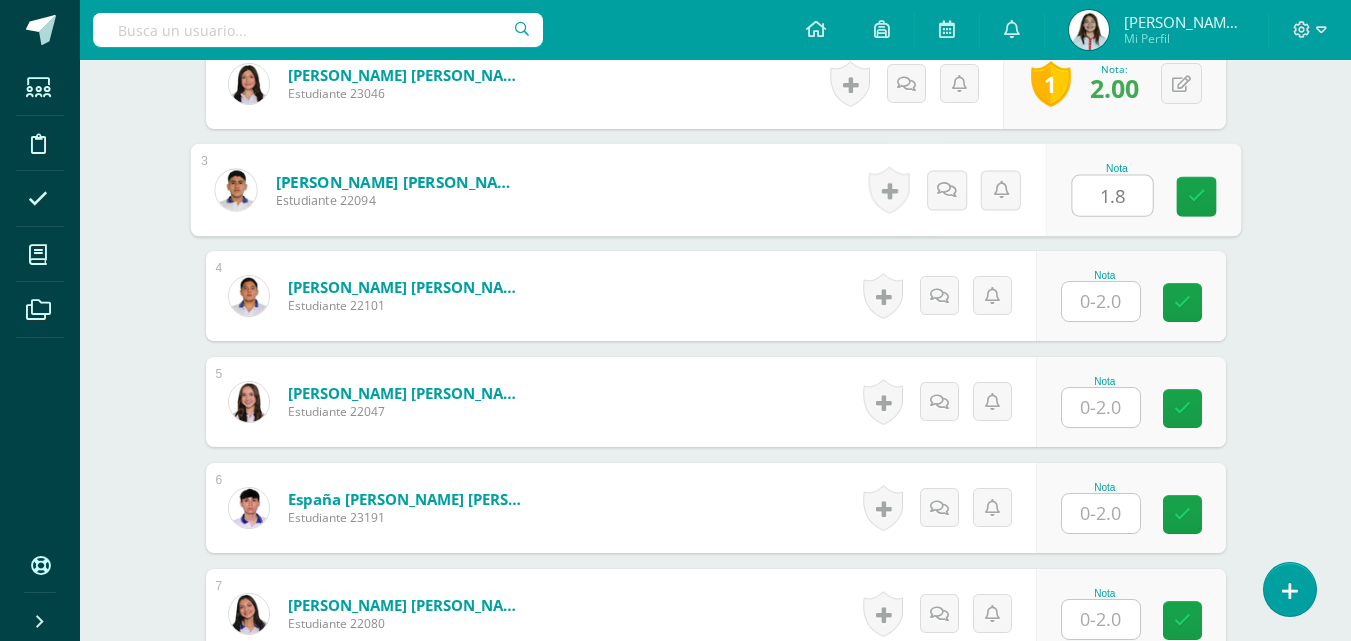 drag, startPoint x: 1091, startPoint y: 198, endPoint x: 1109, endPoint y: 197, distance: 18.027756 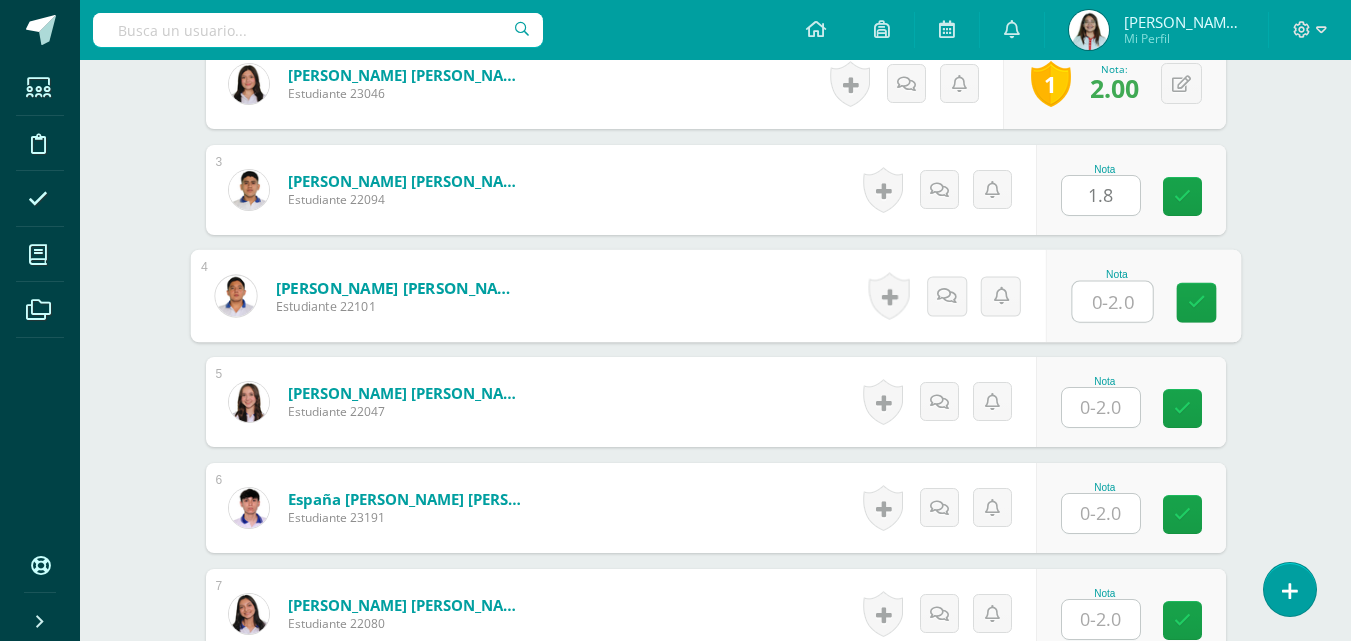 click at bounding box center [1112, 302] 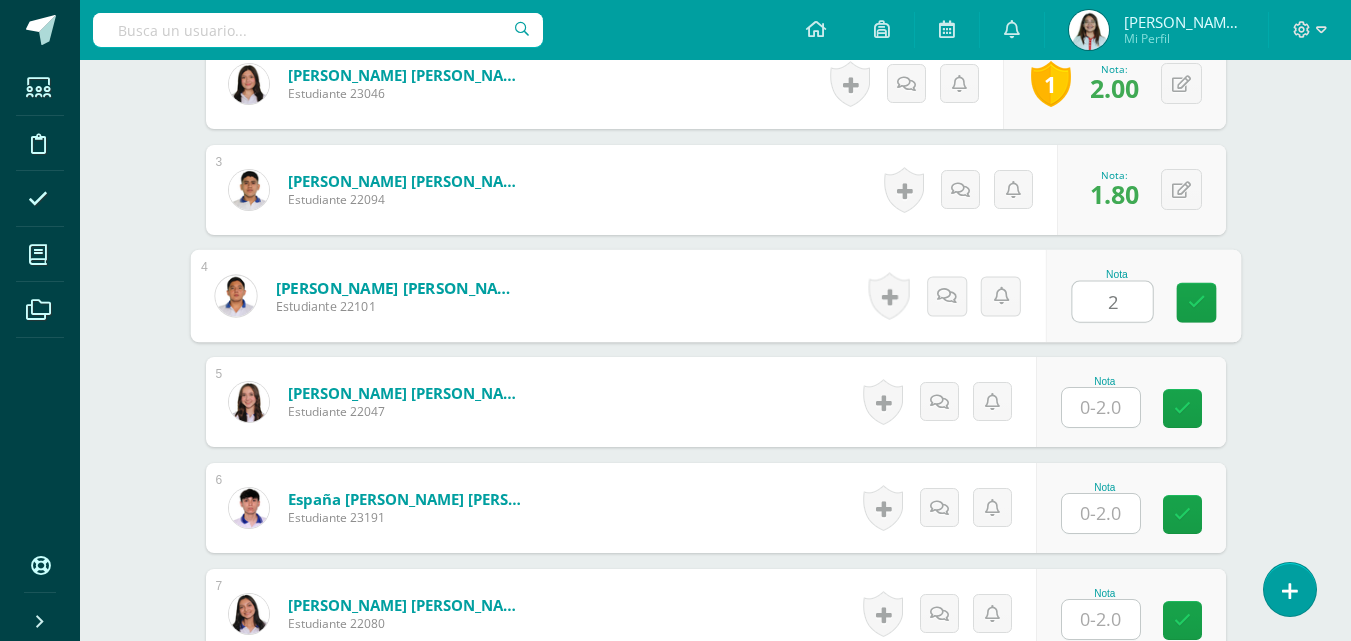 scroll, scrollTop: 900, scrollLeft: 0, axis: vertical 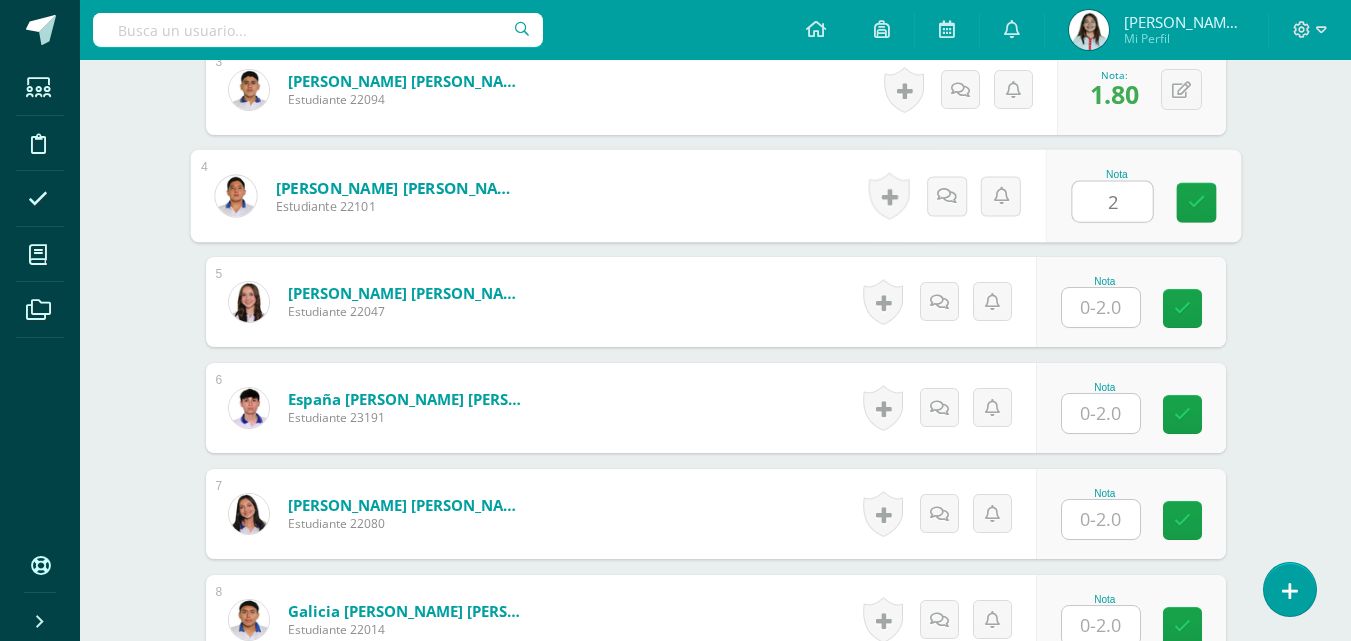 type on "2" 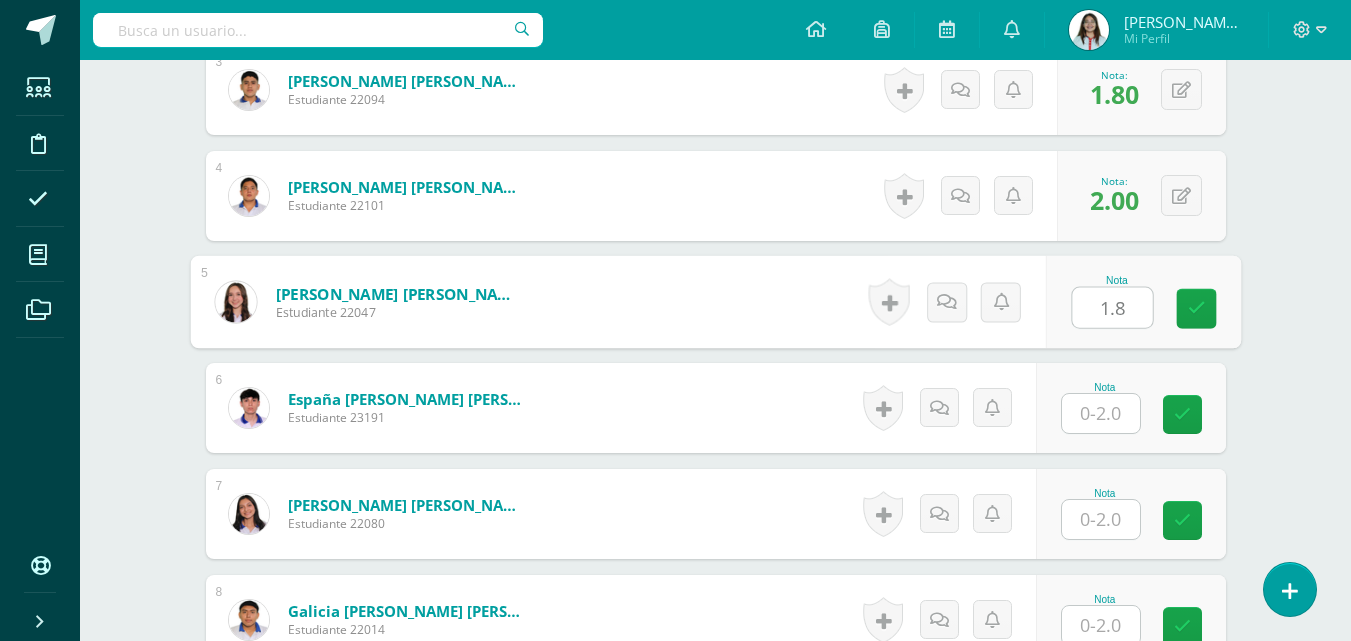 type on "1.8" 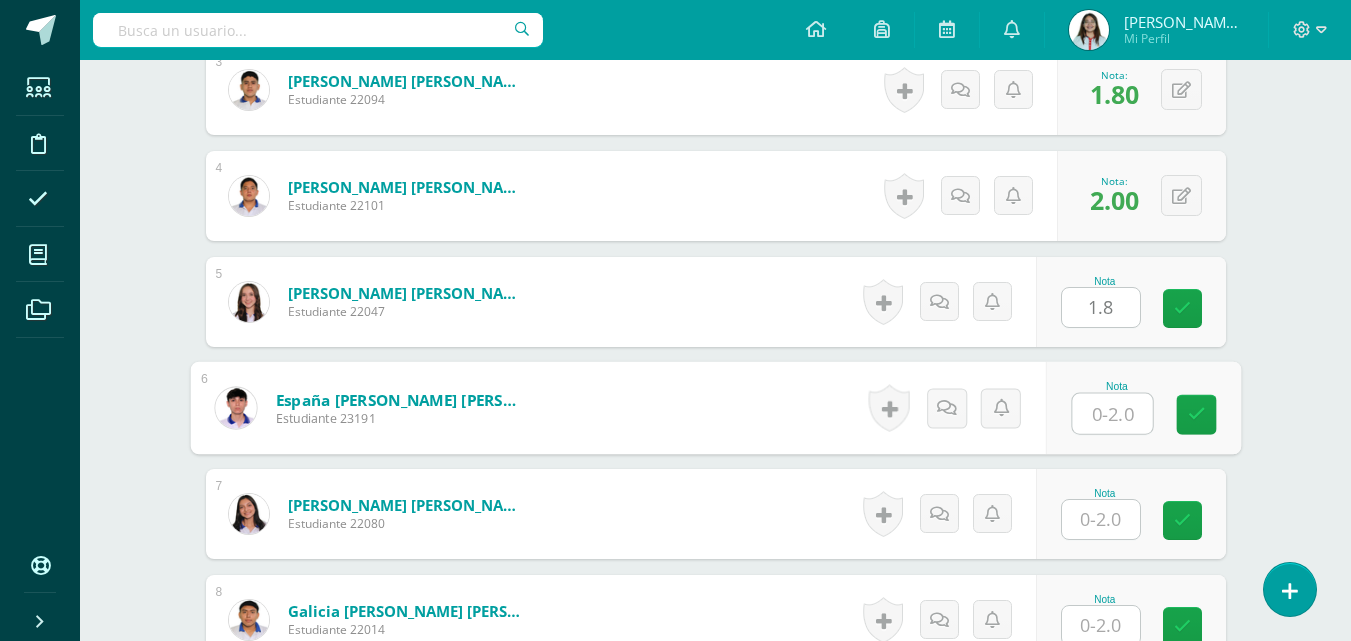 click at bounding box center [1112, 414] 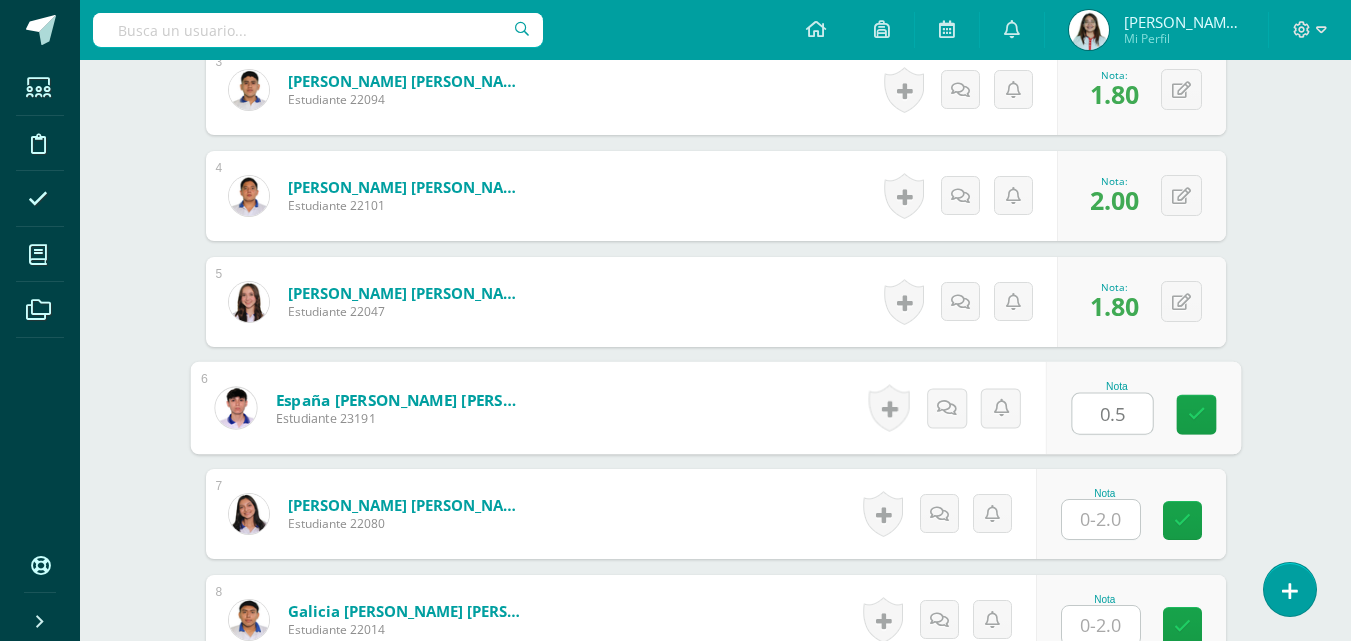 scroll, scrollTop: 1100, scrollLeft: 0, axis: vertical 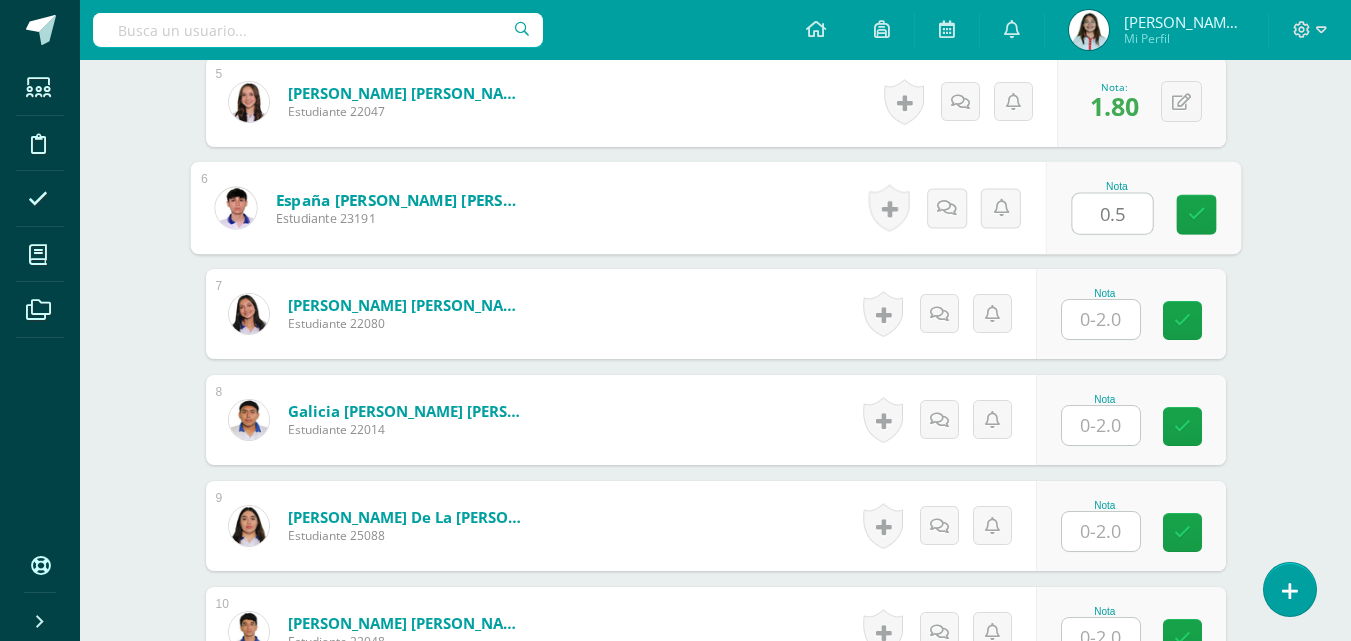 type on "0.5" 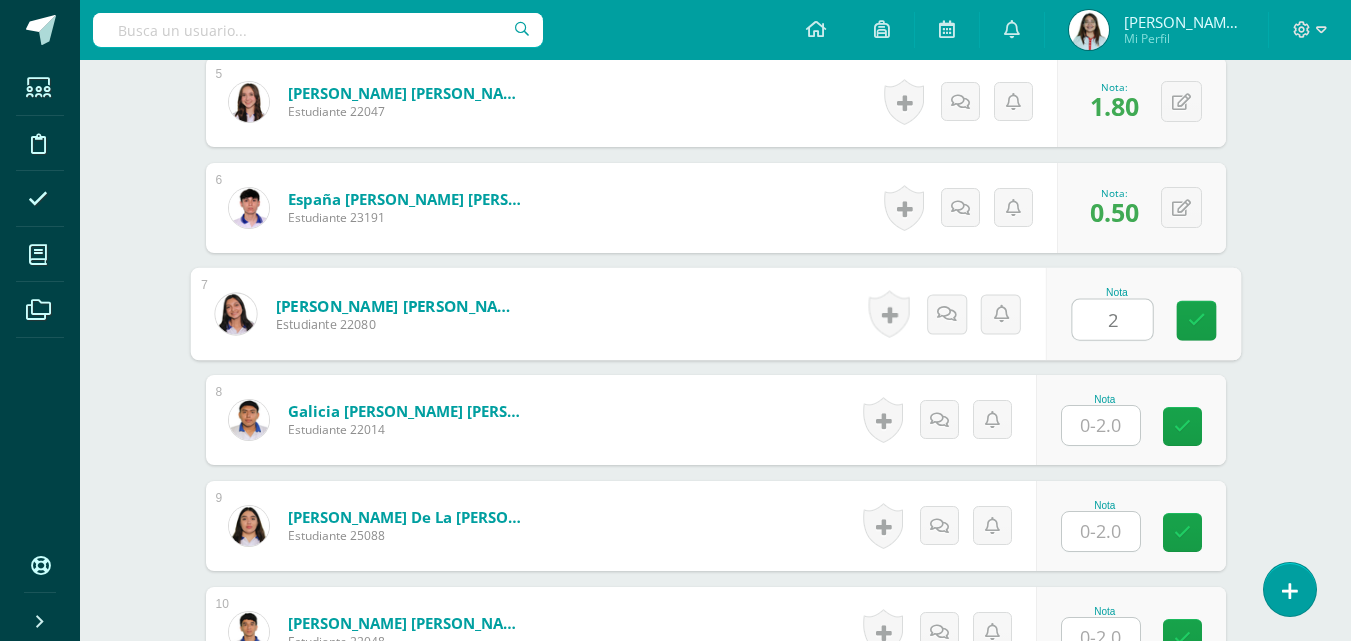 type on "2" 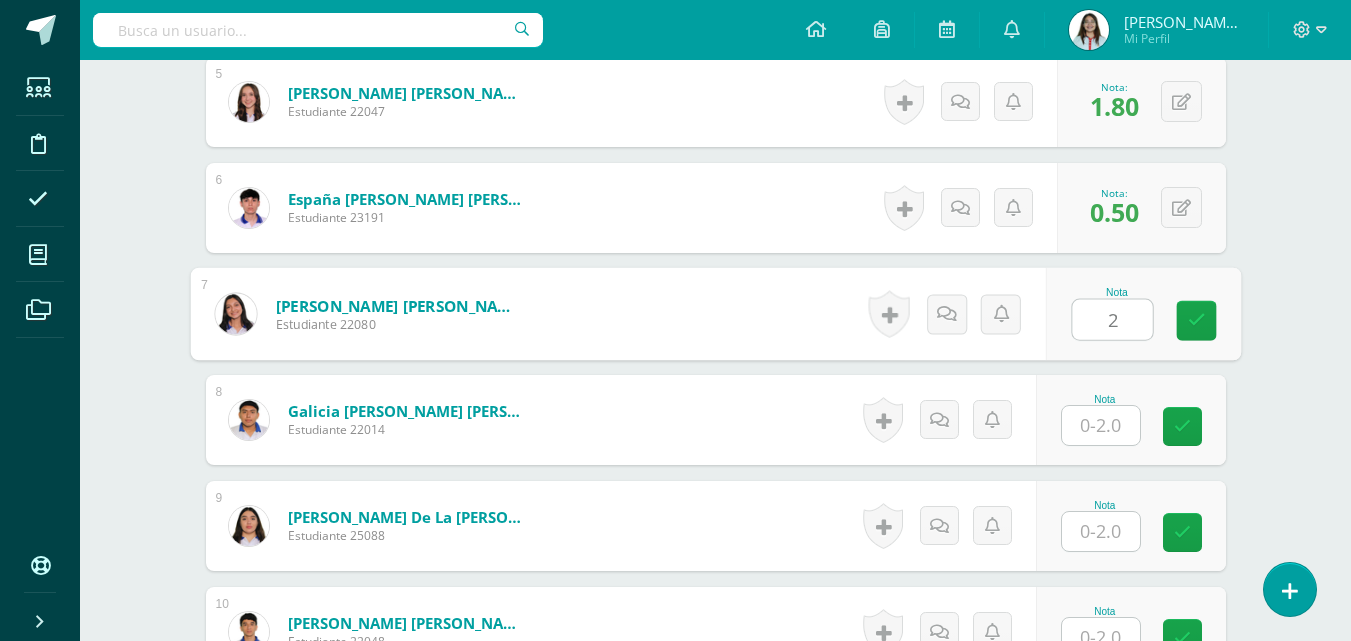 drag, startPoint x: 1122, startPoint y: 420, endPoint x: 1122, endPoint y: 442, distance: 22 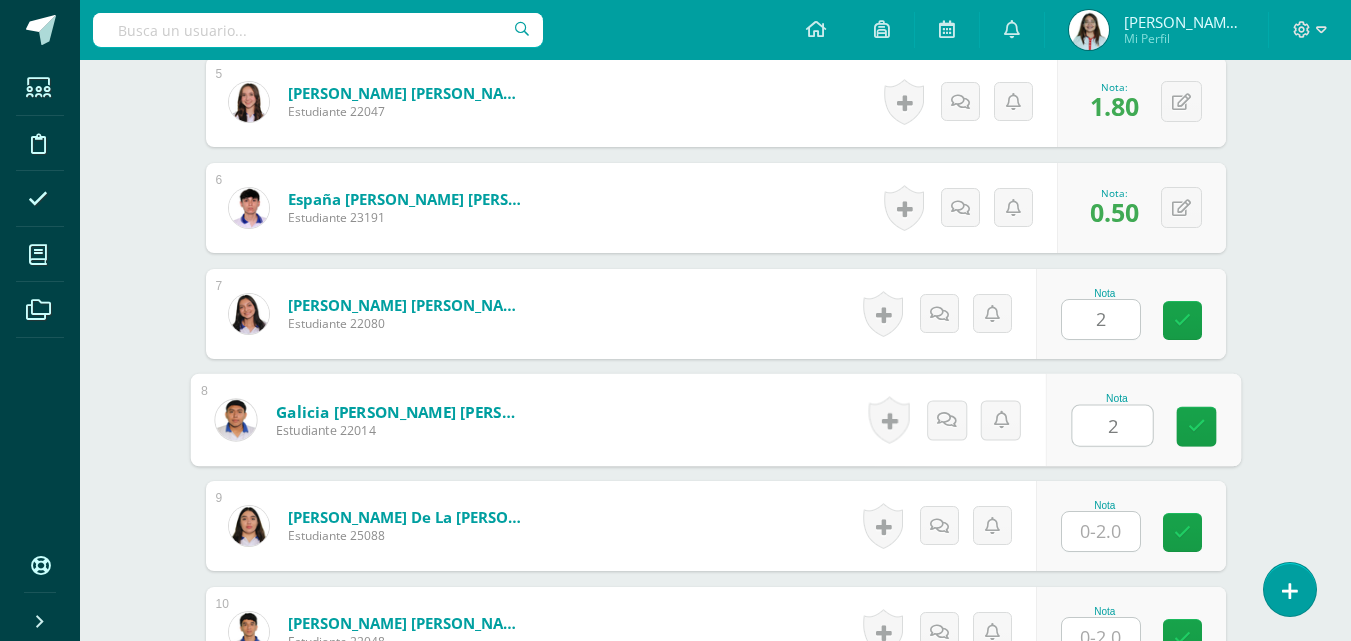 type on "2" 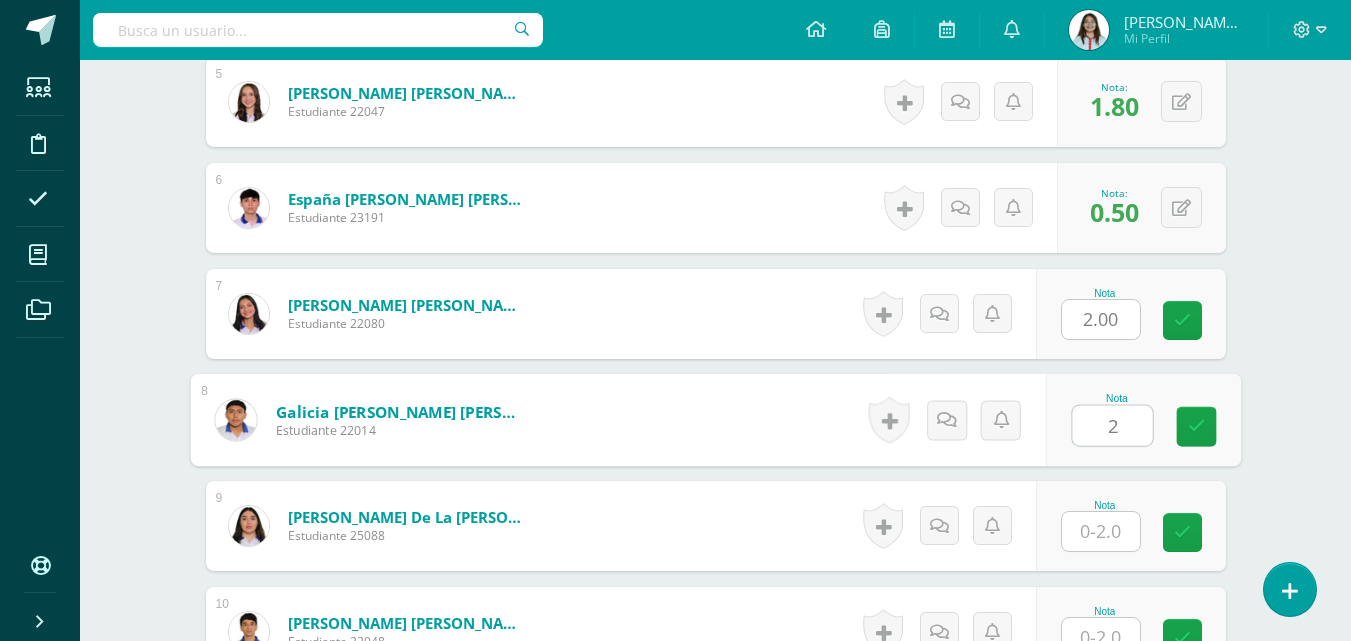 click at bounding box center (1101, 531) 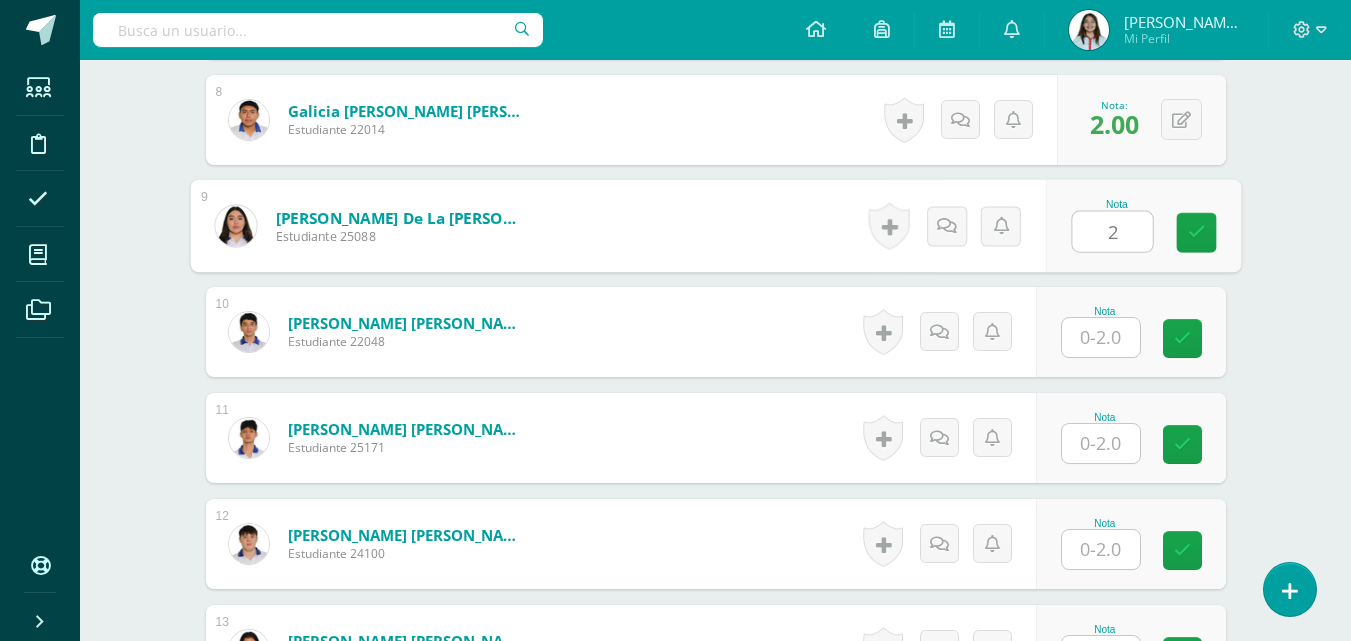 scroll, scrollTop: 1500, scrollLeft: 0, axis: vertical 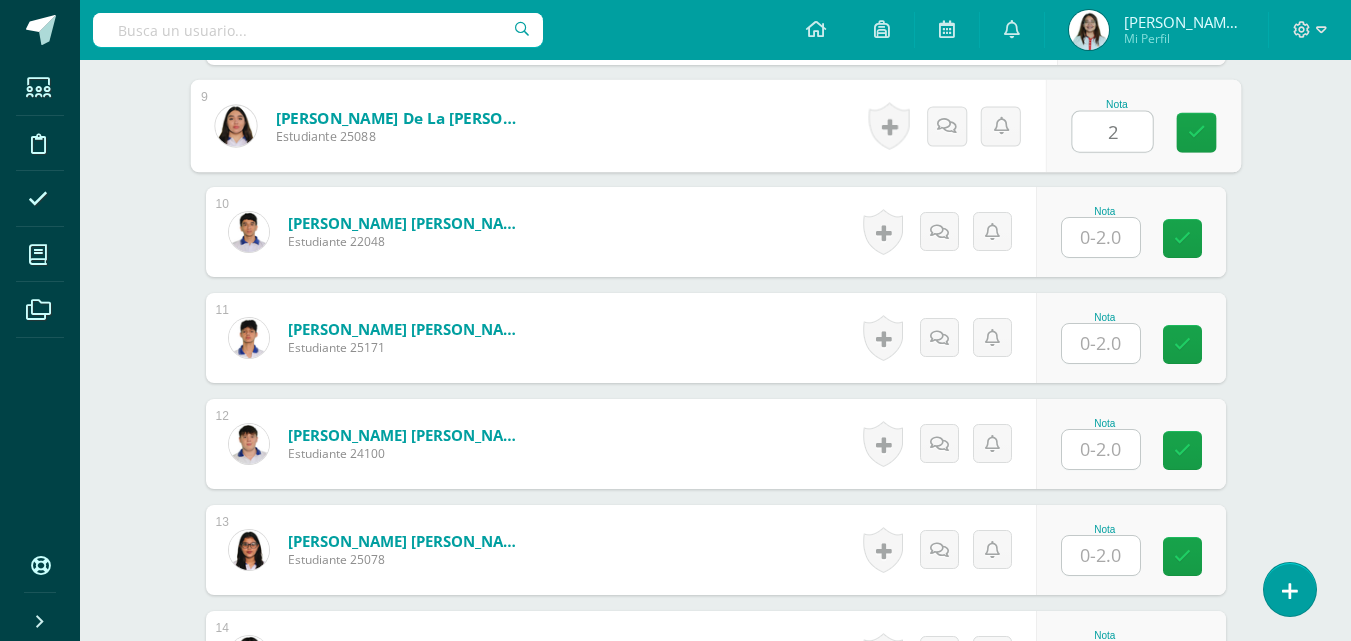 type on "2" 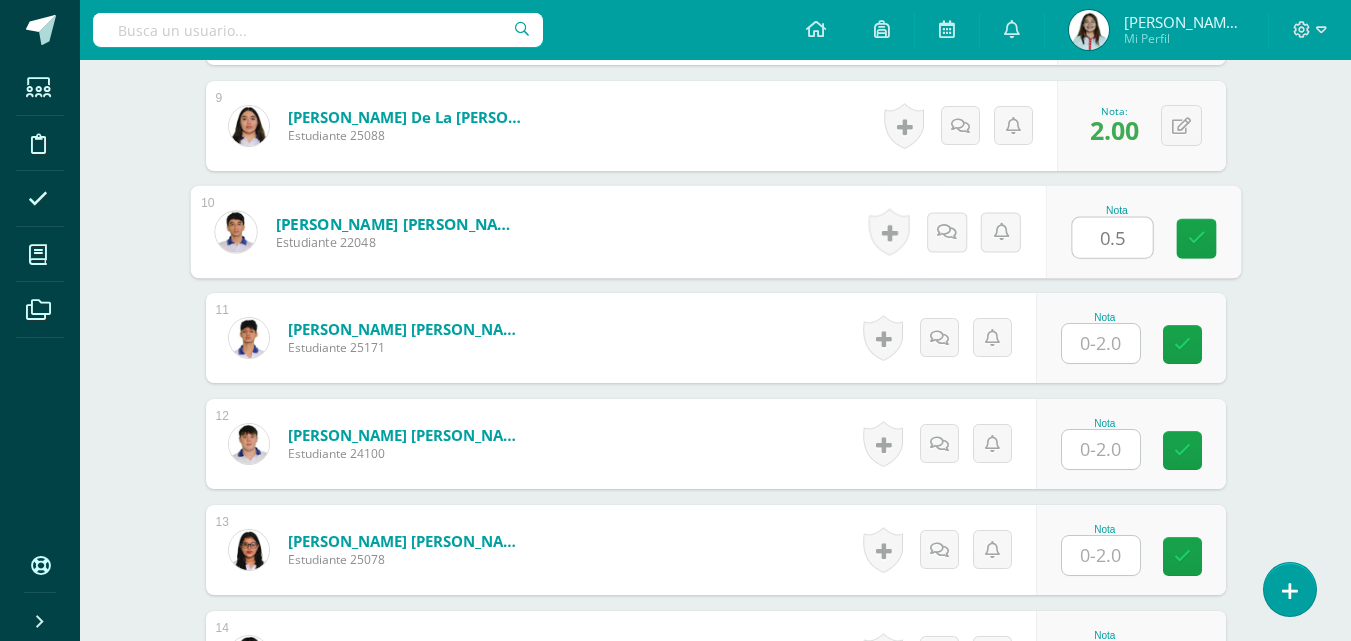 type on "0.5" 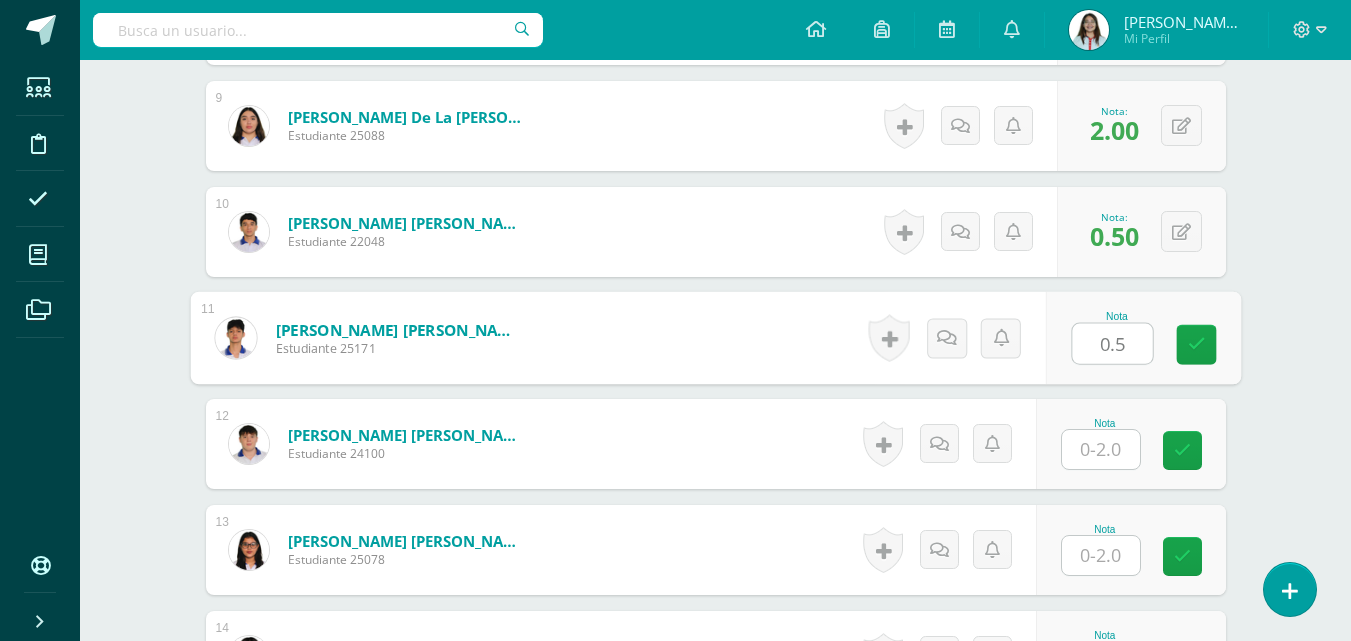 type on "0.5" 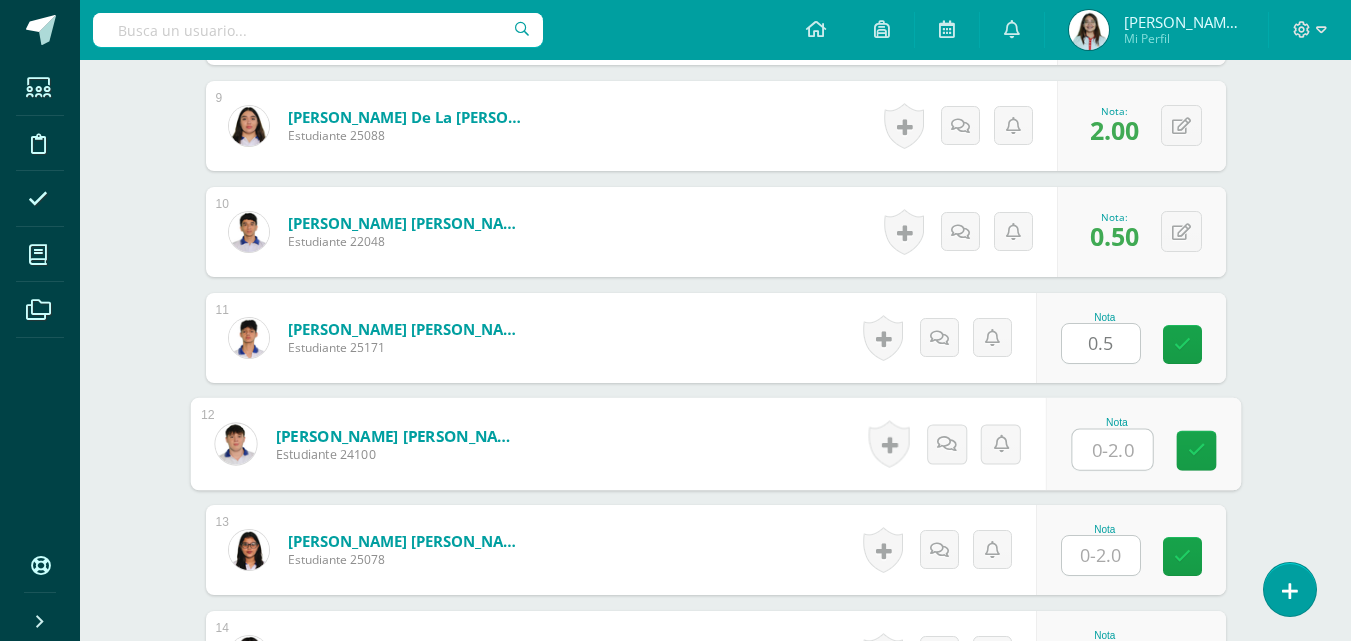 drag, startPoint x: 1112, startPoint y: 446, endPoint x: 552, endPoint y: 114, distance: 651.01764 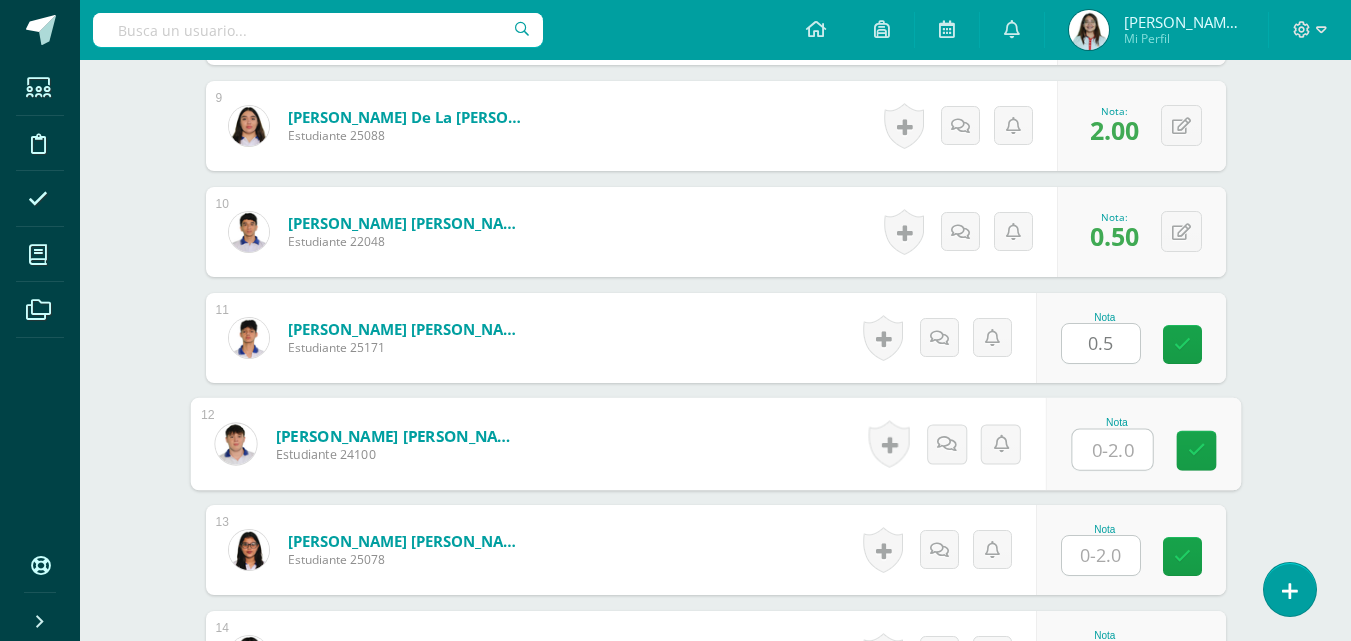 click at bounding box center [1112, 450] 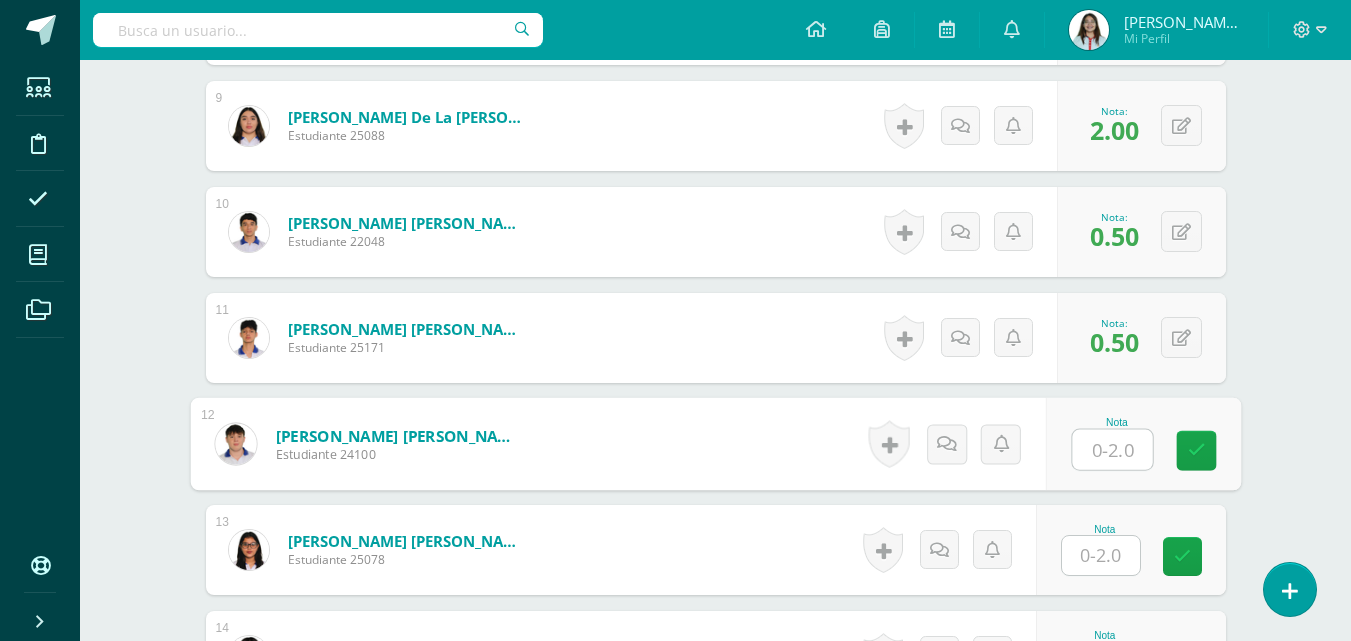 scroll, scrollTop: 1600, scrollLeft: 0, axis: vertical 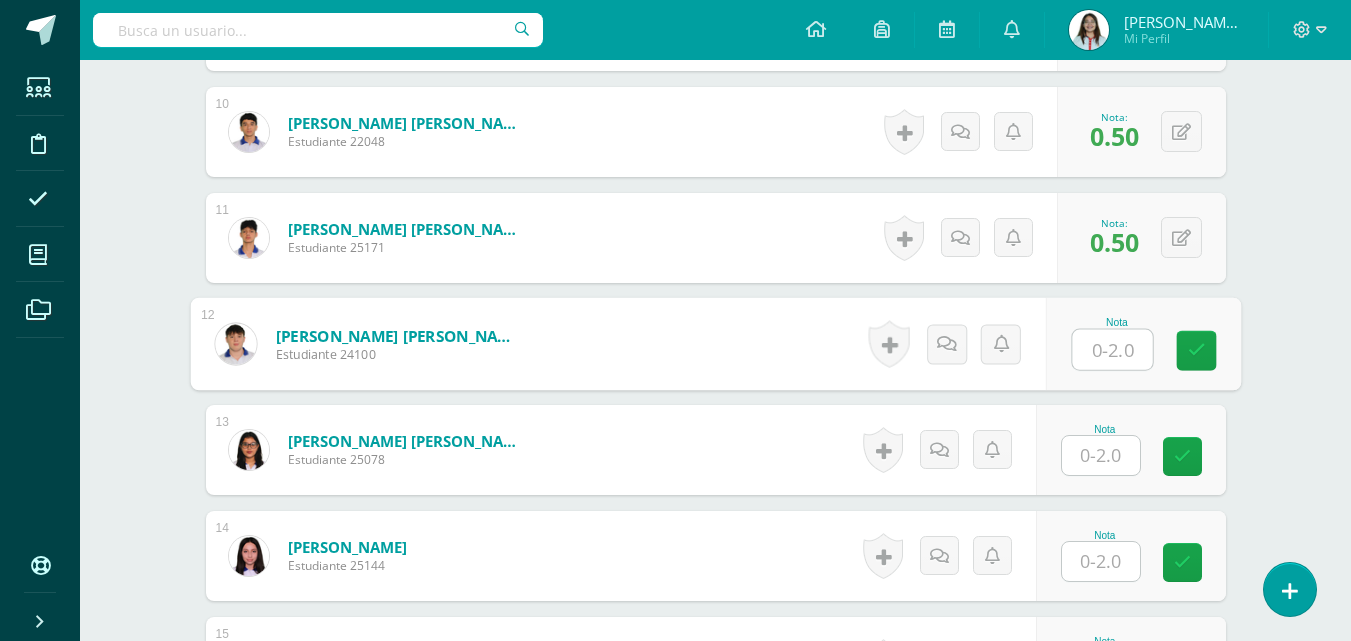 type on "5" 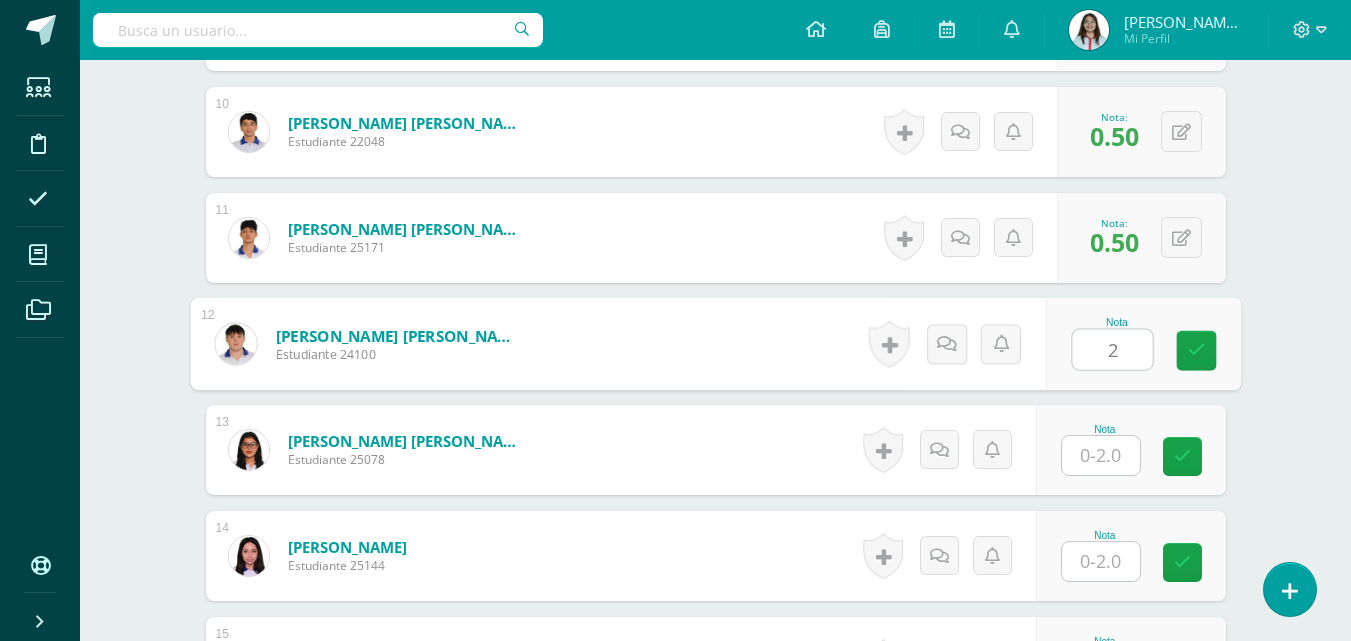 scroll, scrollTop: 1700, scrollLeft: 0, axis: vertical 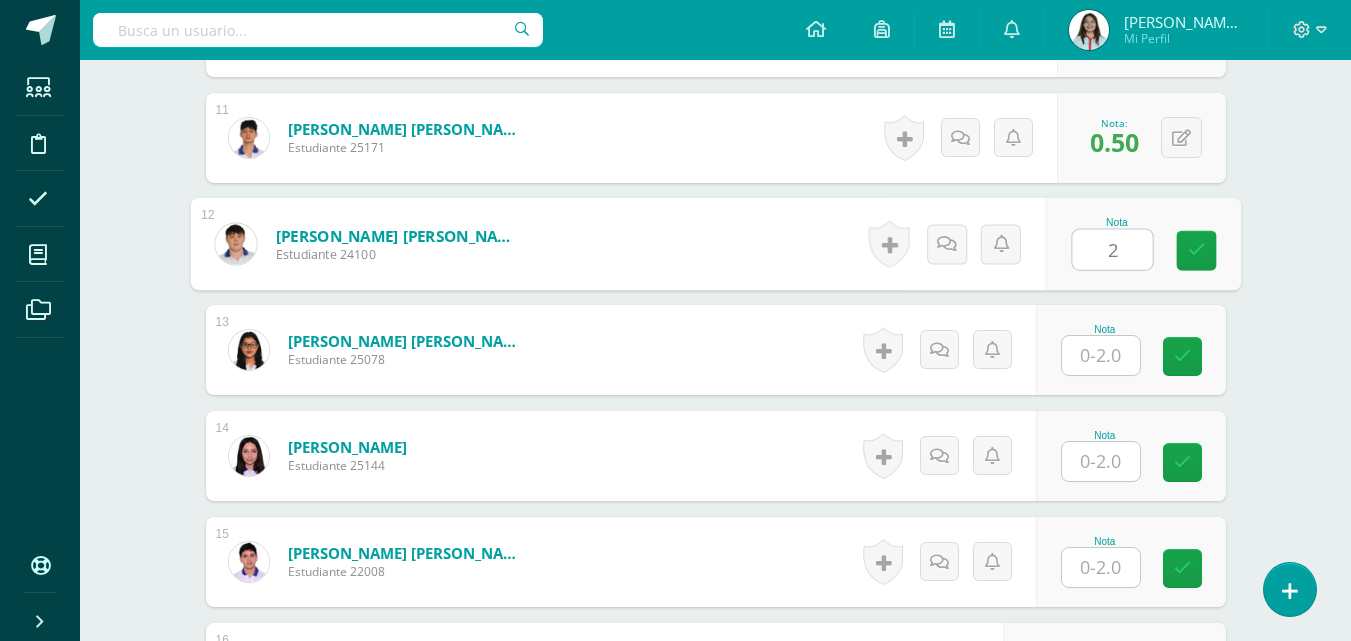 type on "2" 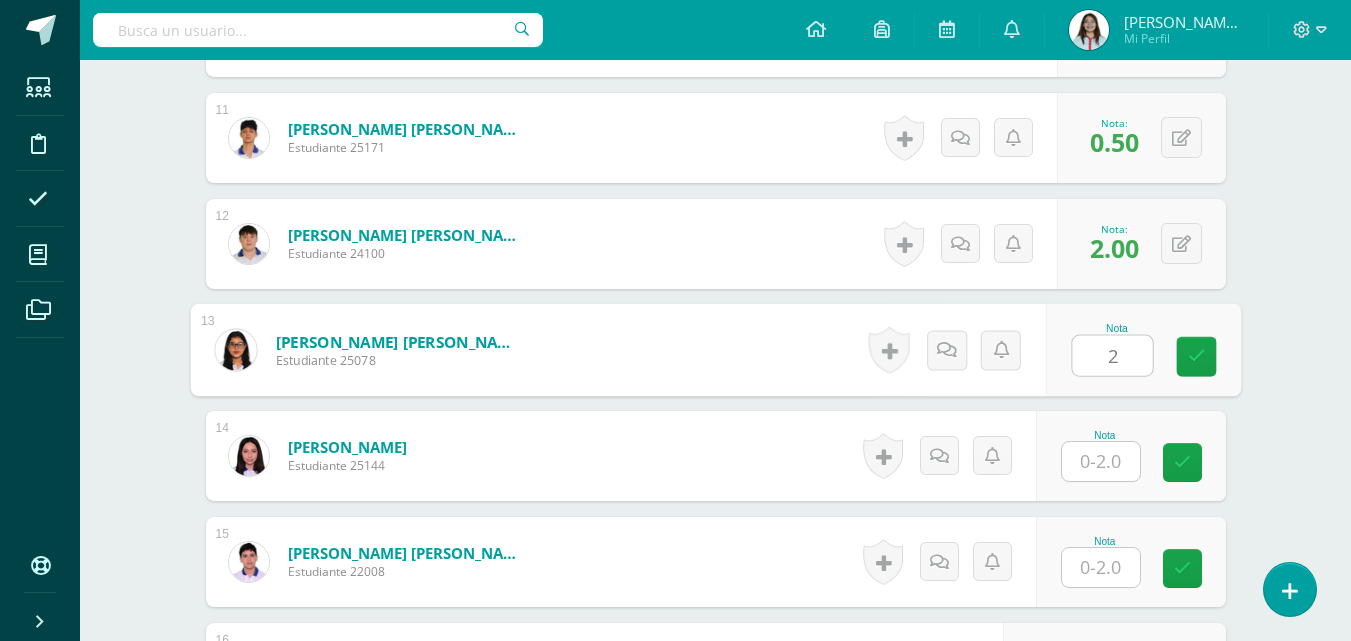 type on "2" 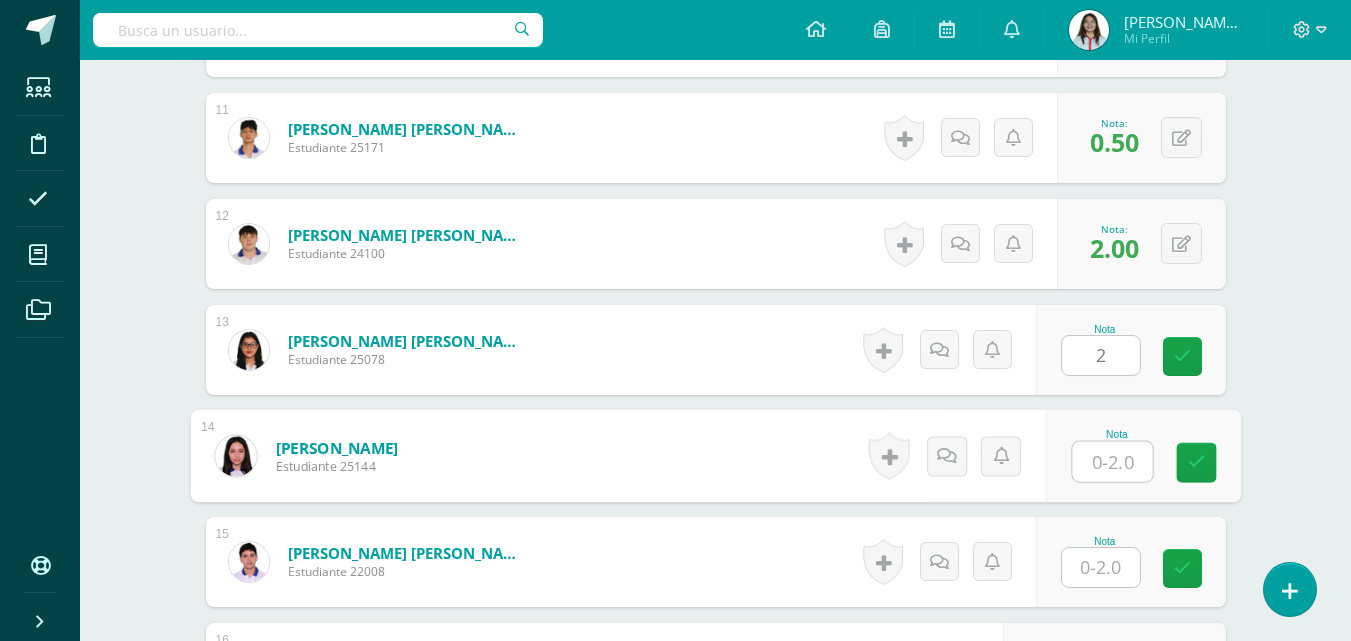 click at bounding box center (1112, 462) 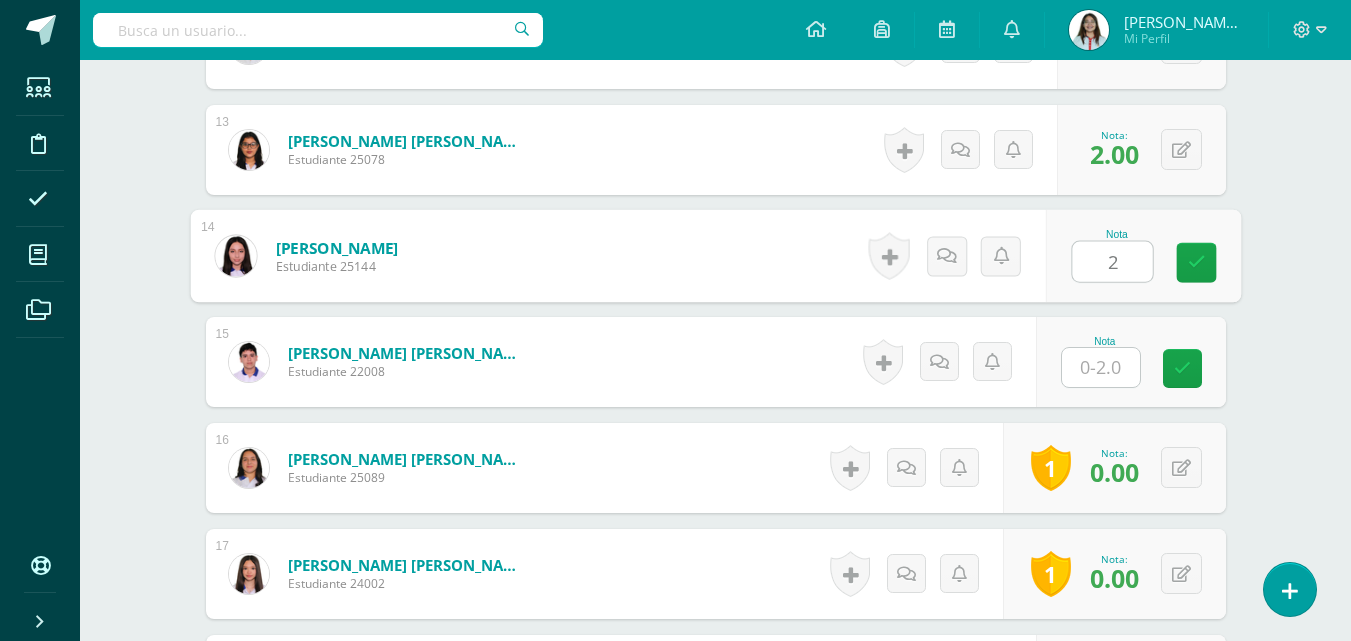 scroll, scrollTop: 2000, scrollLeft: 0, axis: vertical 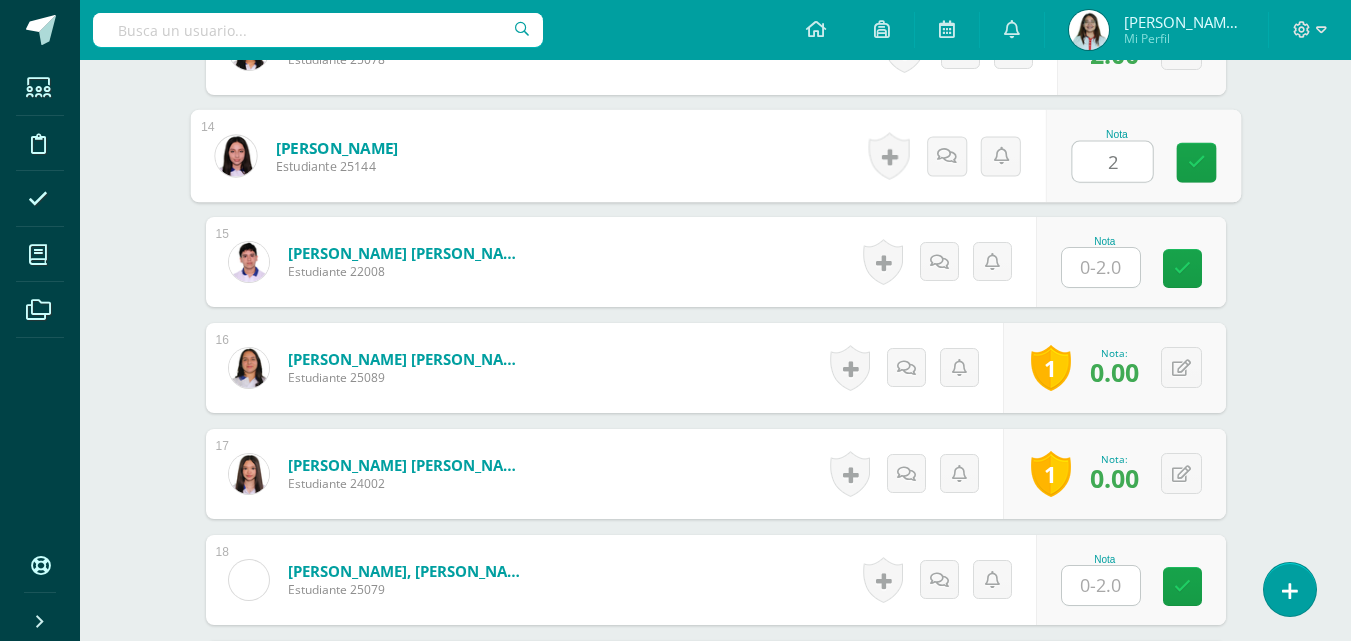 type on "2" 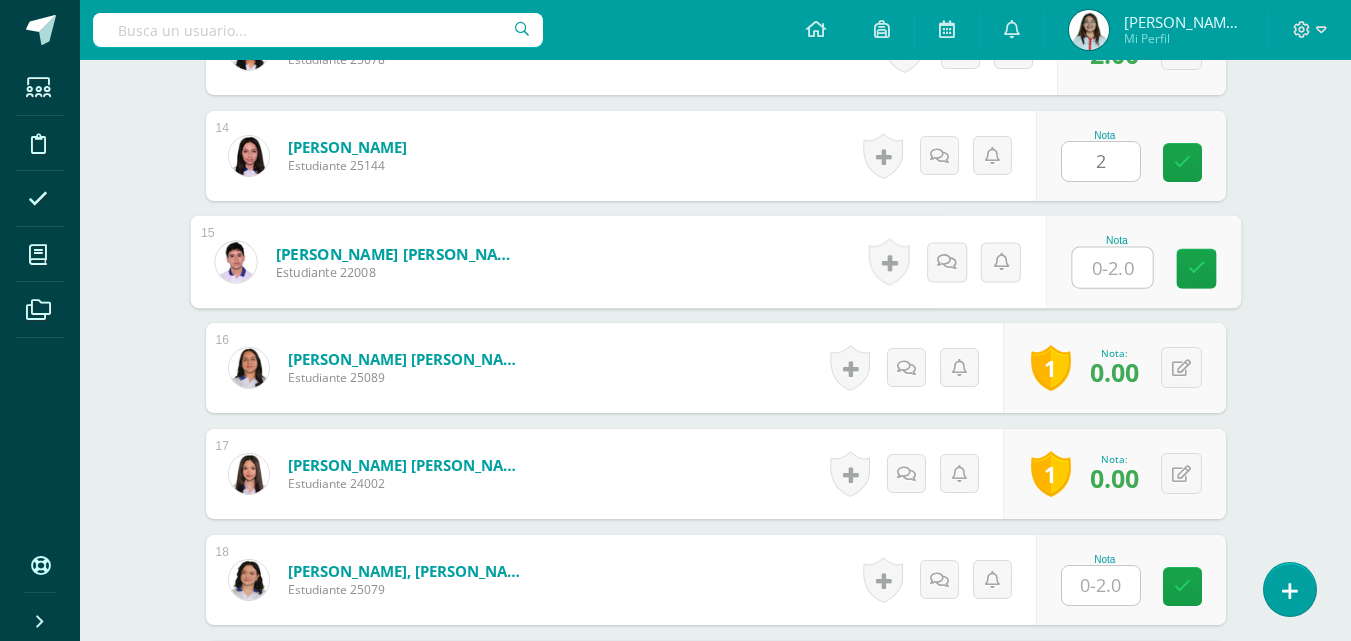 click at bounding box center (1112, 268) 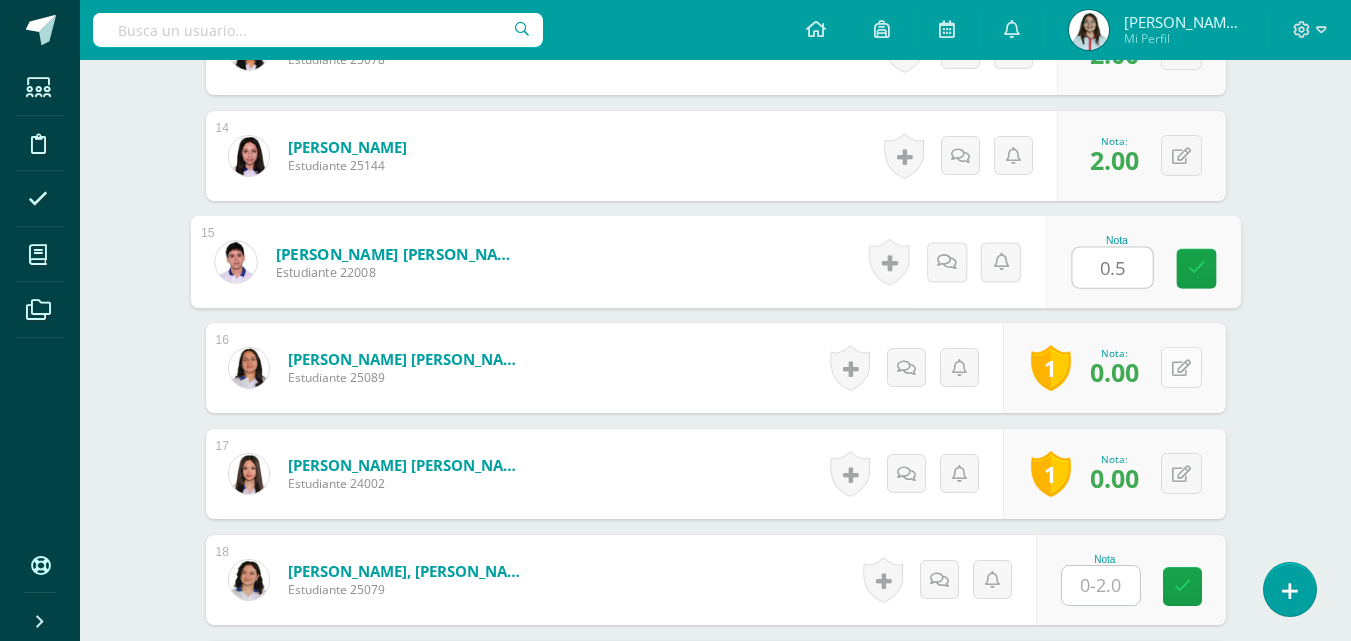 type on "0.5" 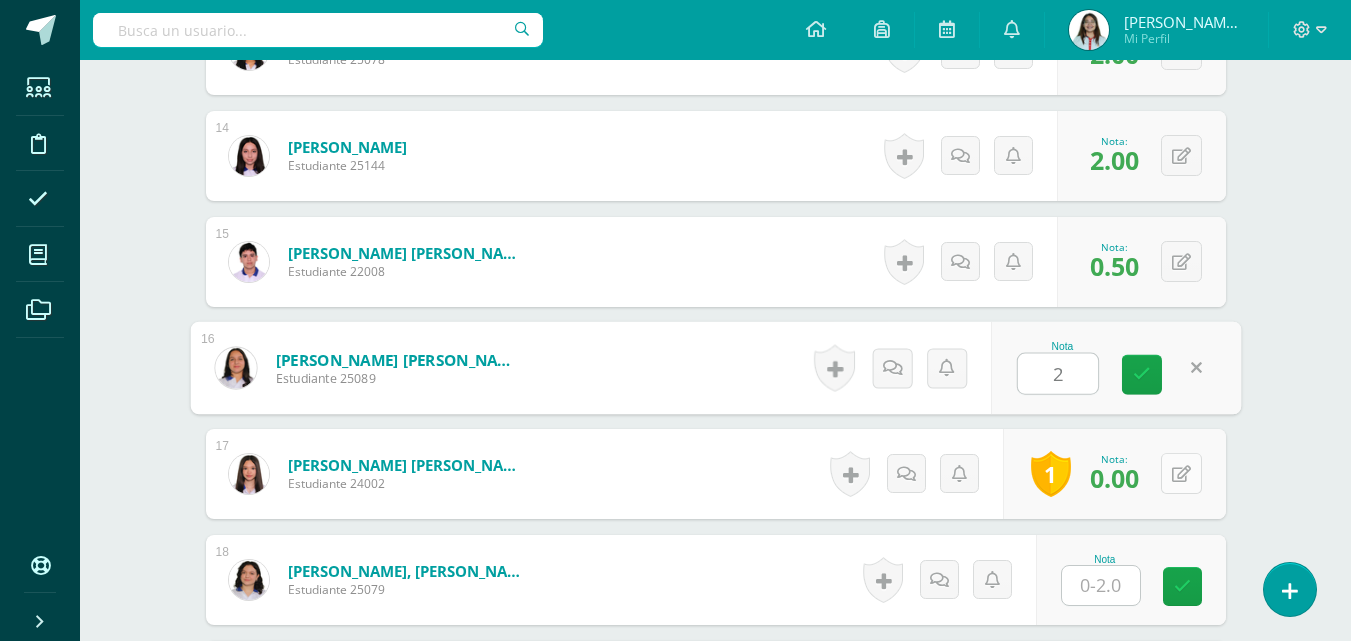 type on "2" 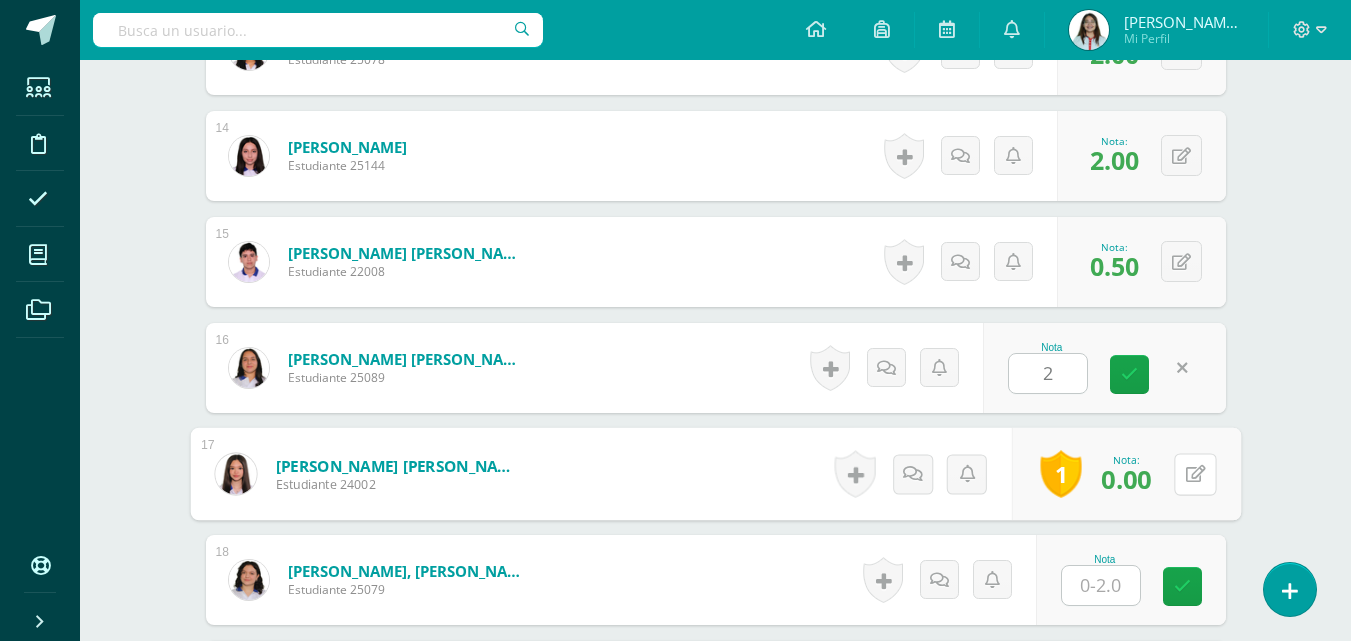 click at bounding box center [1195, 474] 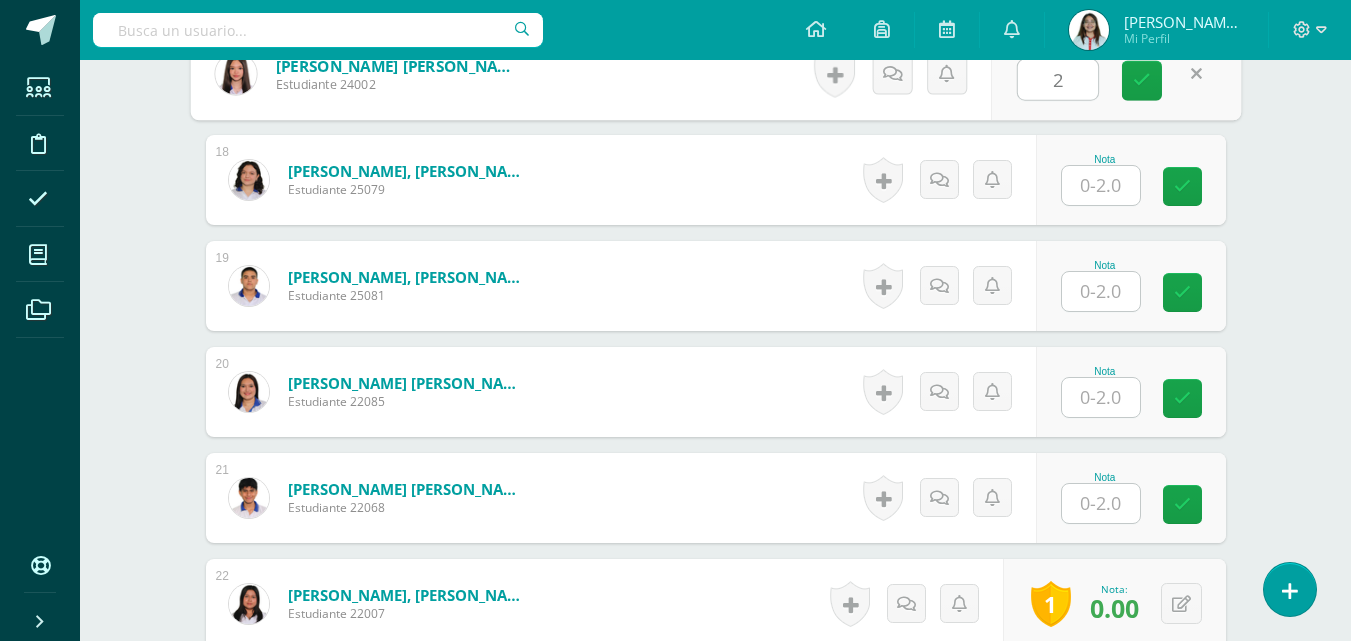 type on "2" 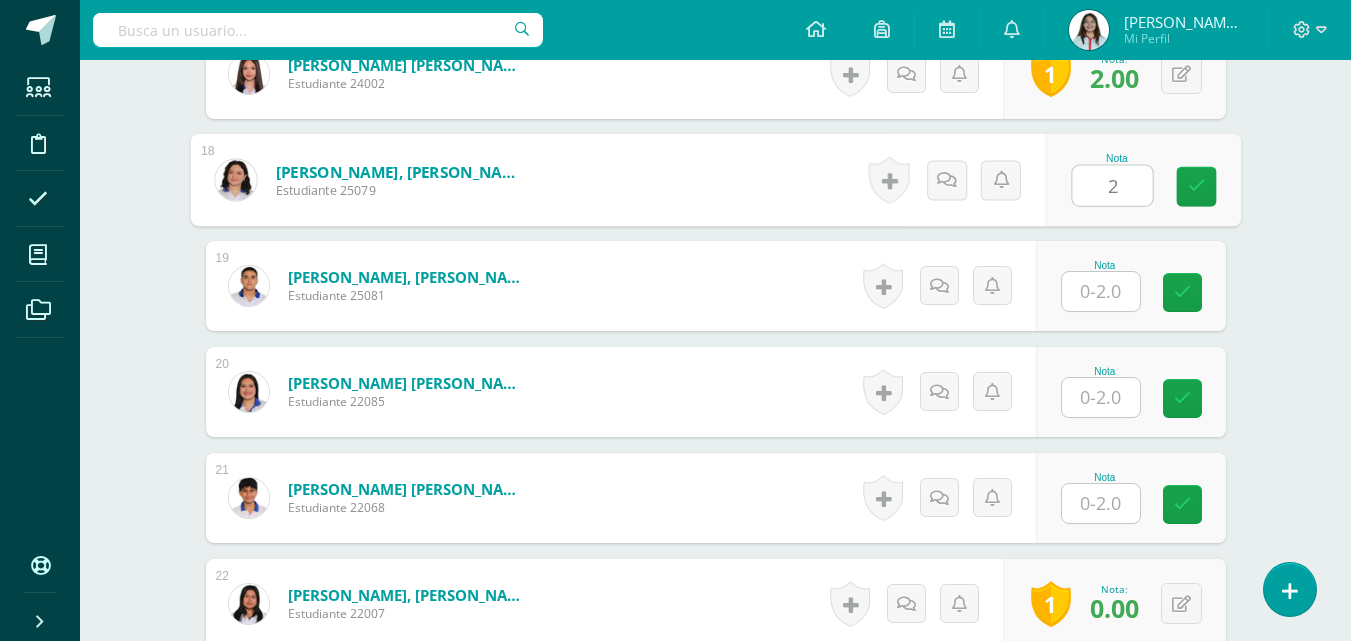 type on "2" 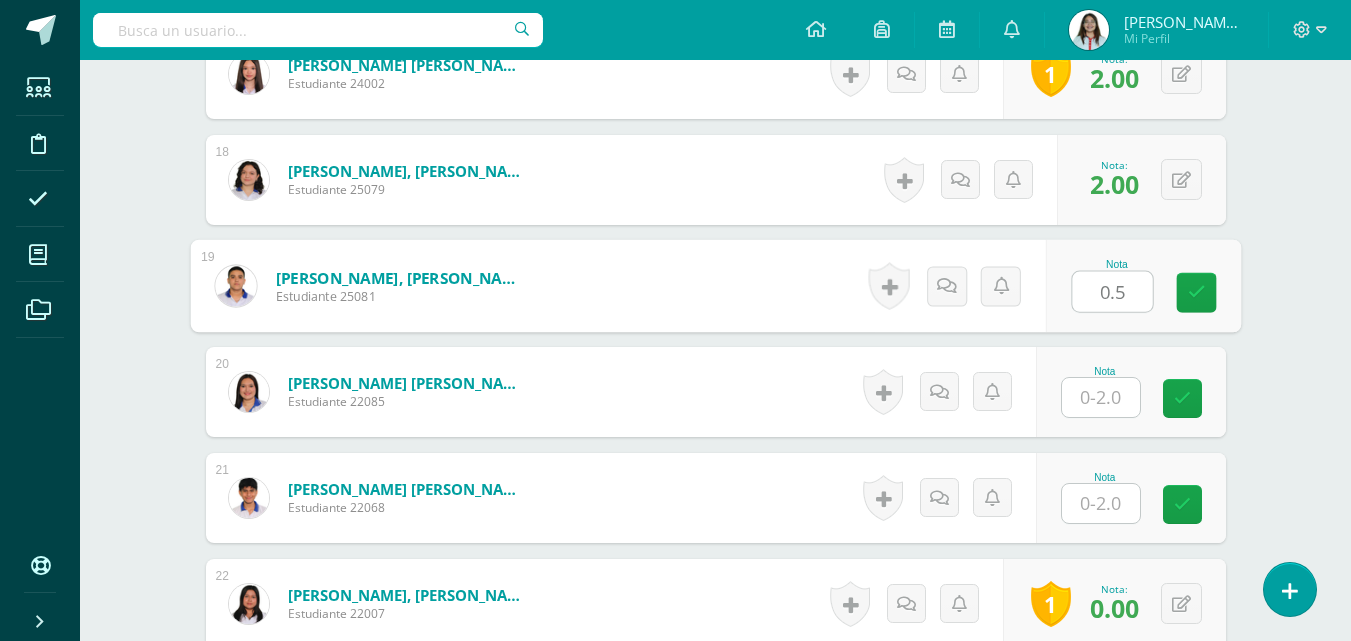 type on "0.5" 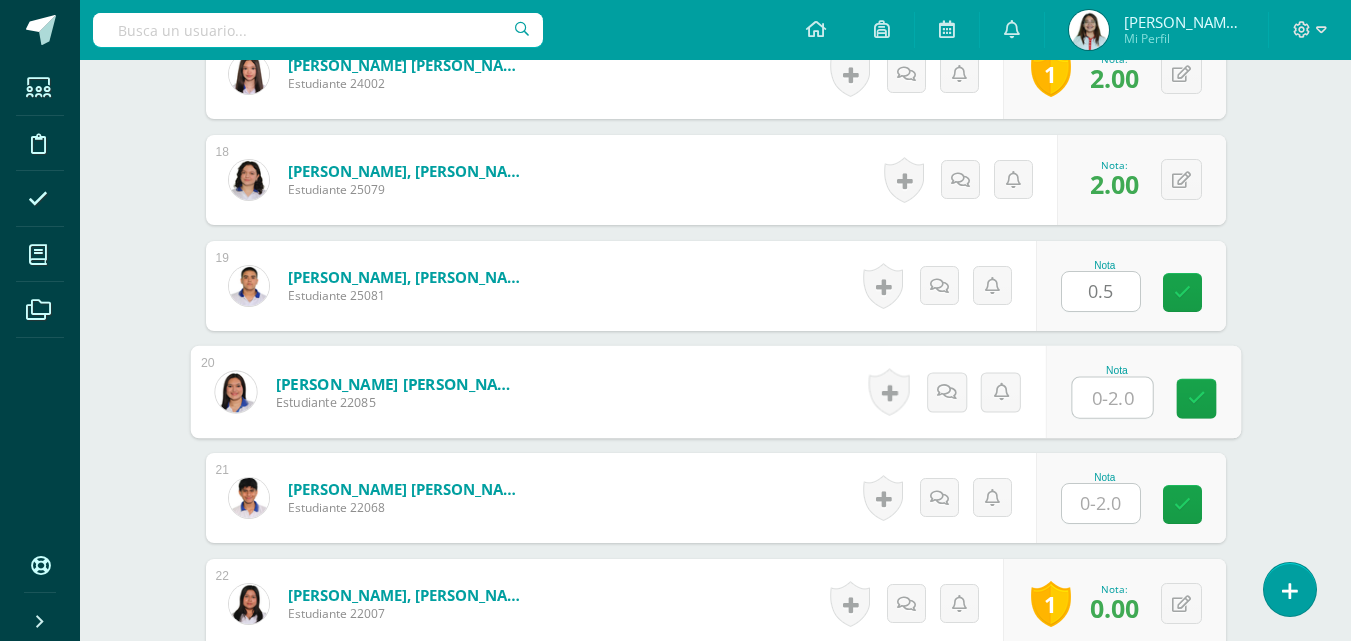 click at bounding box center (1112, 398) 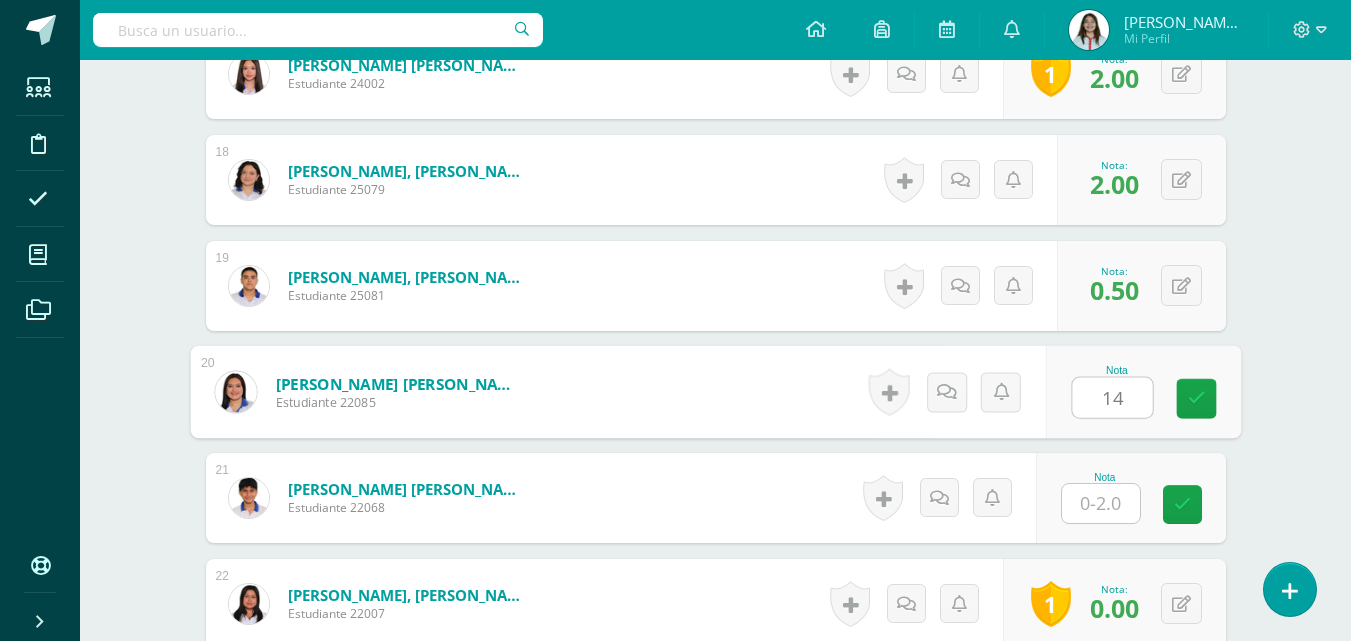 type on "1" 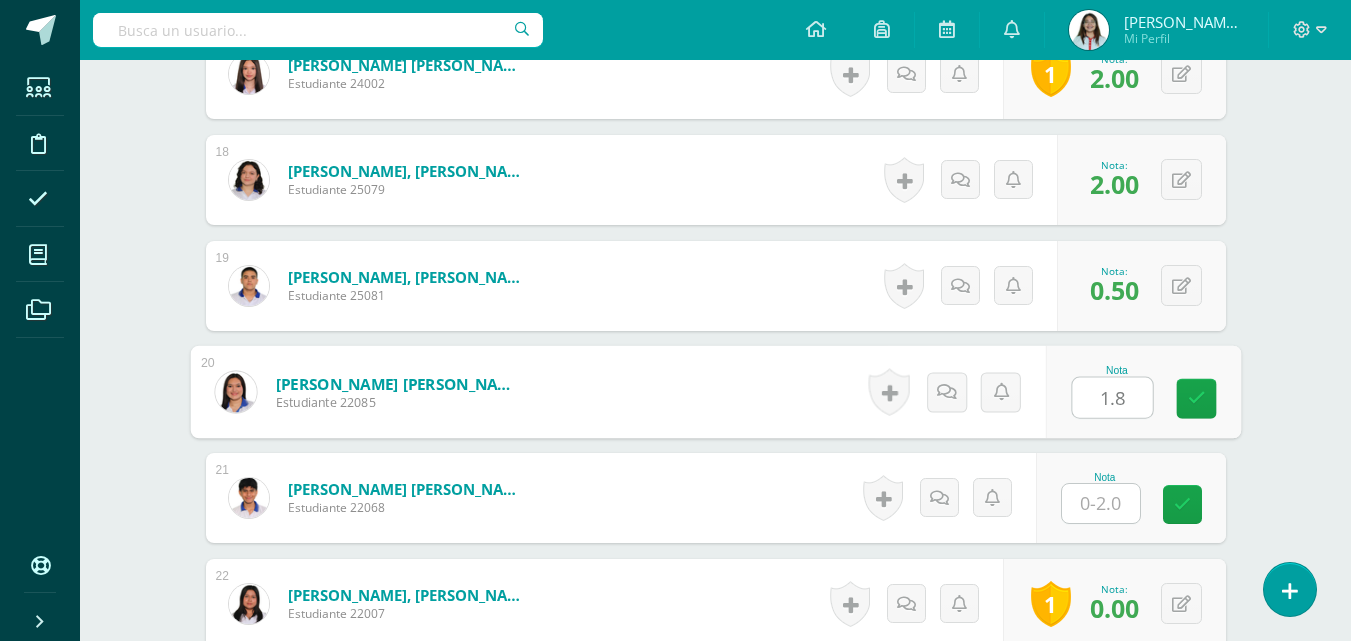 type on "1.8" 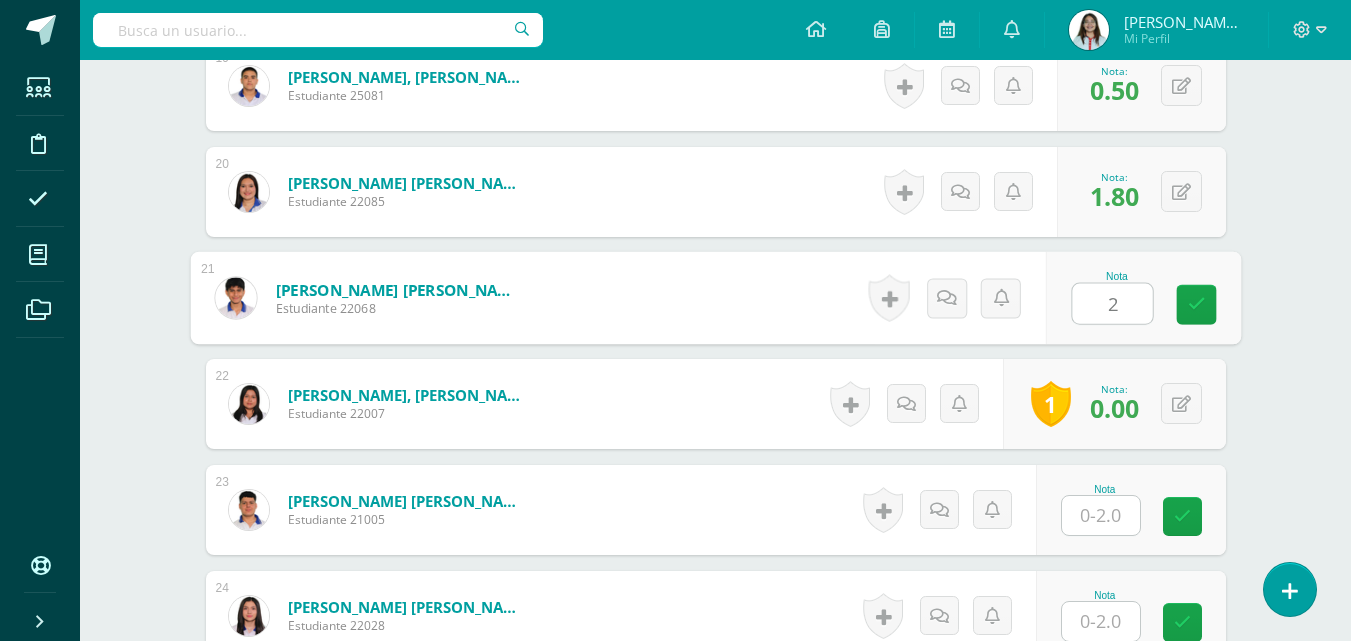 scroll, scrollTop: 2700, scrollLeft: 0, axis: vertical 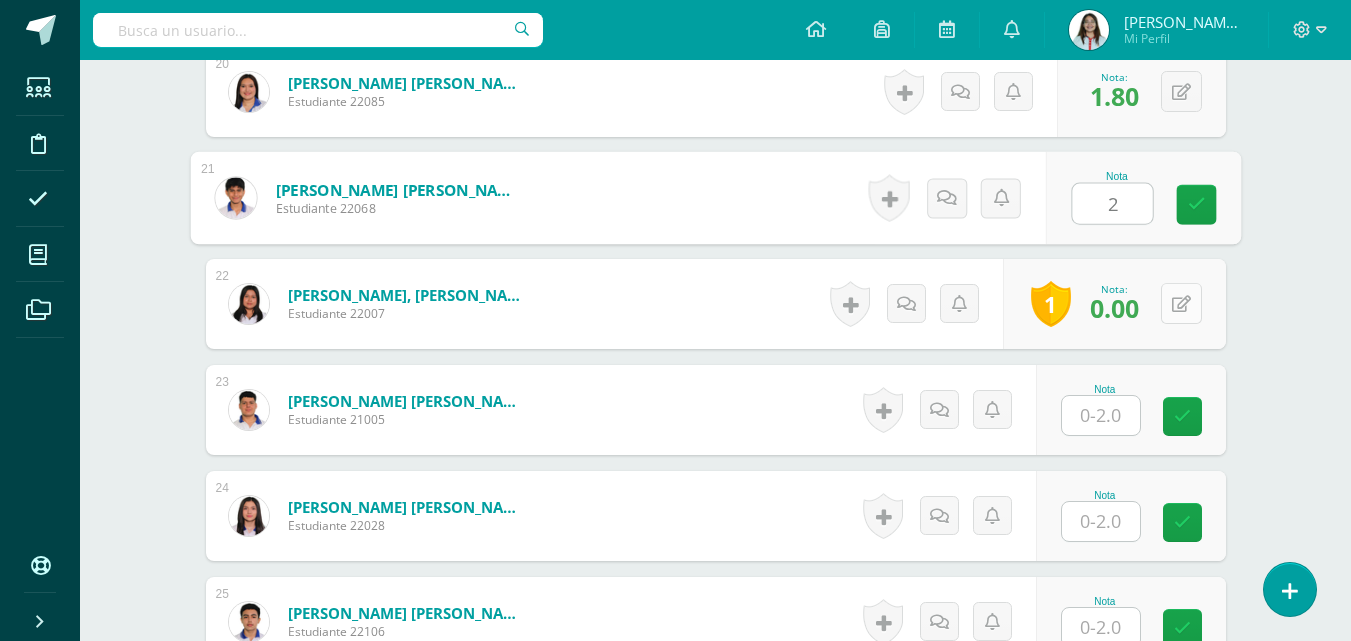 type on "2" 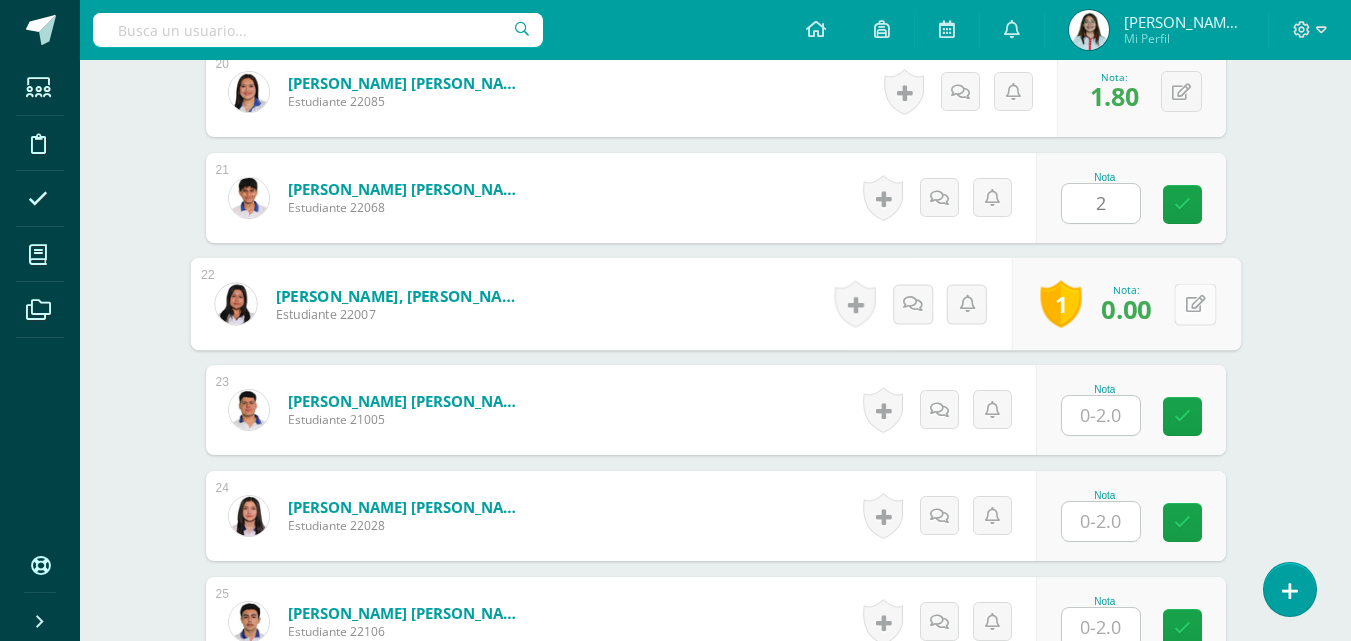 click at bounding box center [1195, 303] 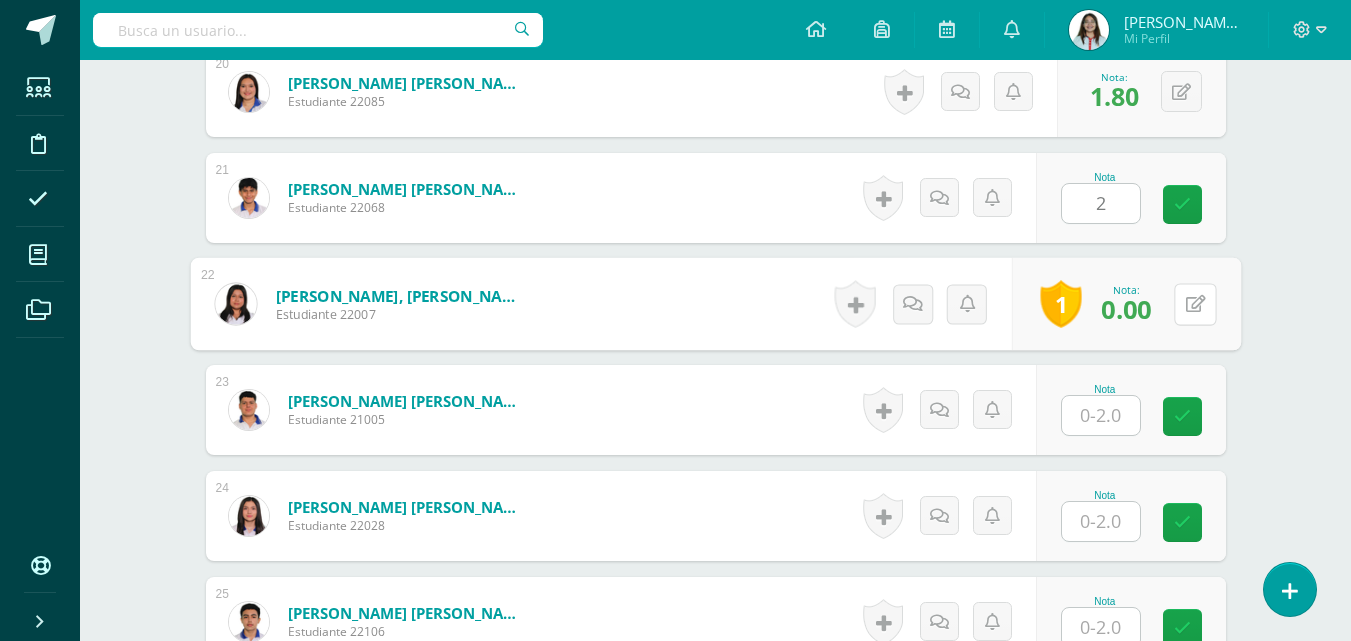 type 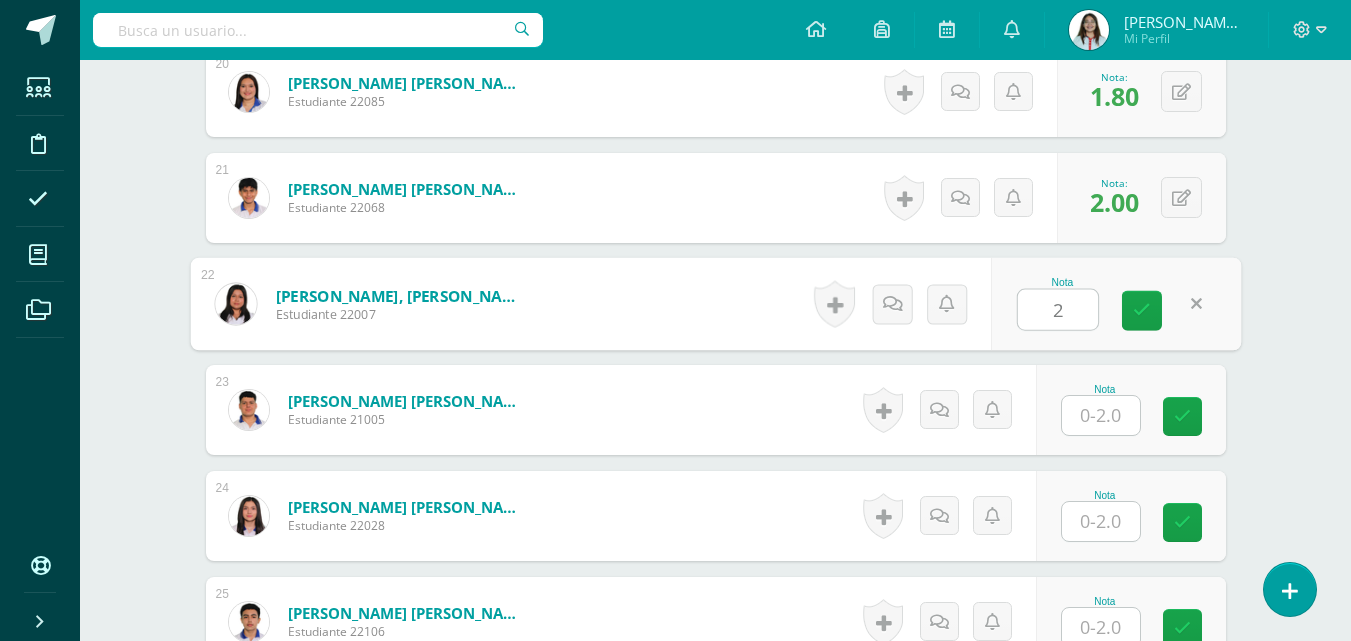 type on "2" 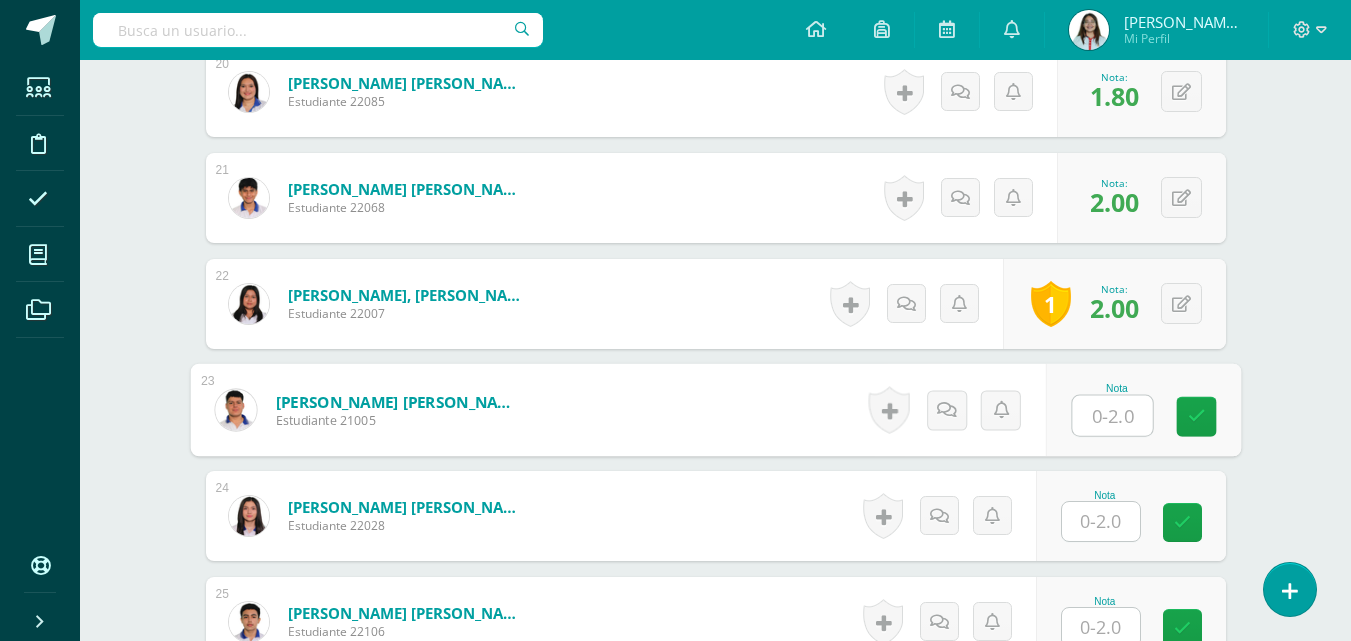 type on "1" 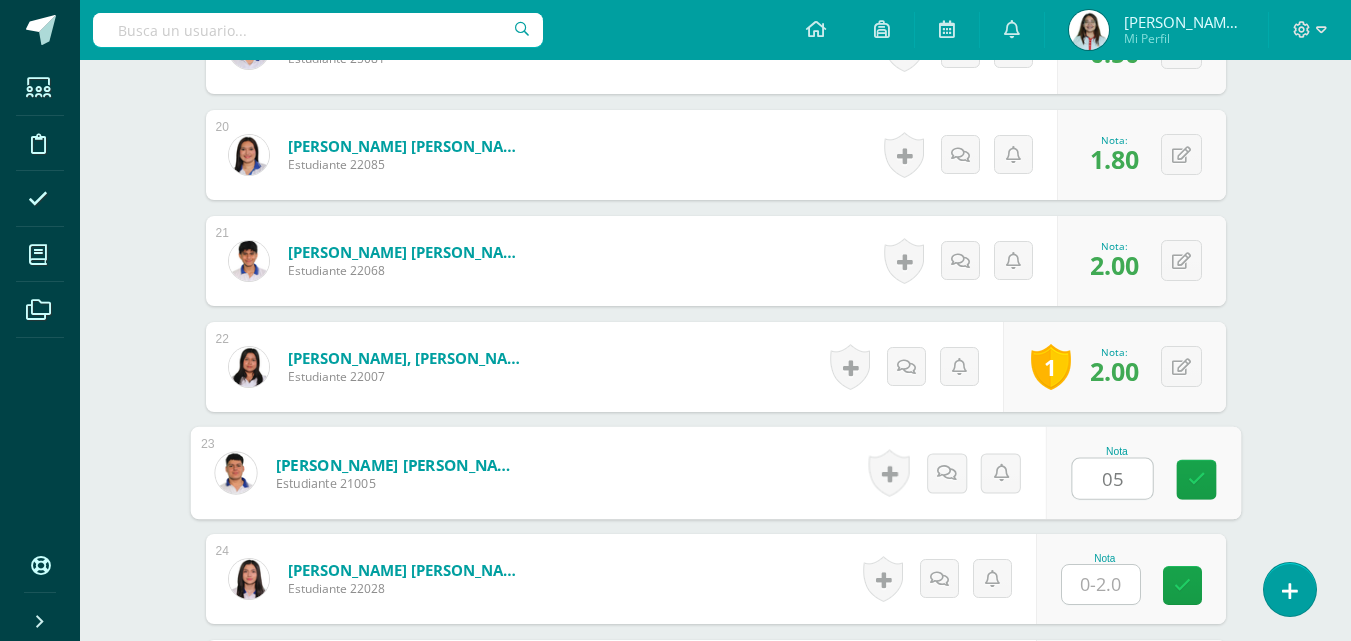 scroll, scrollTop: 2737, scrollLeft: 0, axis: vertical 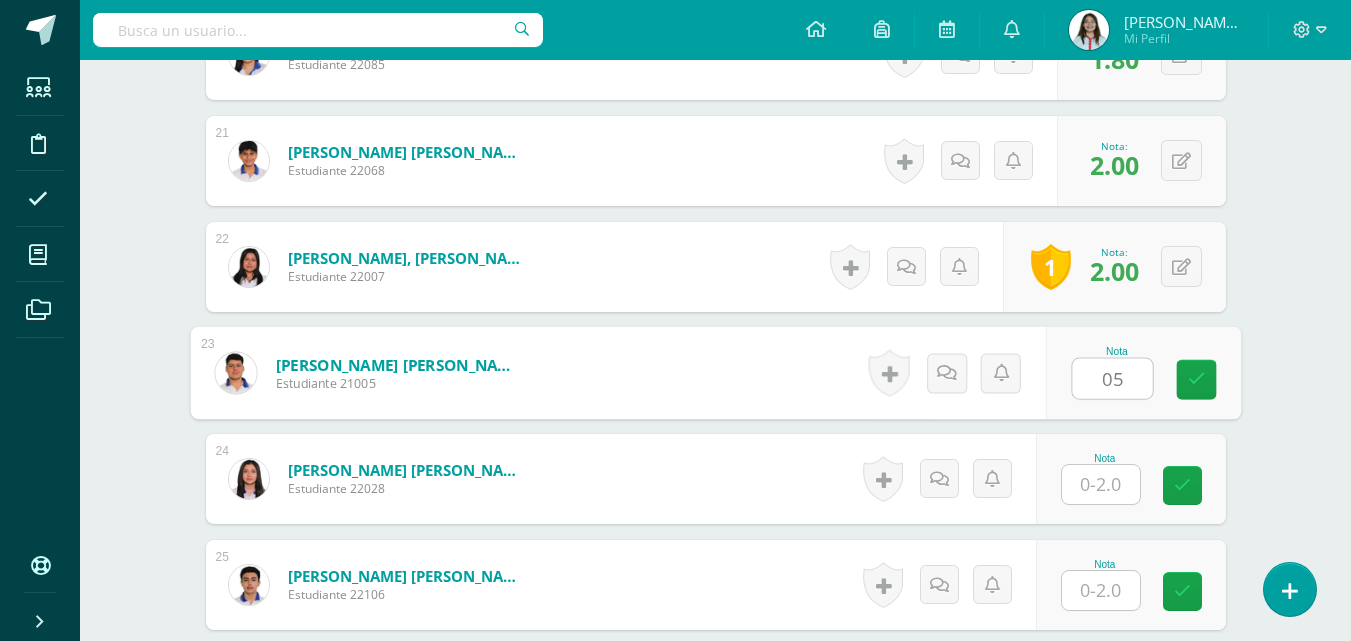 drag, startPoint x: 1115, startPoint y: 386, endPoint x: 1095, endPoint y: 390, distance: 20.396078 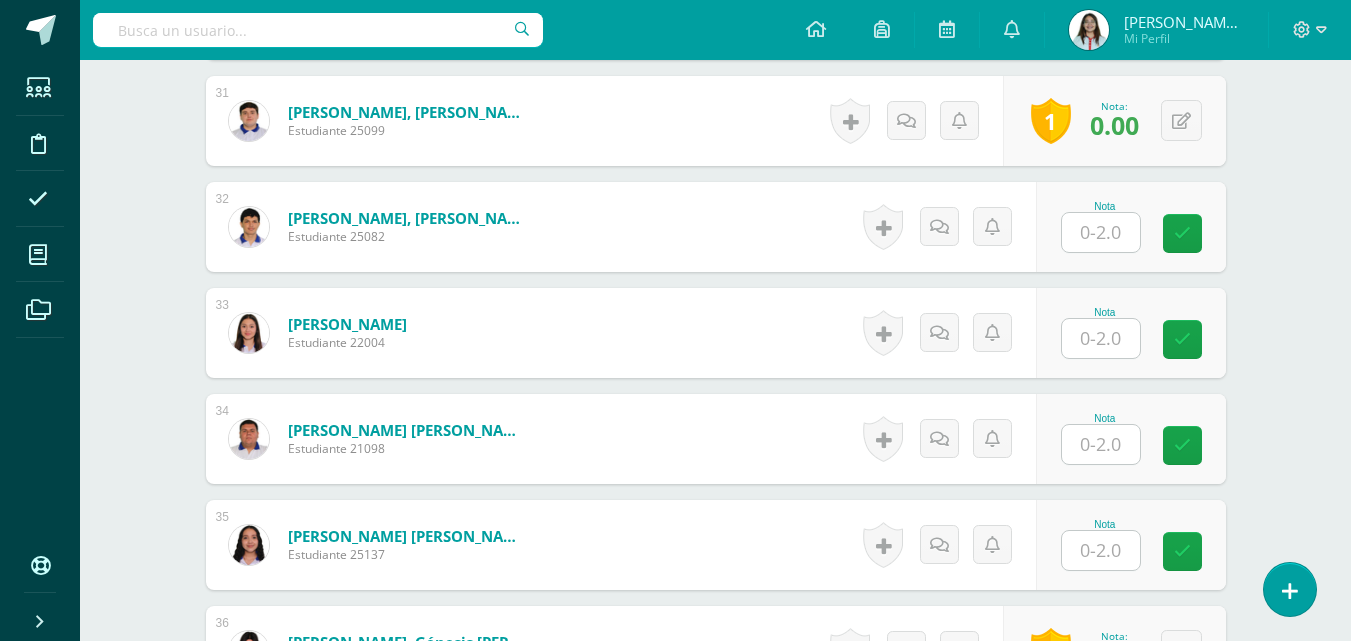 scroll, scrollTop: 4037, scrollLeft: 0, axis: vertical 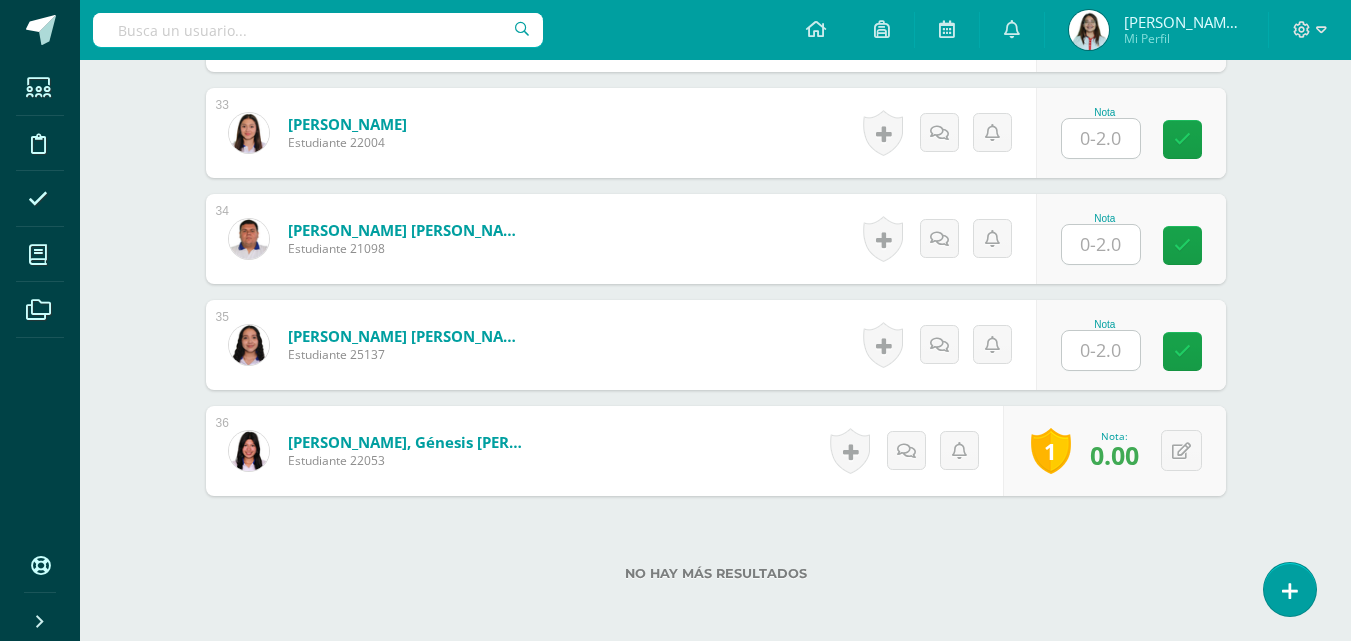 type on "1" 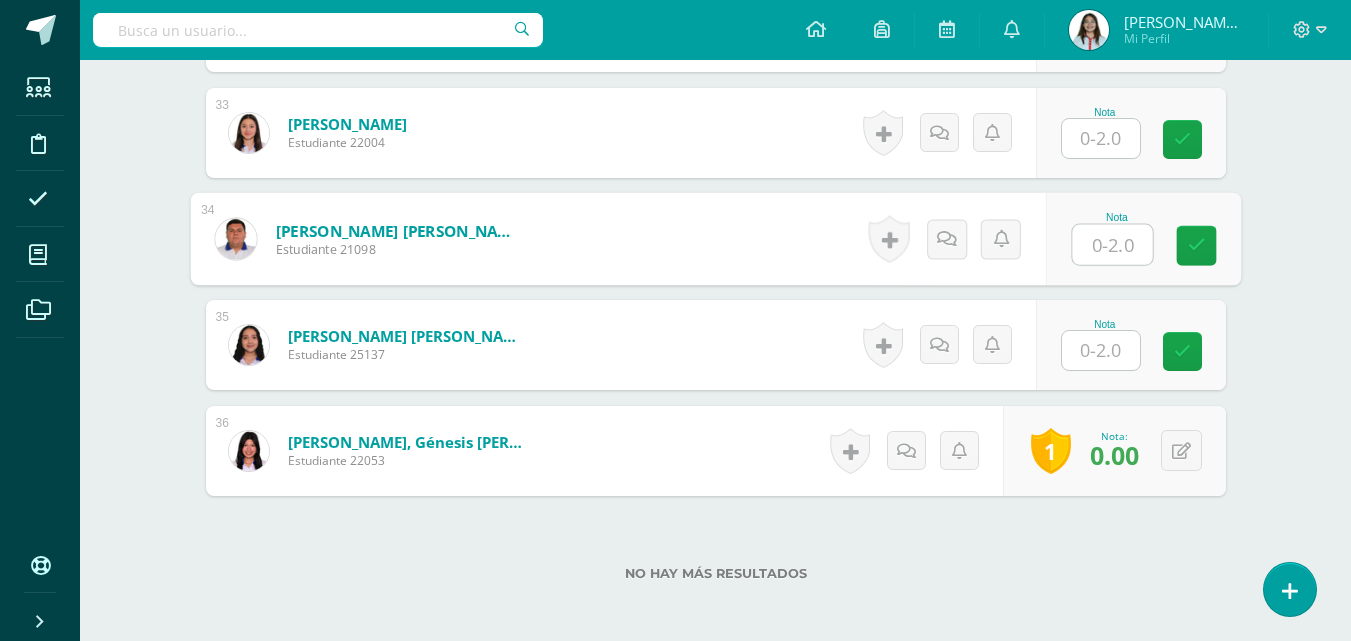 click at bounding box center [1112, 245] 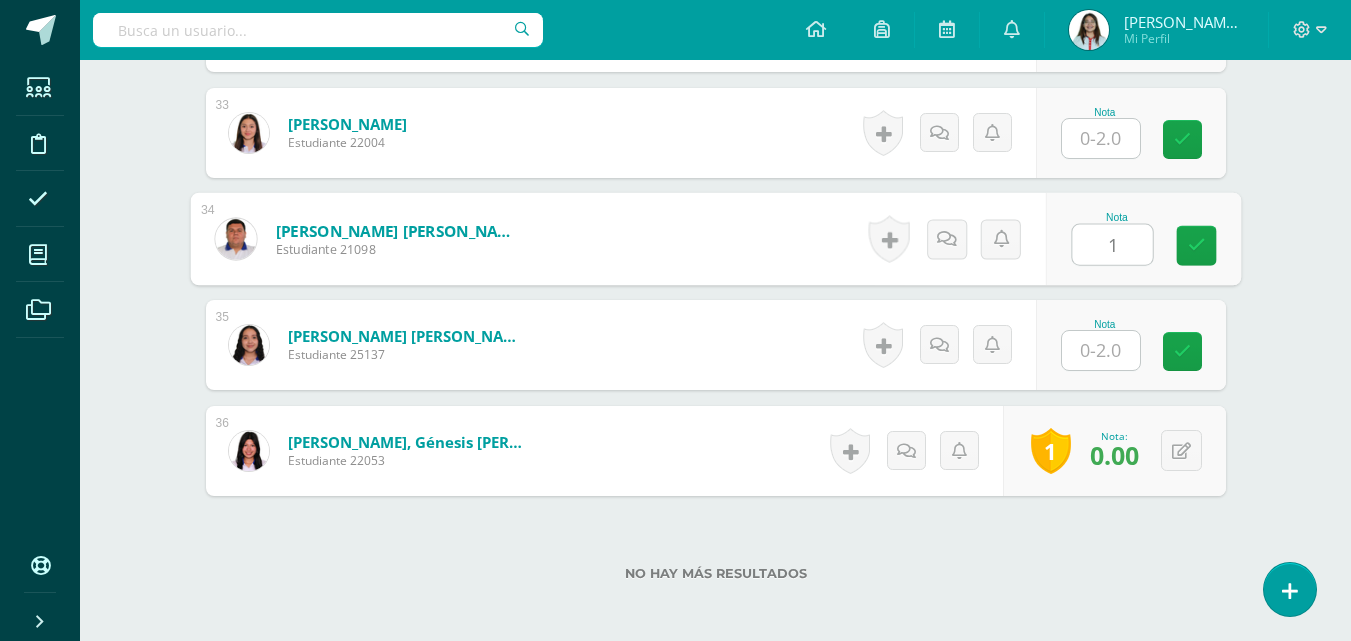 type on "1" 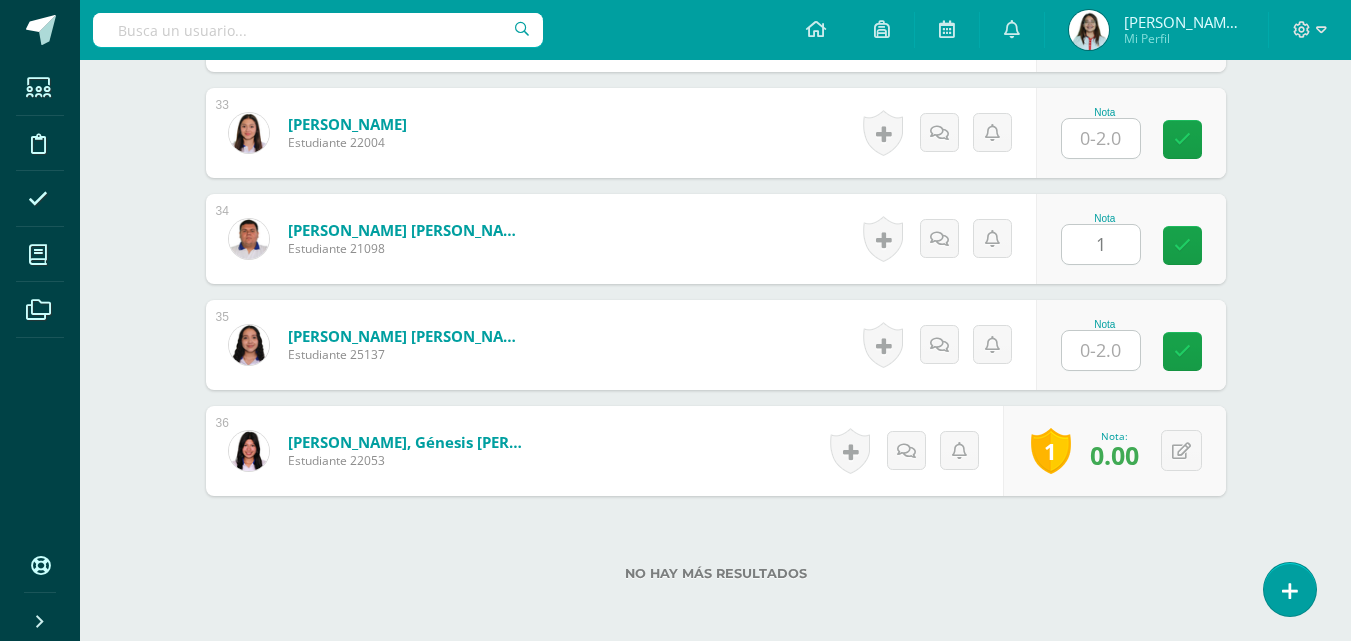 click at bounding box center (1101, 350) 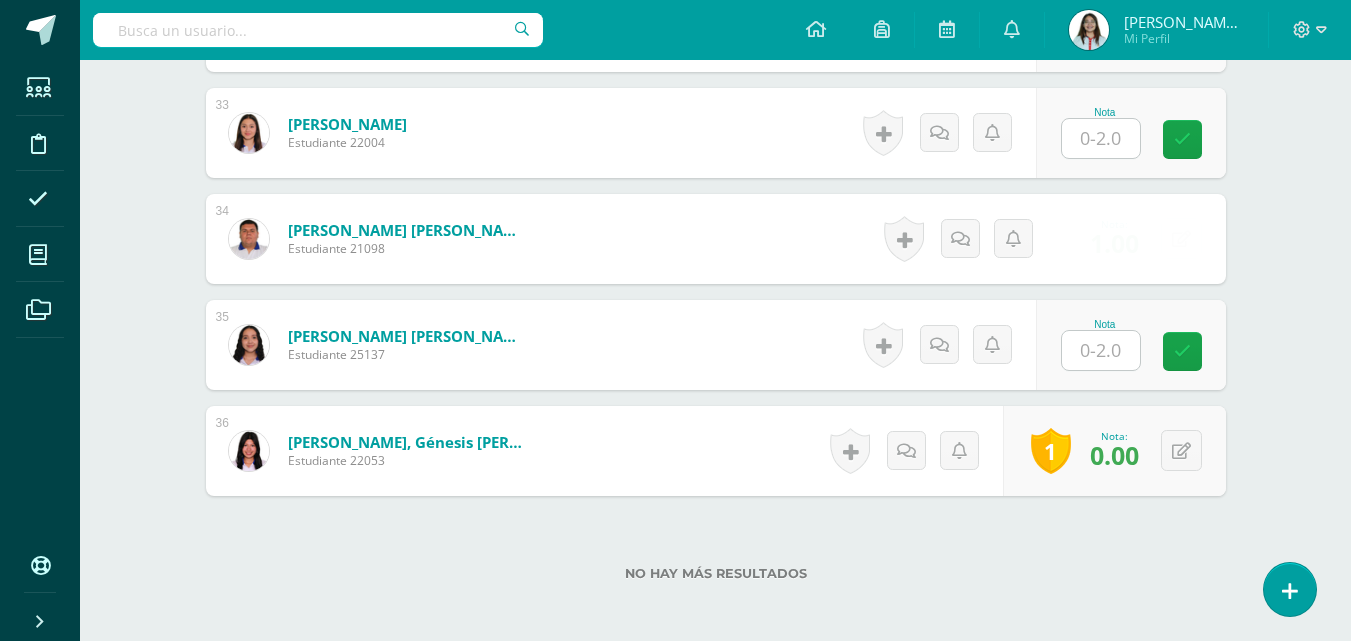 click at bounding box center [1101, 350] 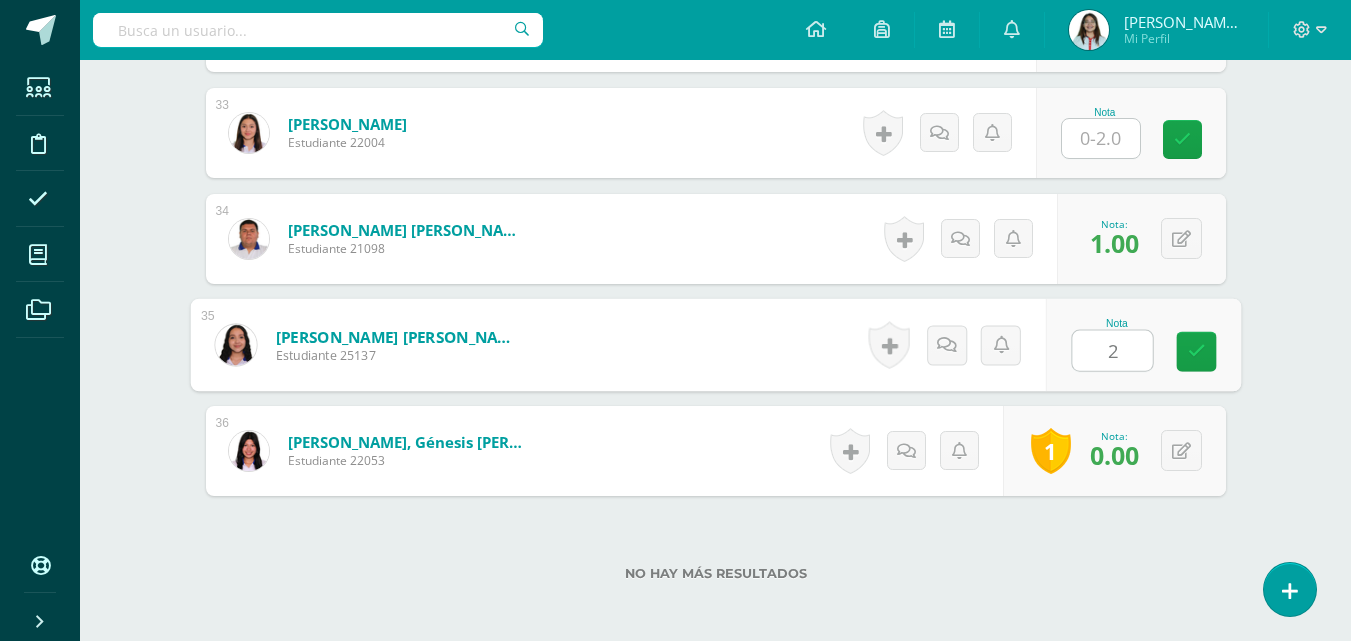 type on "2" 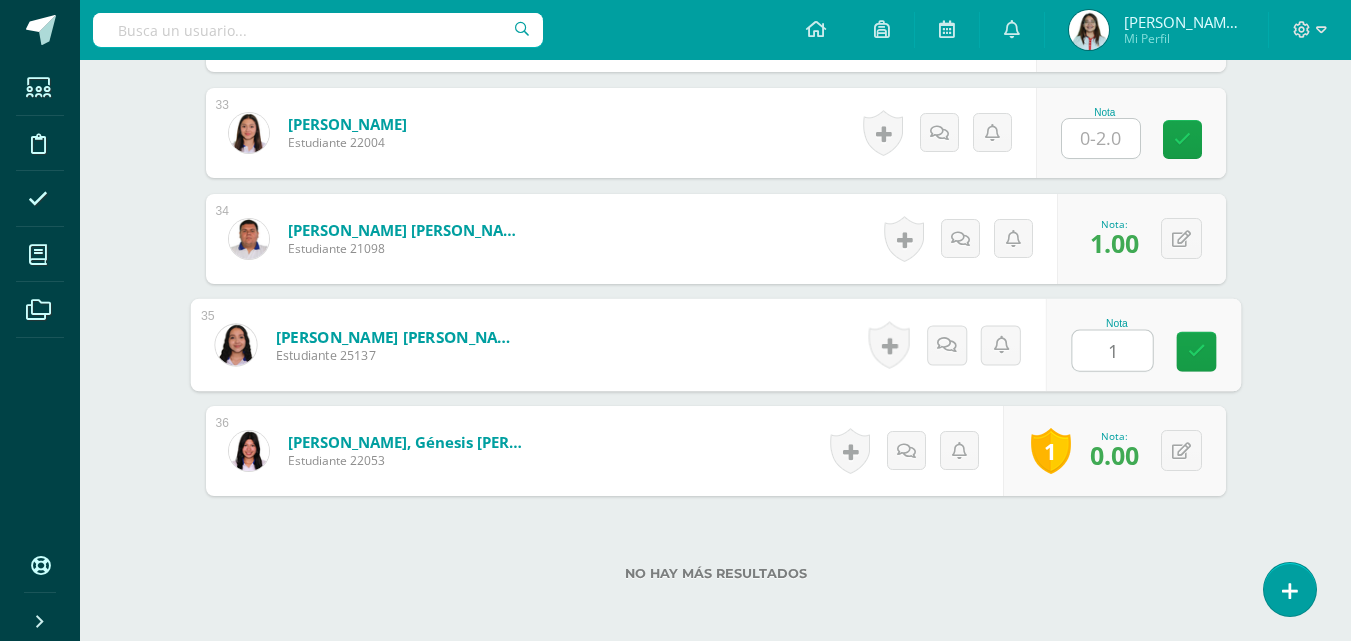 scroll, scrollTop: 3837, scrollLeft: 0, axis: vertical 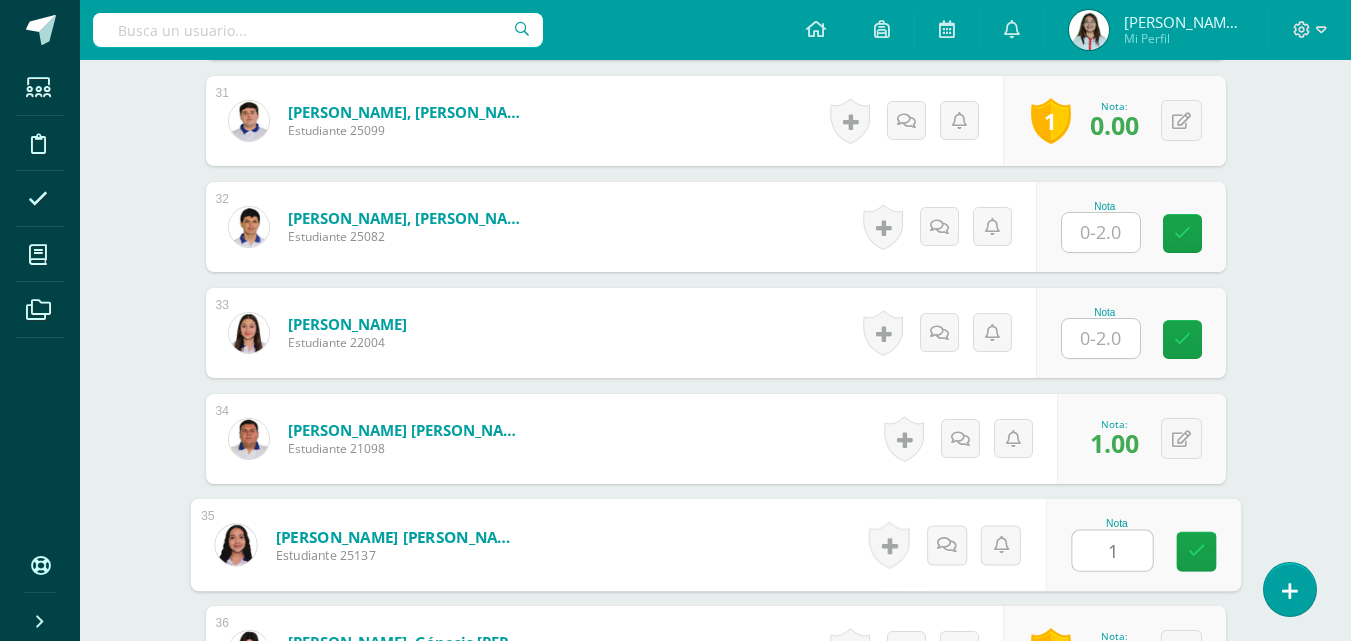 type on "1" 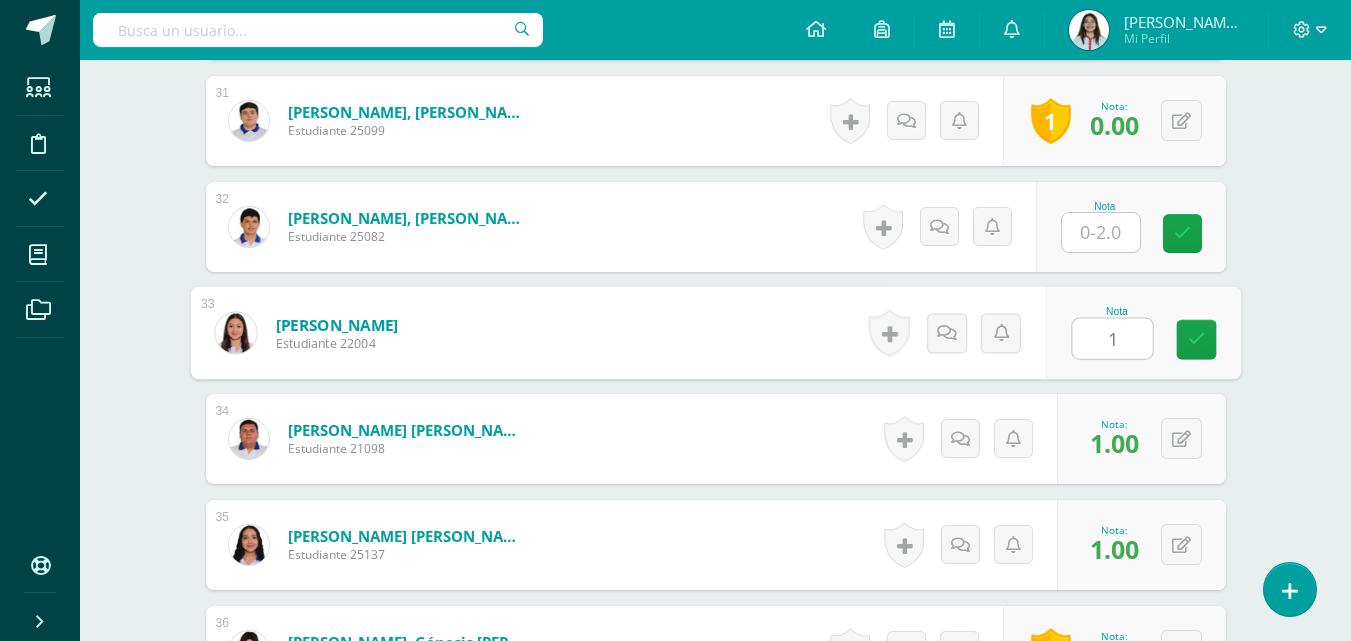 type on "1" 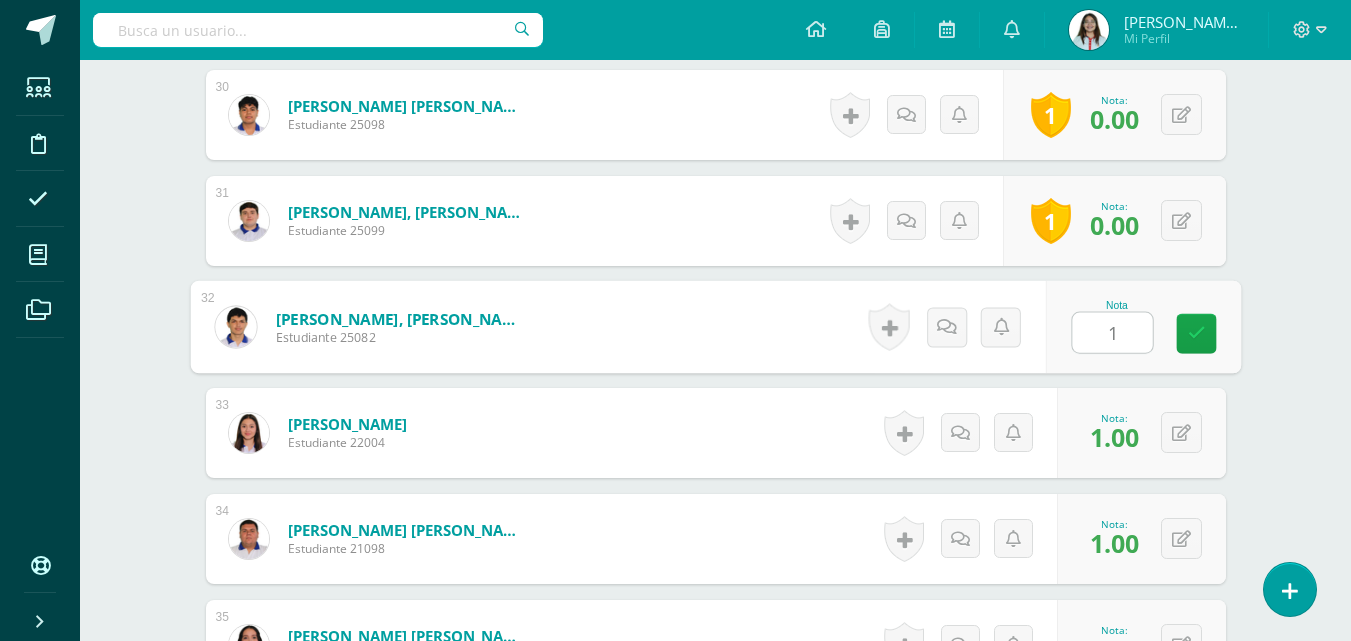 scroll, scrollTop: 3637, scrollLeft: 0, axis: vertical 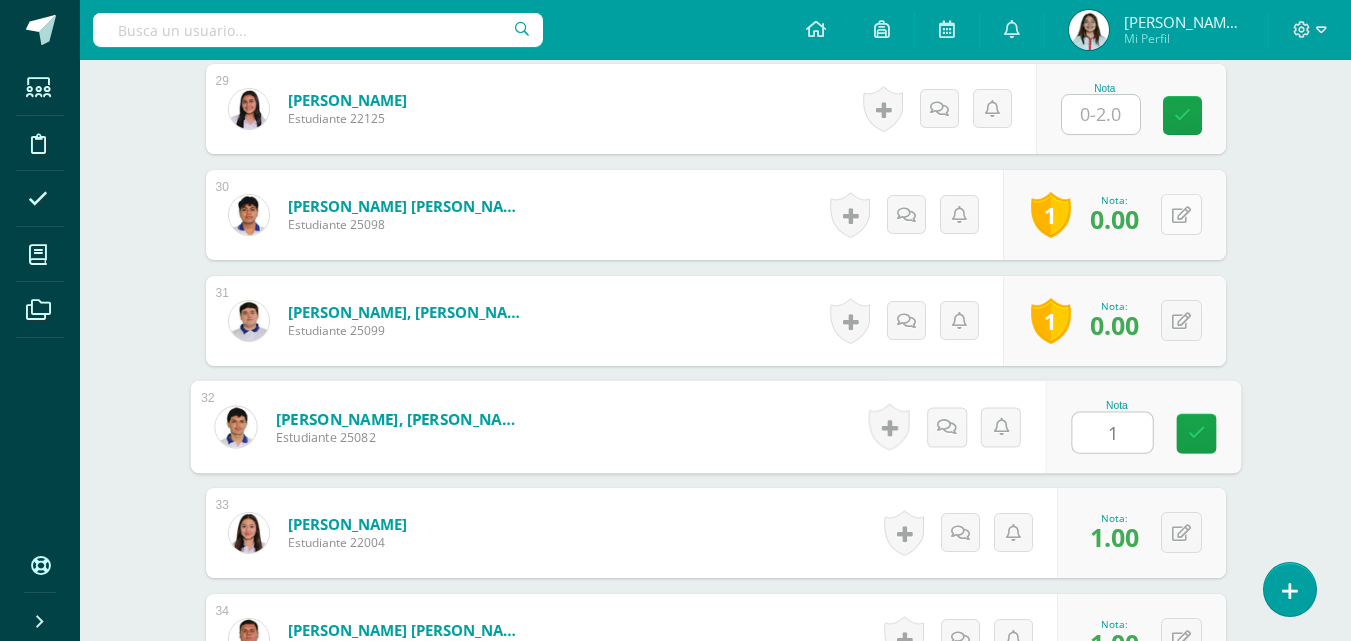 type on "1" 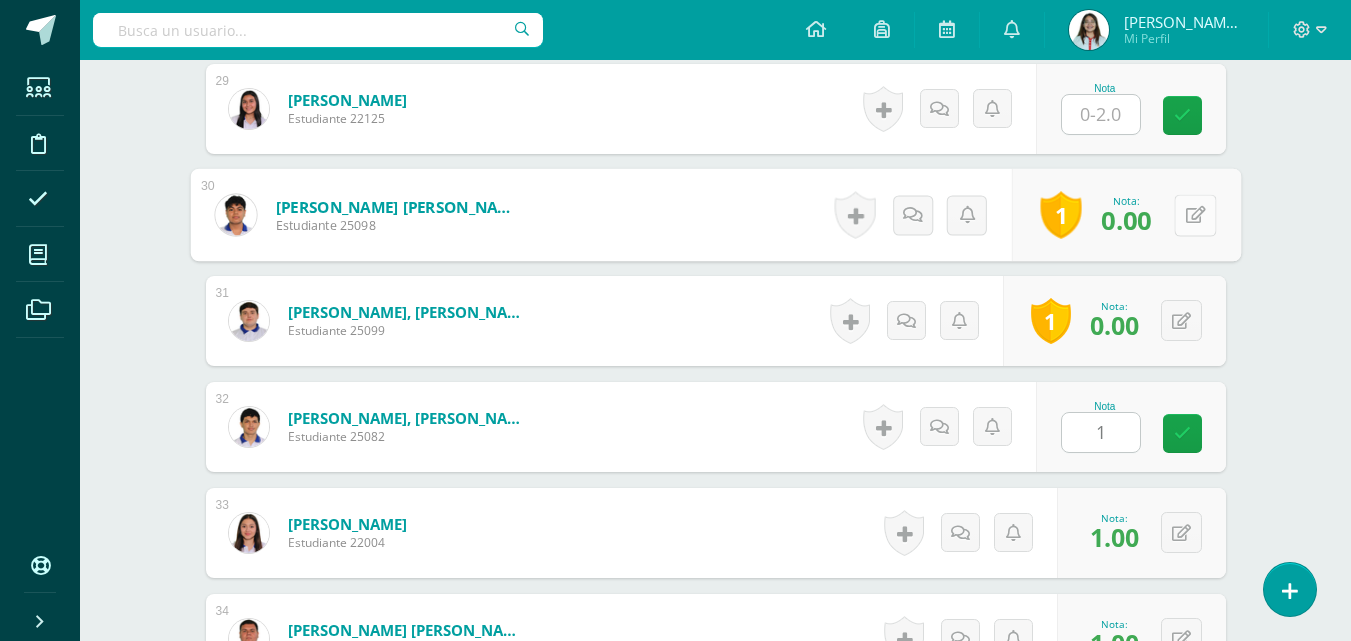 click at bounding box center [1195, 215] 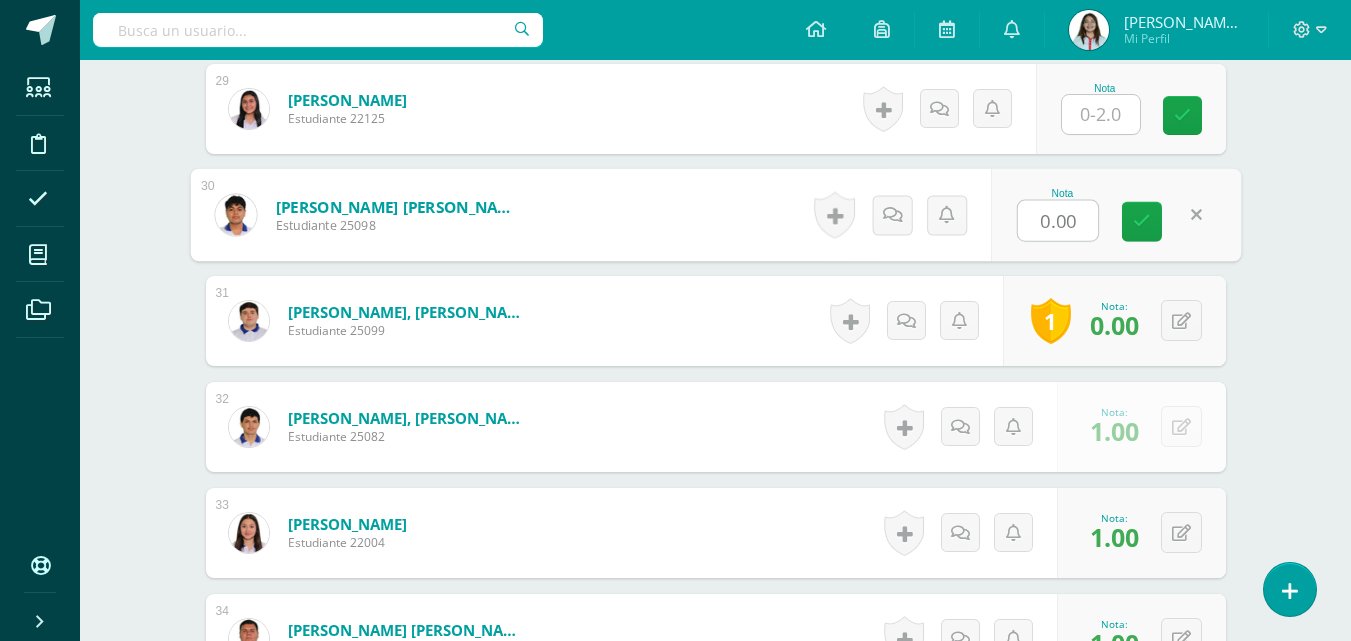 type on "0" 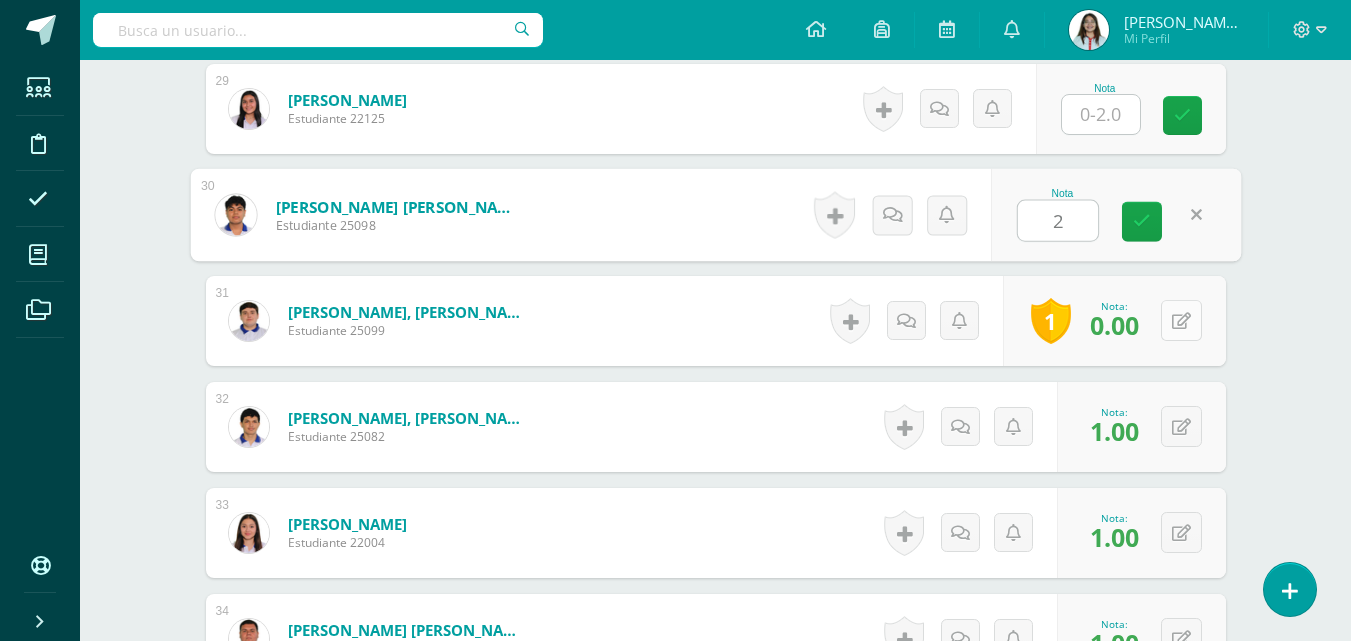 type on "2" 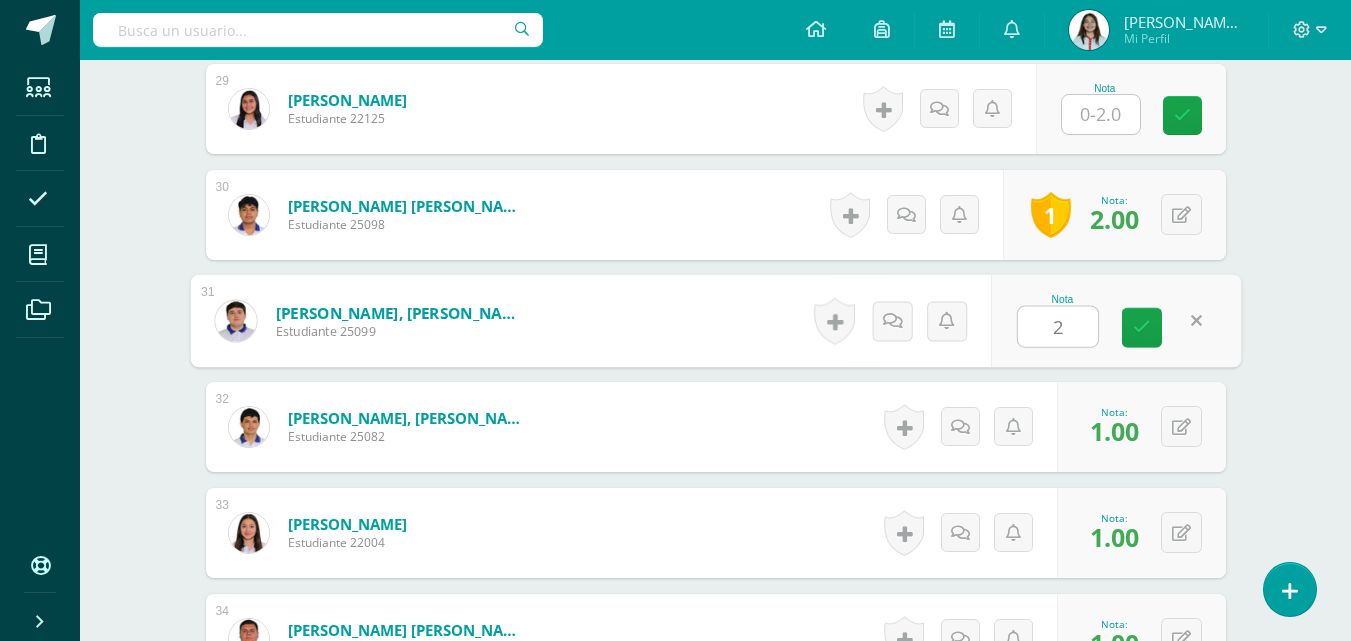 scroll, scrollTop: 3537, scrollLeft: 0, axis: vertical 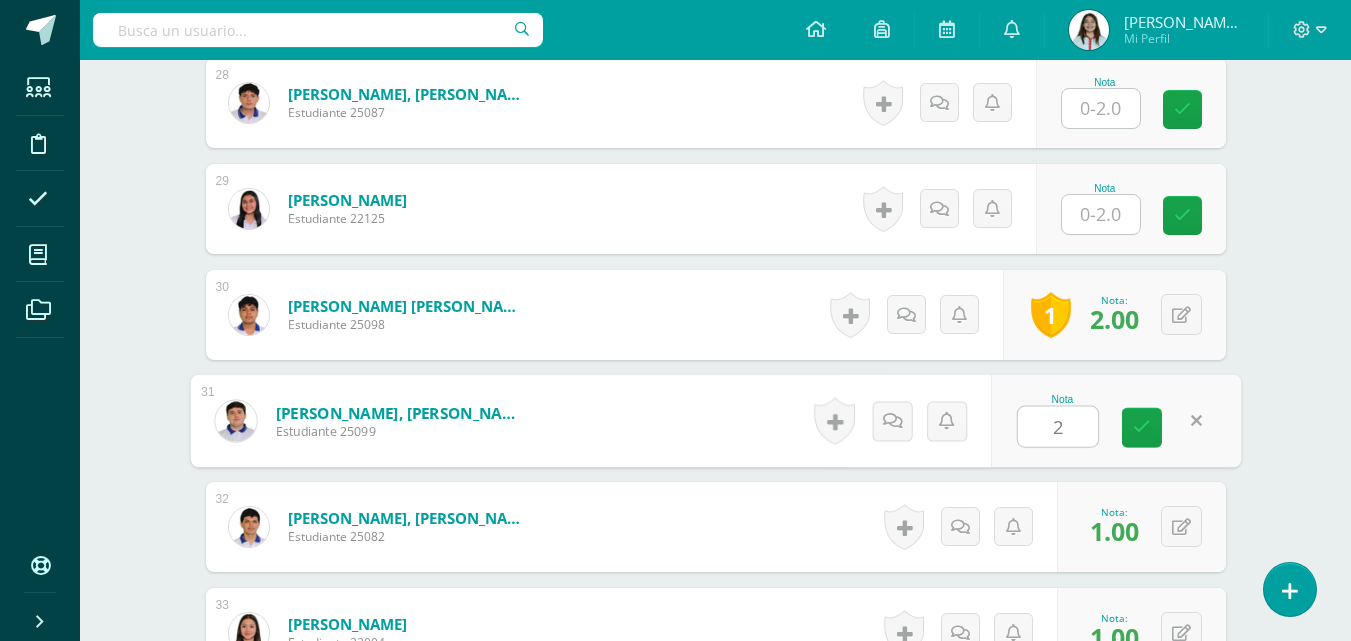 type on "2" 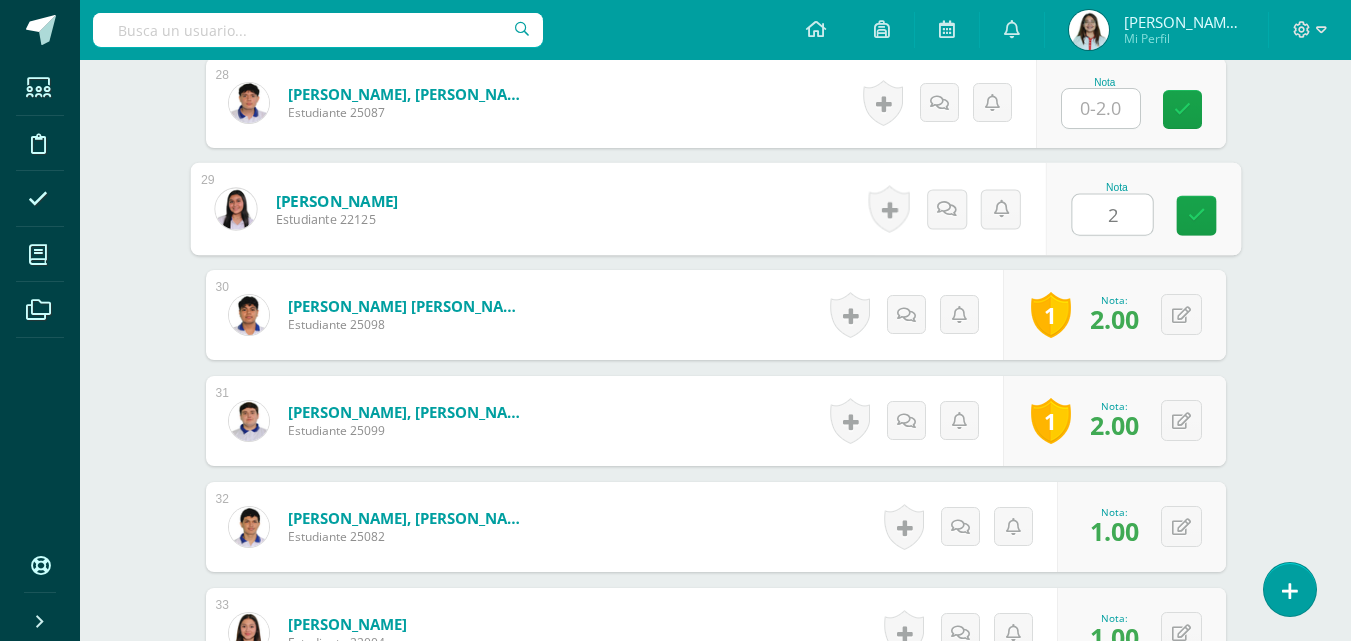 type on "2" 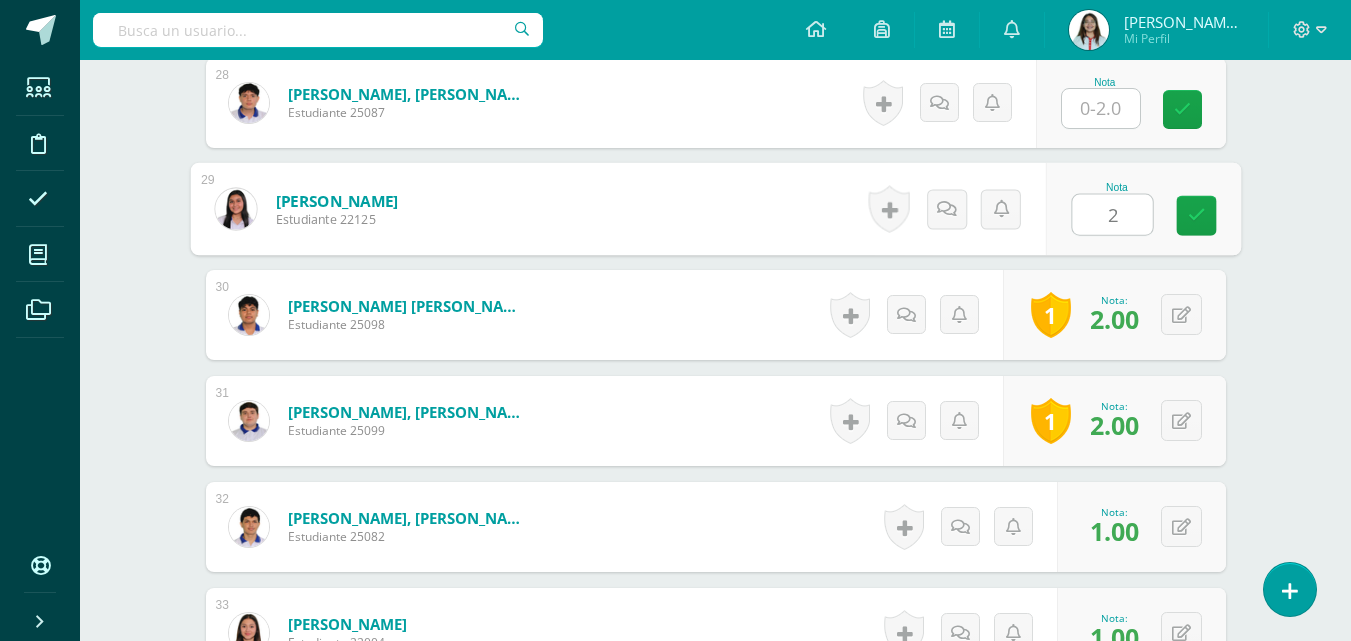 click at bounding box center (1101, 108) 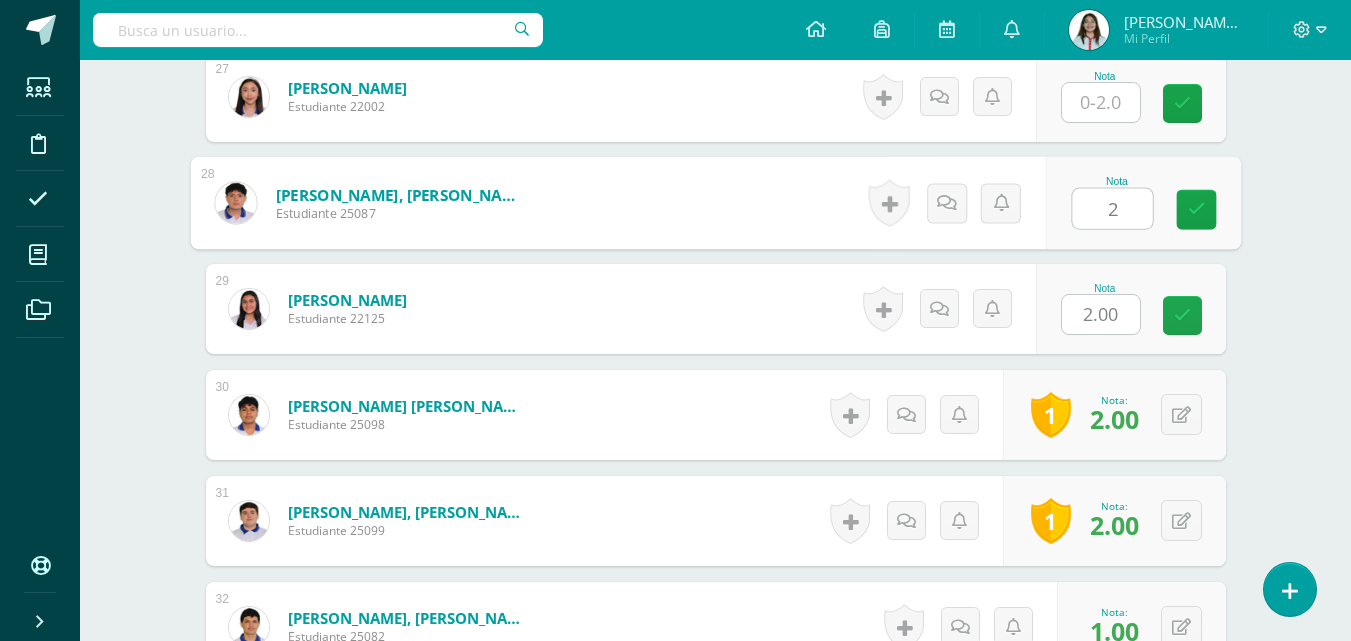 scroll, scrollTop: 3337, scrollLeft: 0, axis: vertical 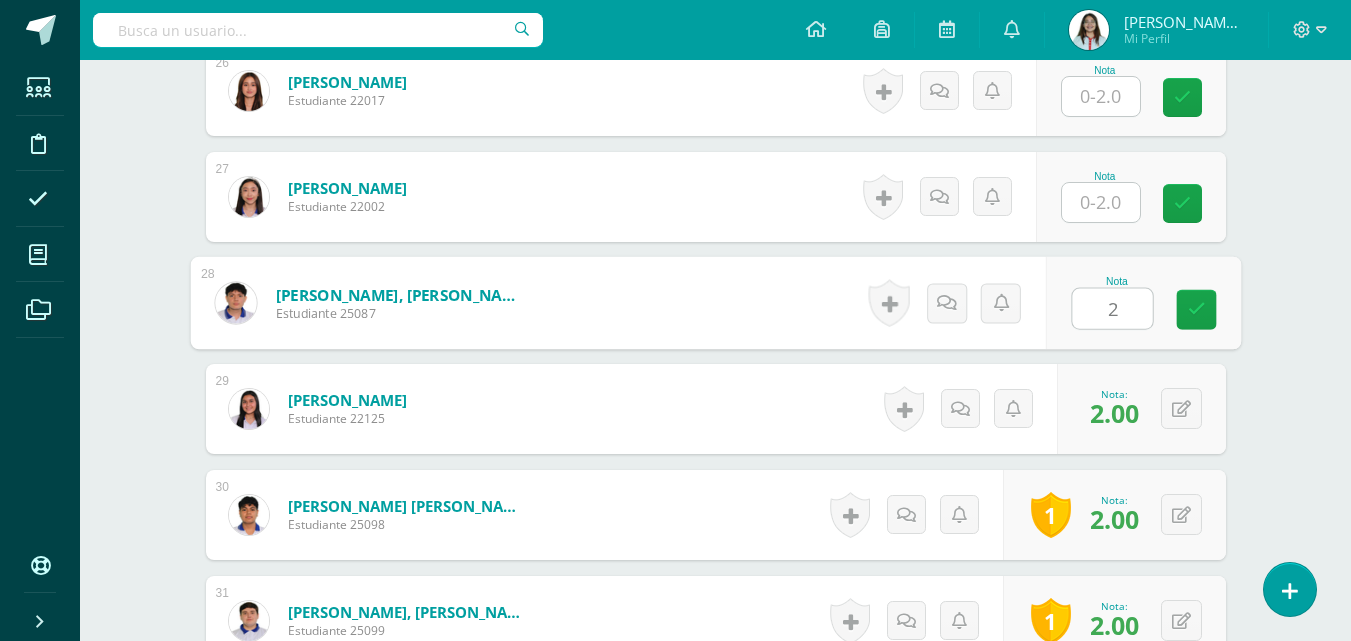 type on "2" 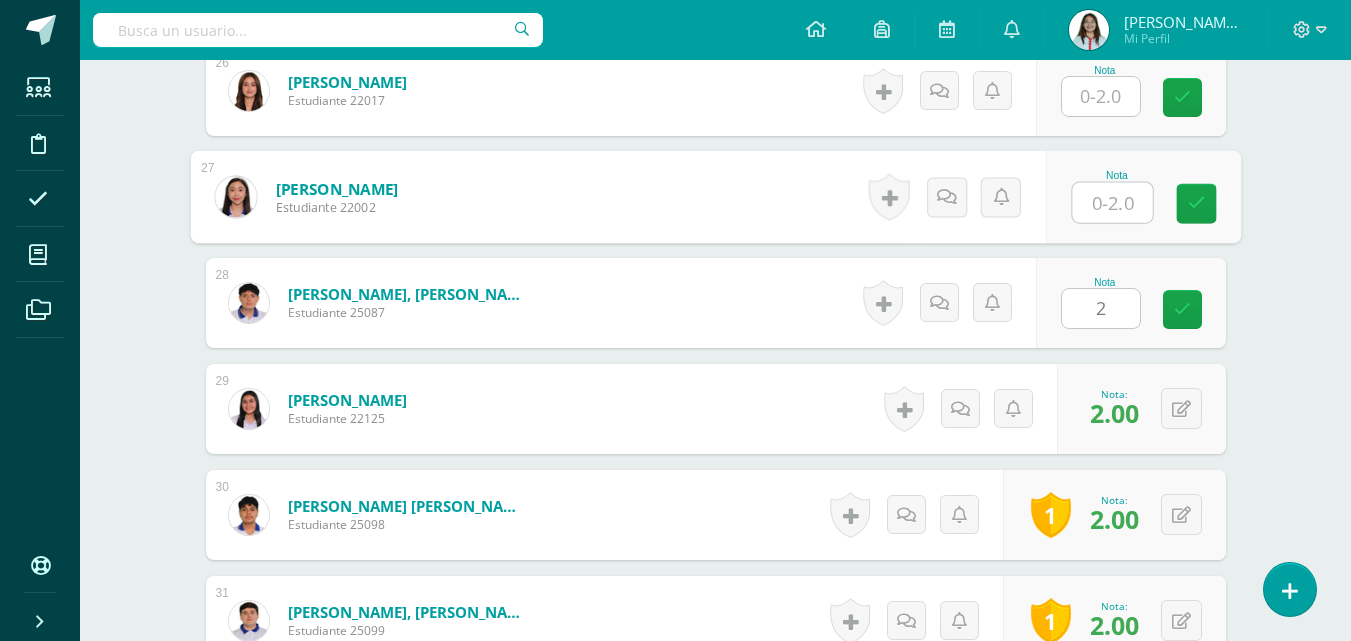 click at bounding box center (1112, 203) 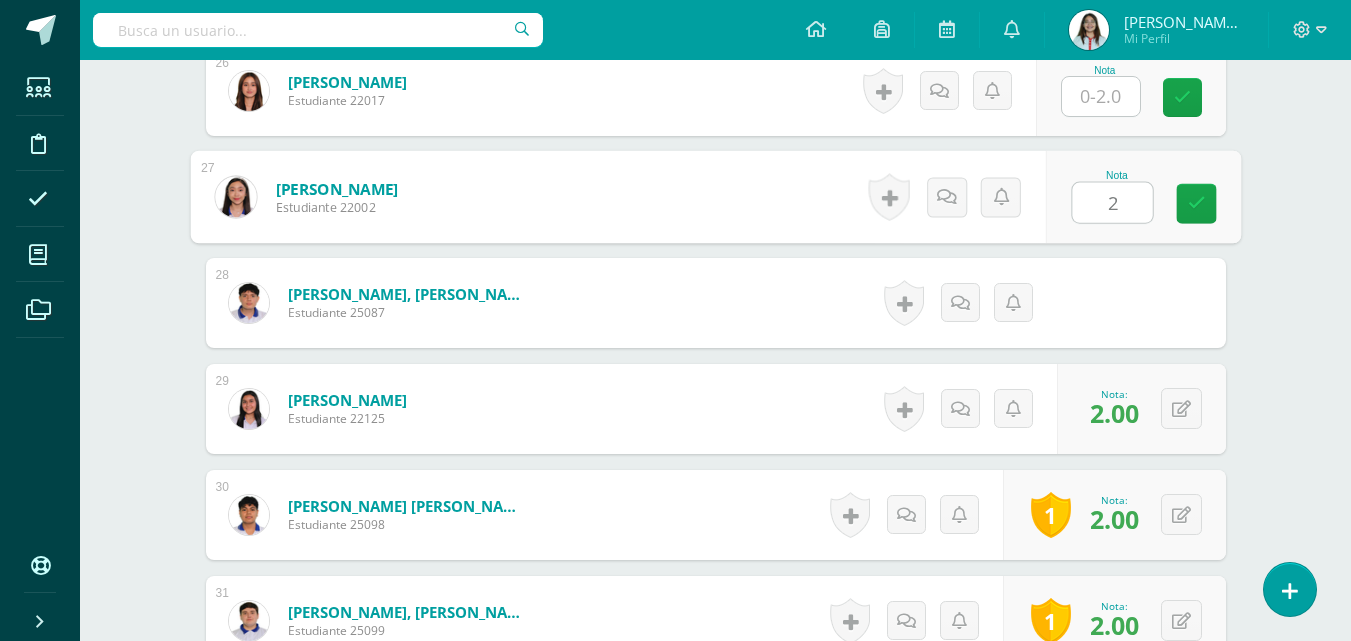 type on "2" 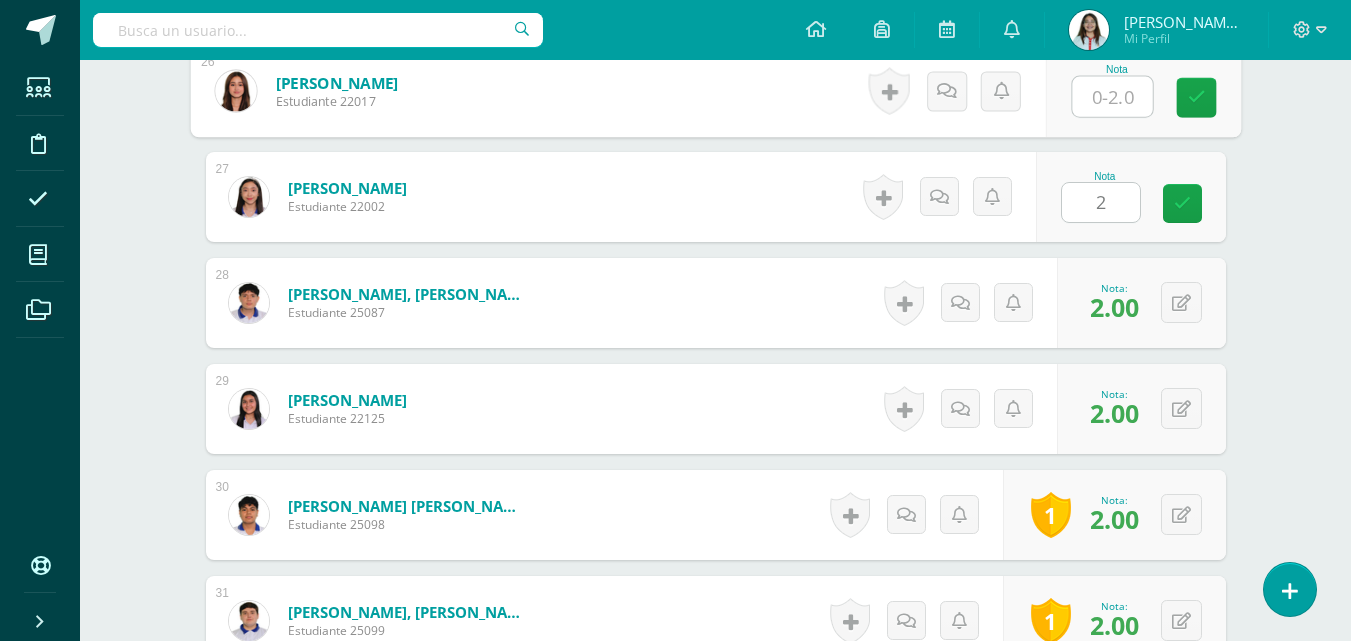 click at bounding box center (1112, 97) 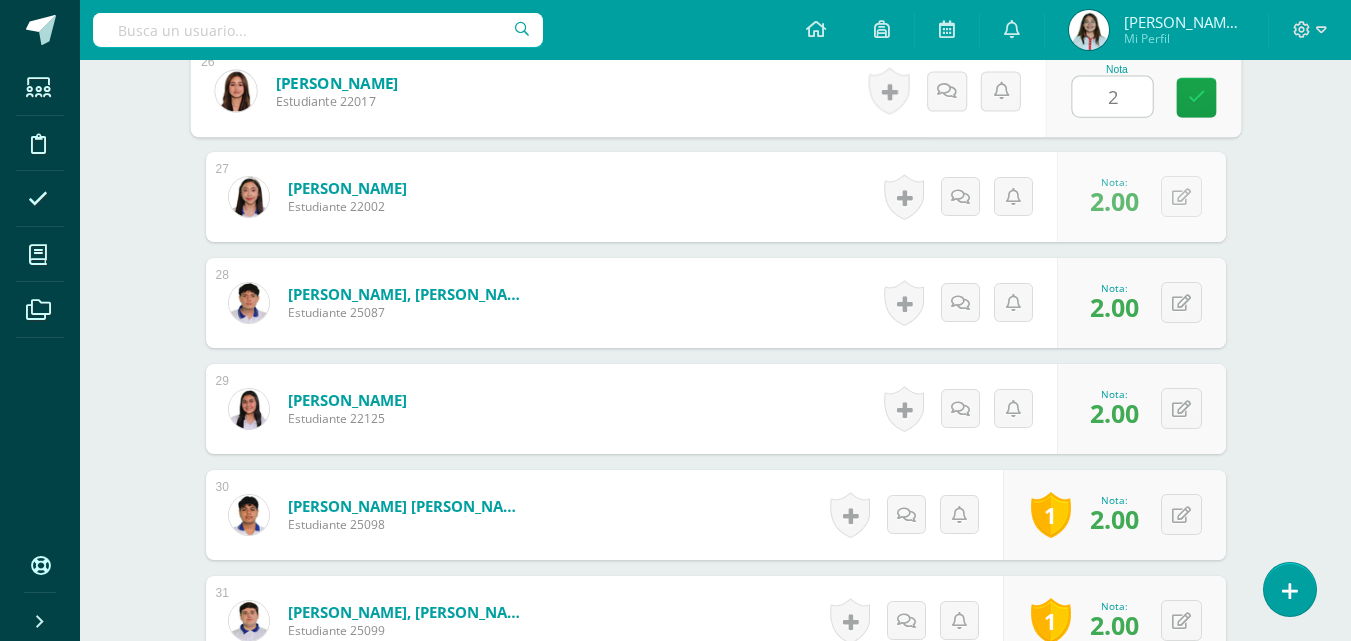 type on "2" 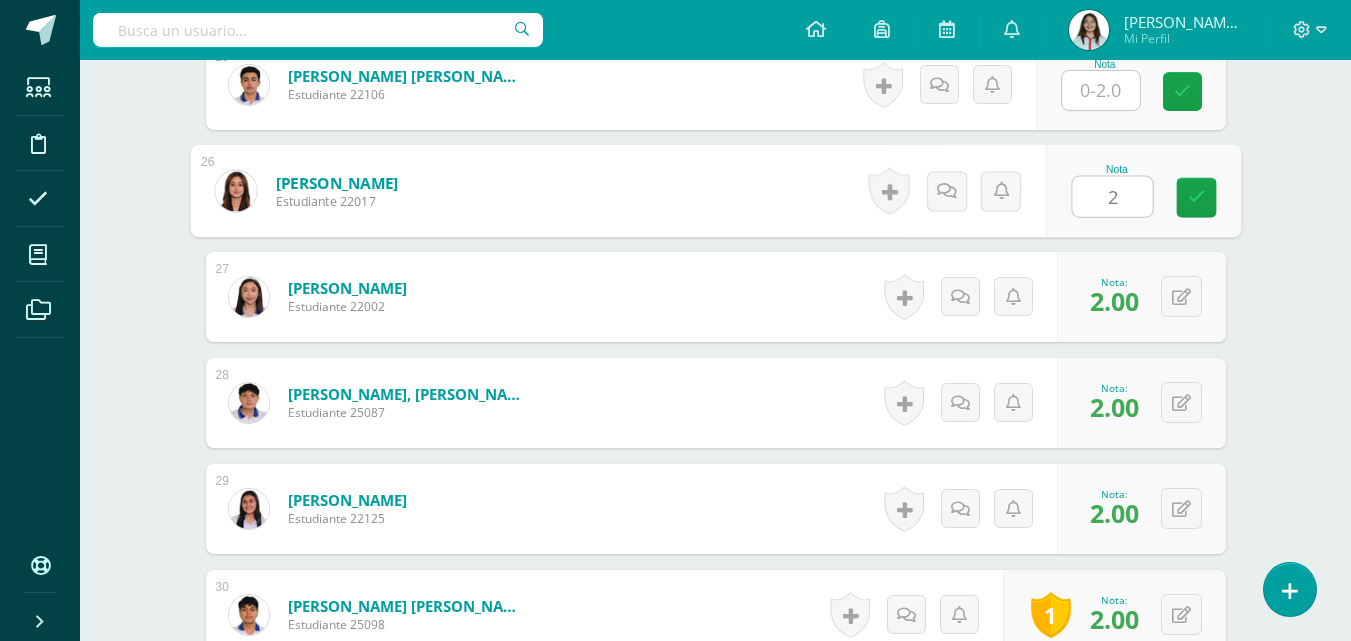 scroll, scrollTop: 3137, scrollLeft: 0, axis: vertical 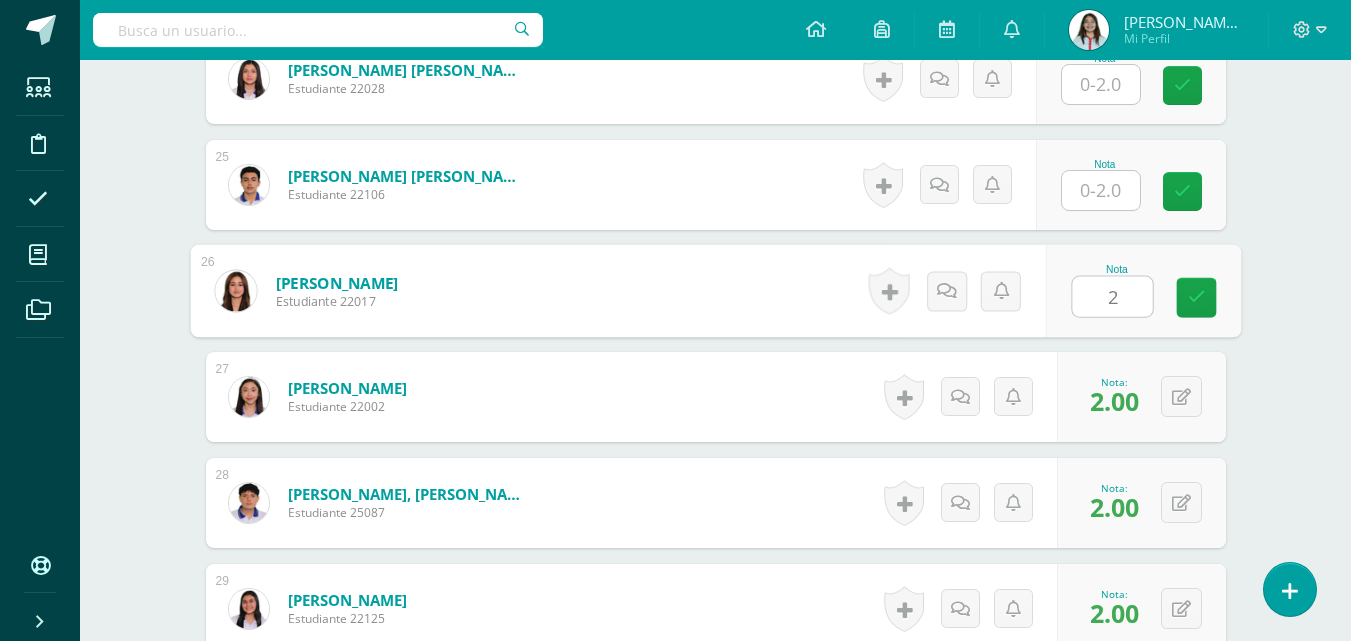click at bounding box center (1101, 190) 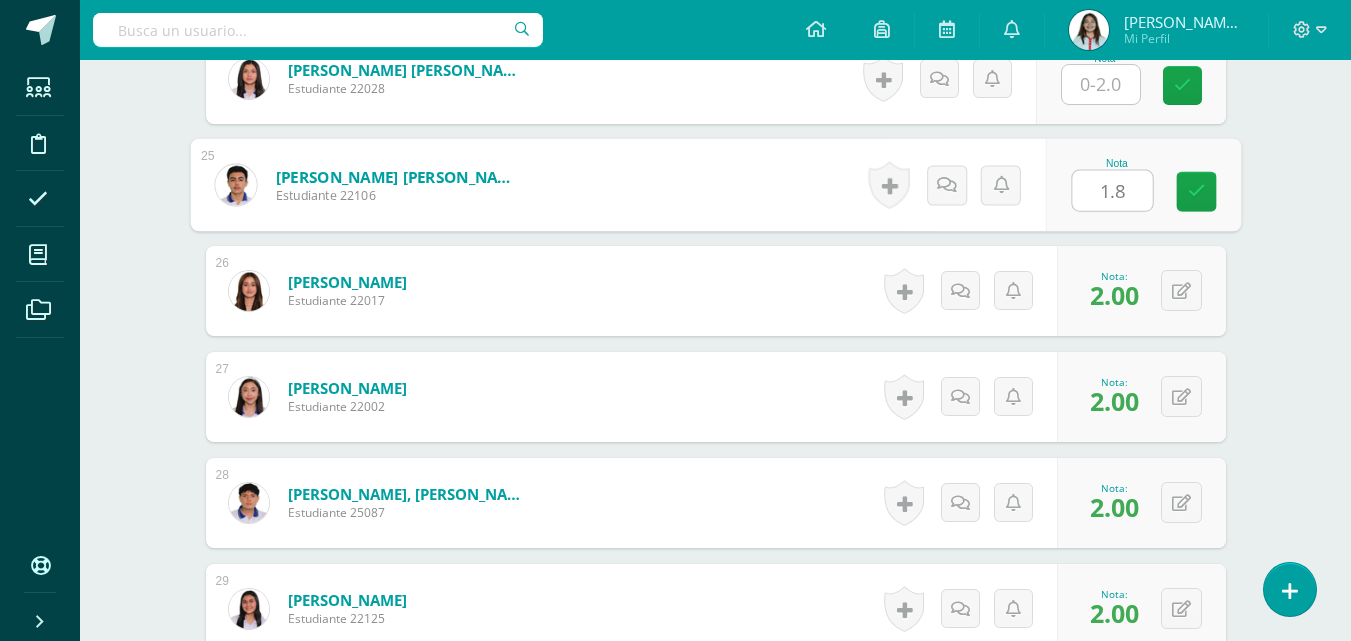 type on "1.8" 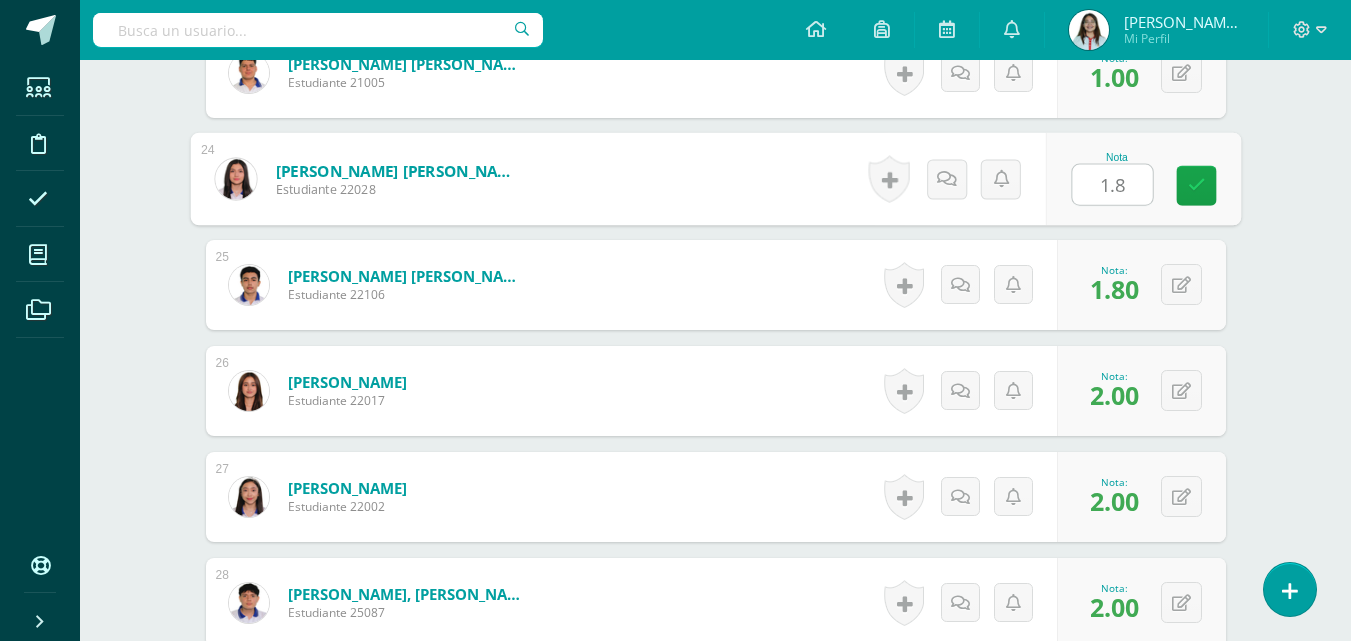 scroll, scrollTop: 2937, scrollLeft: 0, axis: vertical 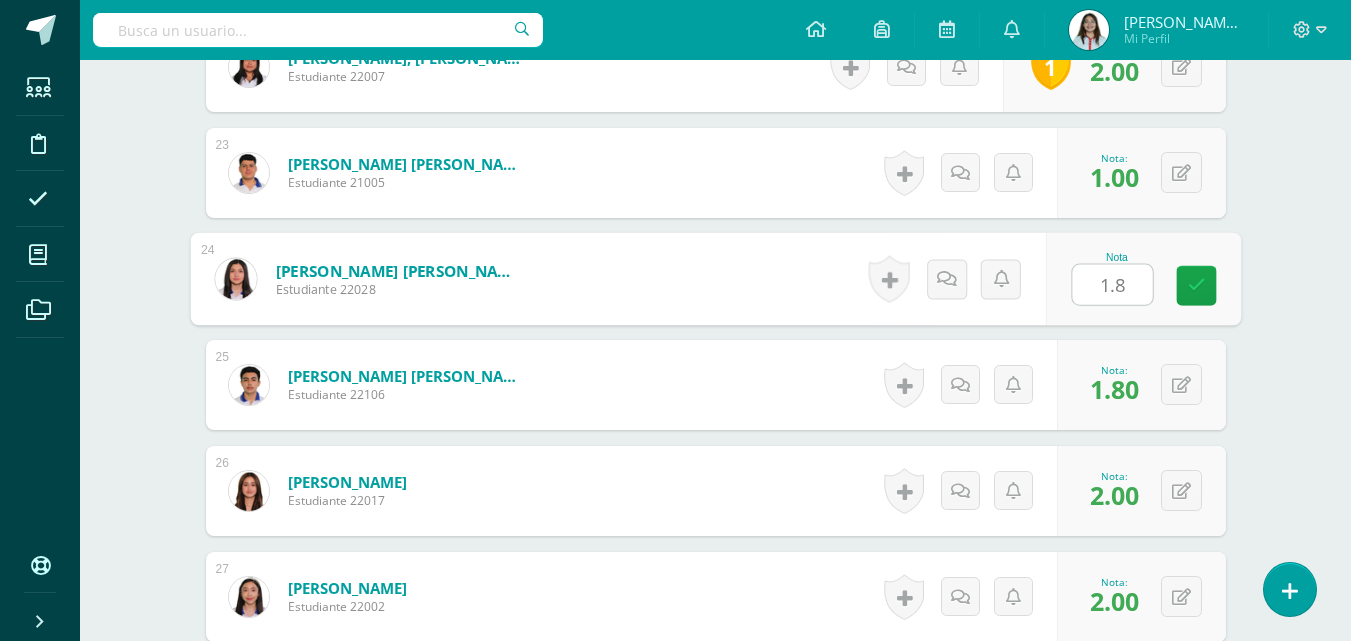 type on "1.8" 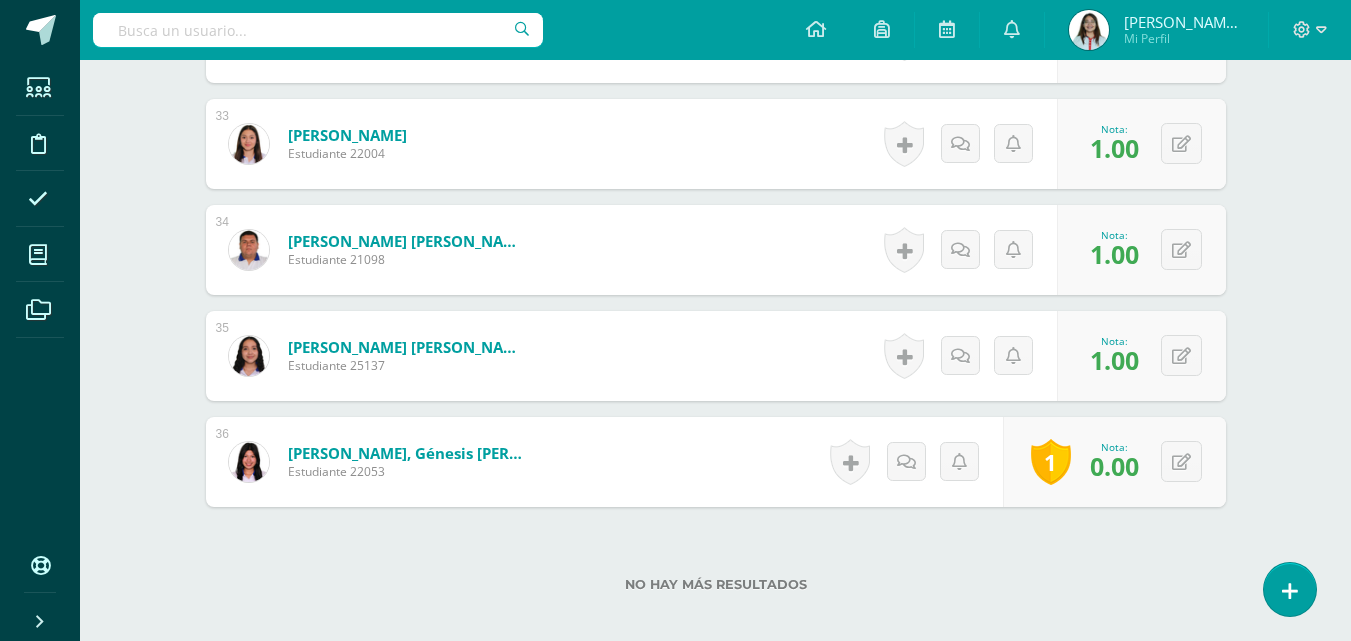 scroll, scrollTop: 4137, scrollLeft: 0, axis: vertical 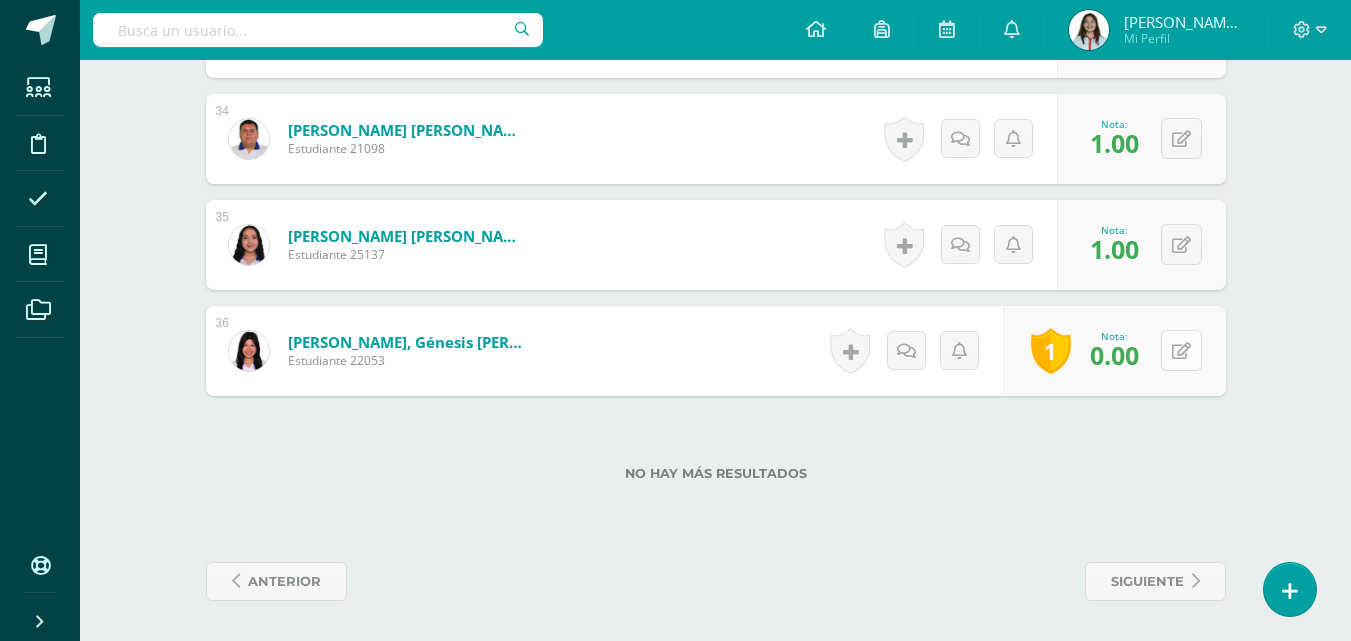 click at bounding box center [1181, 350] 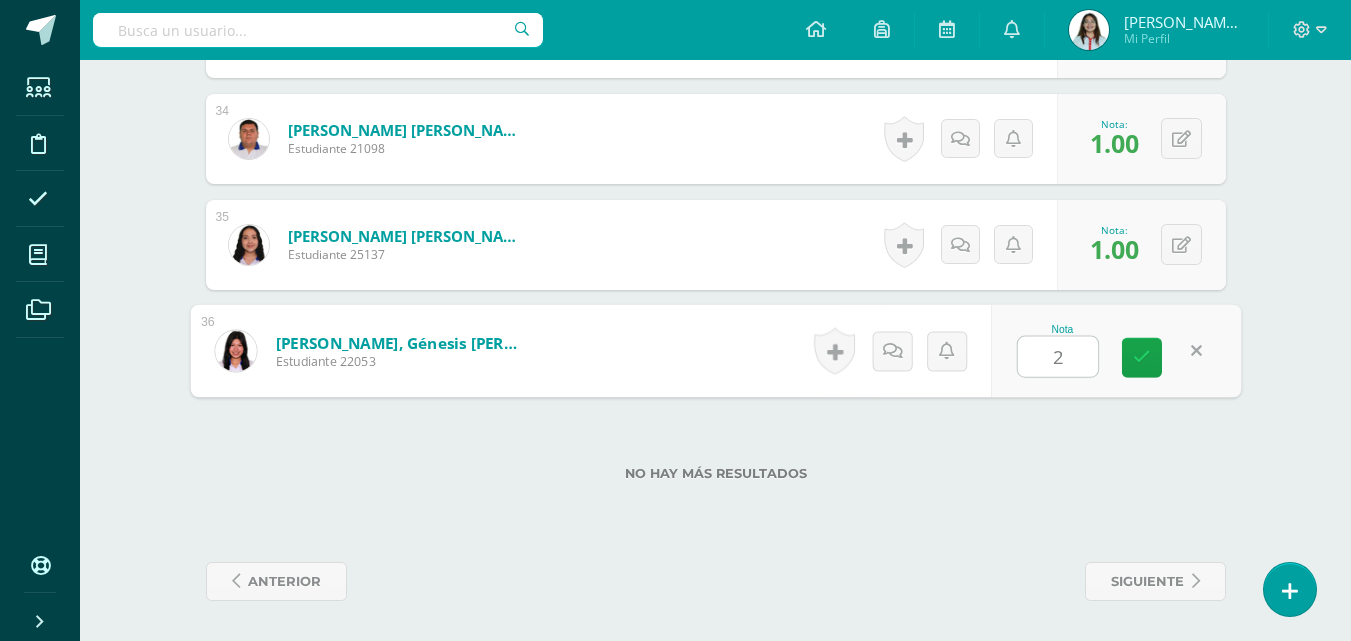 type on "2" 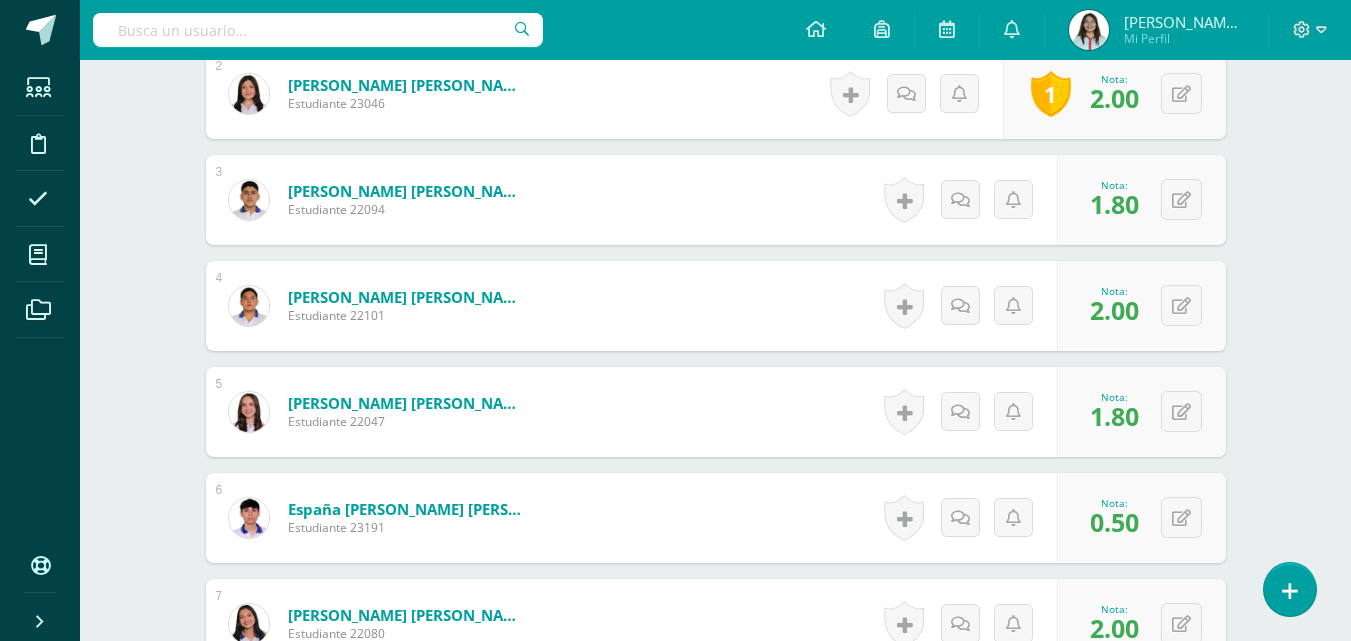 scroll, scrollTop: 0, scrollLeft: 0, axis: both 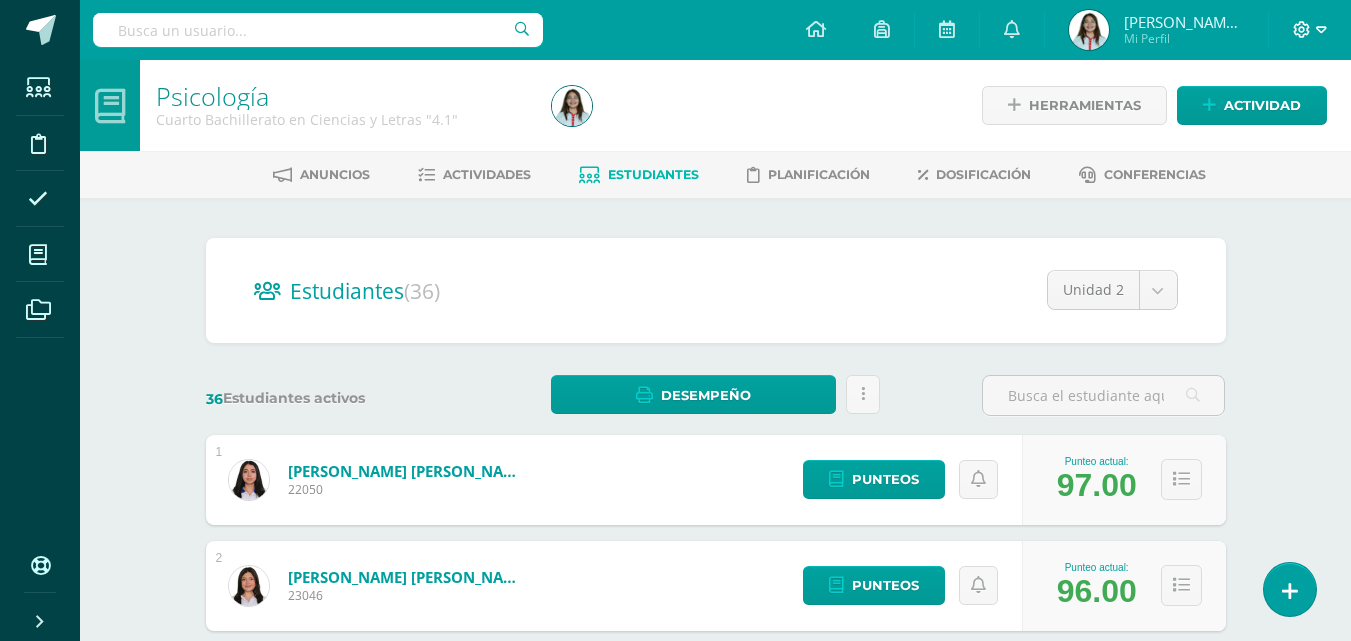 click 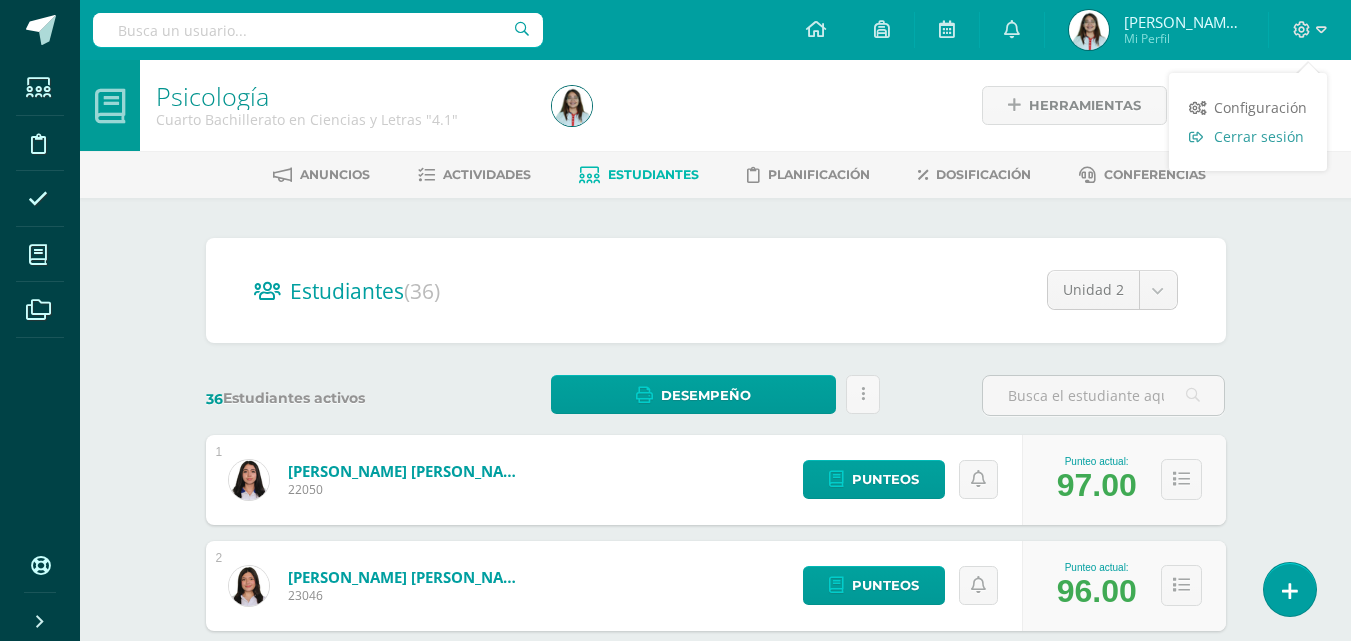 click on "Cerrar sesión" at bounding box center [1259, 136] 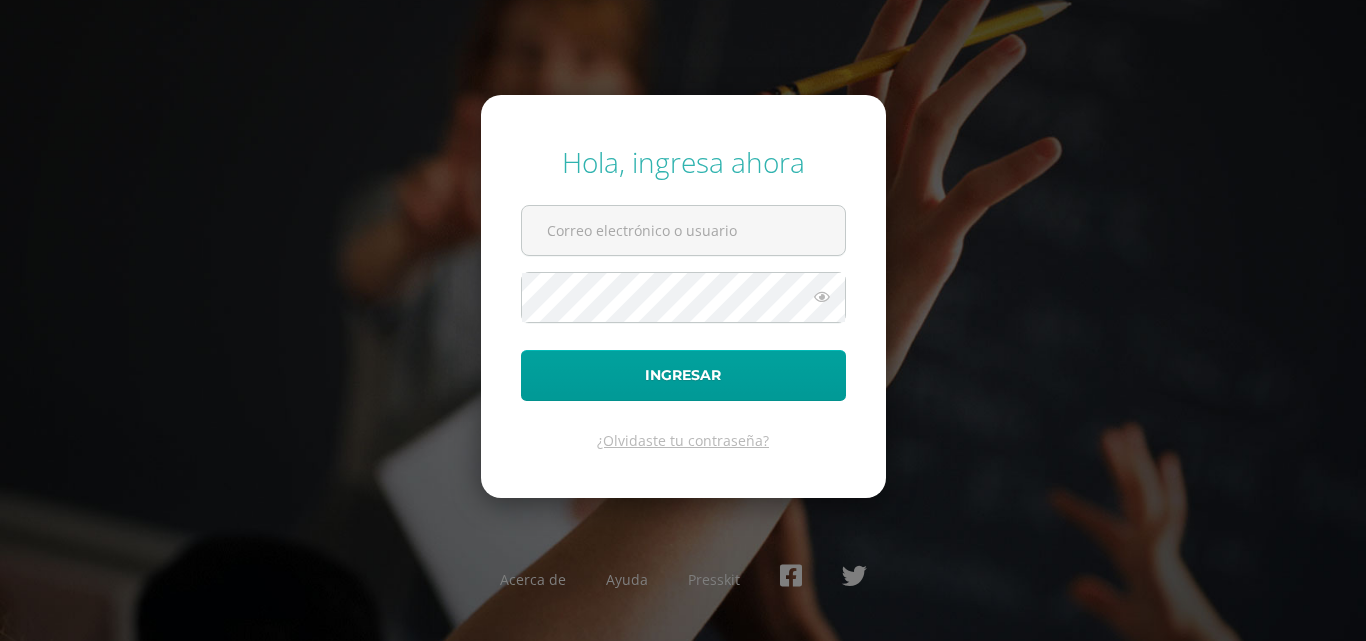 scroll, scrollTop: 0, scrollLeft: 0, axis: both 